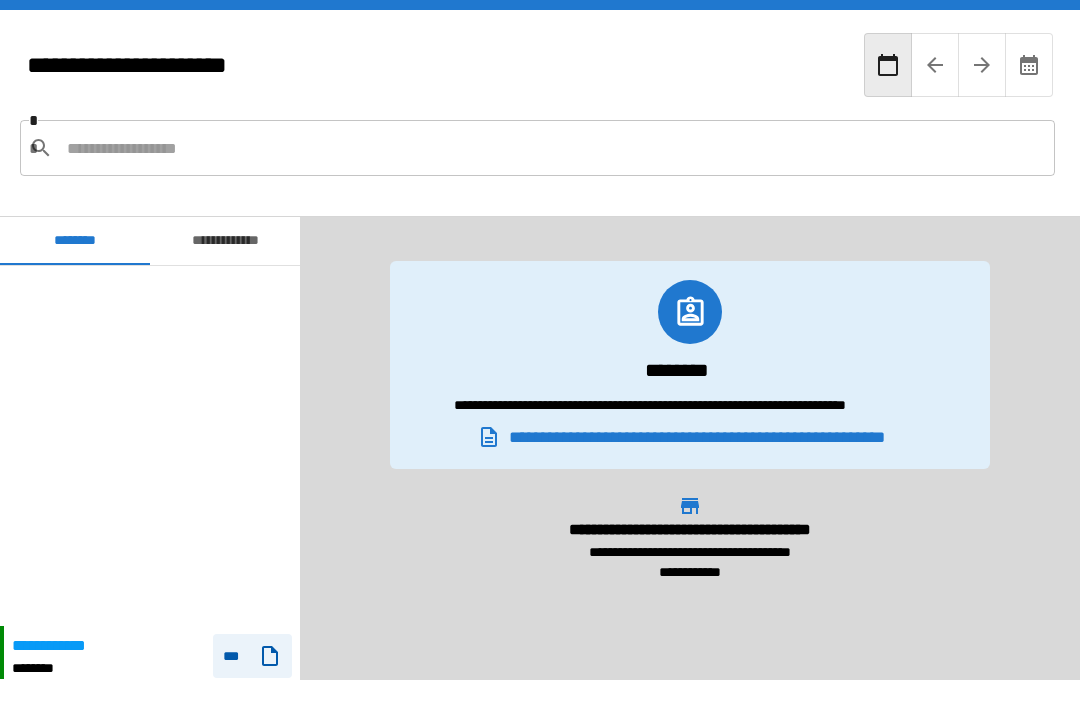 scroll, scrollTop: 64, scrollLeft: 0, axis: vertical 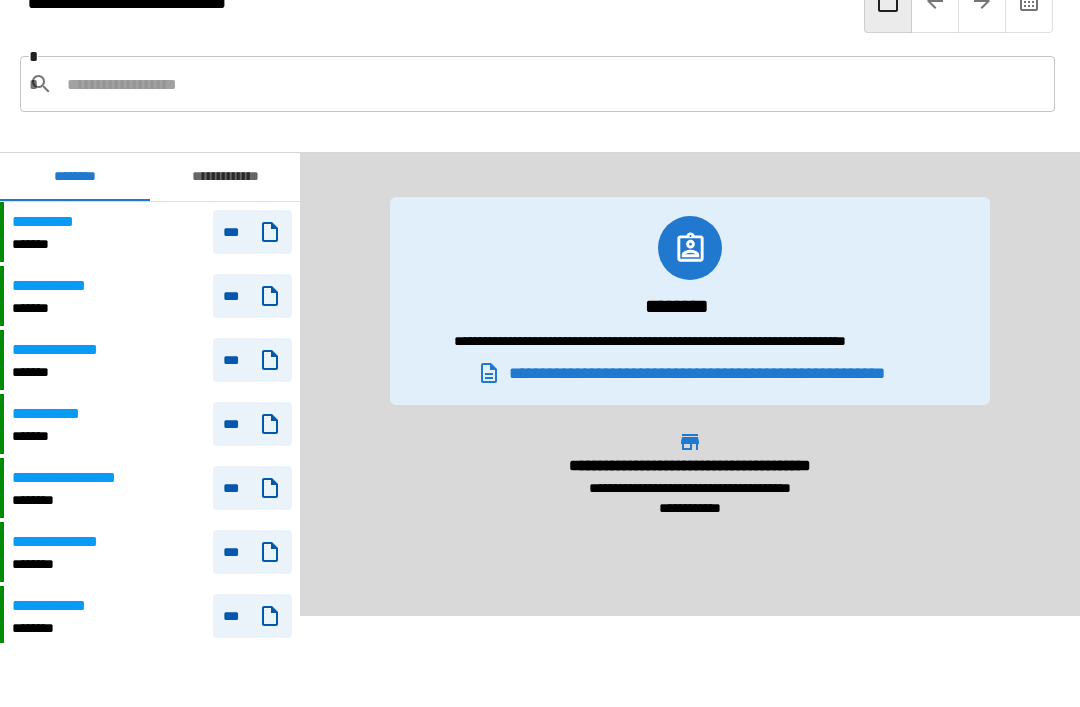 click on "***" at bounding box center (252, 552) 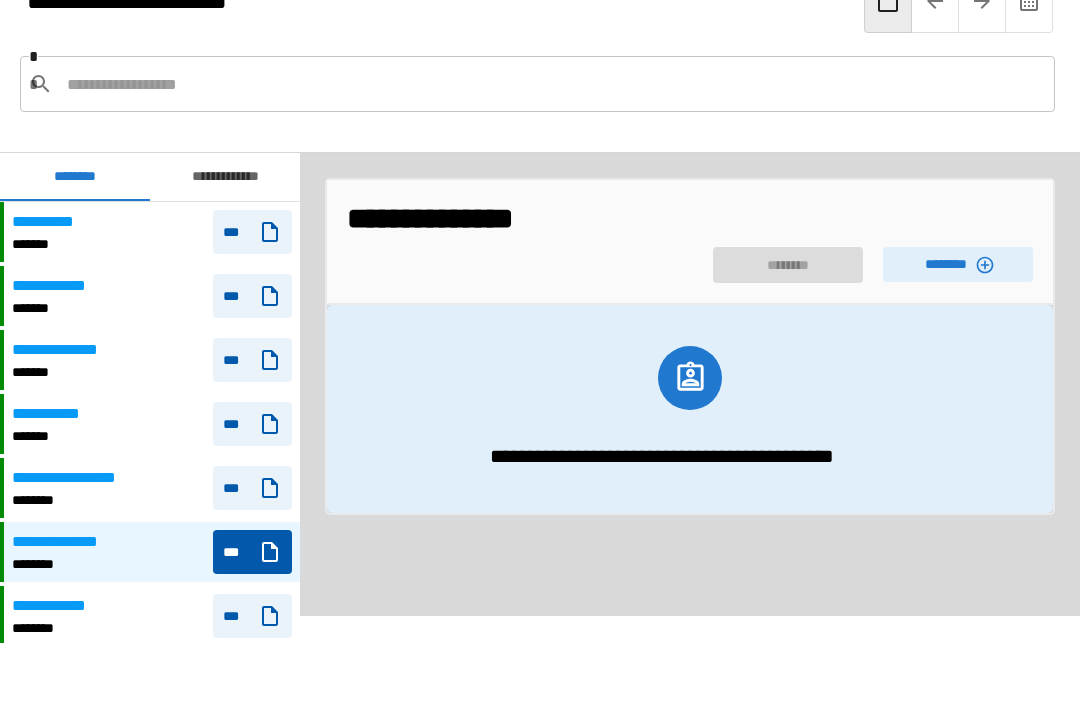click on "********" at bounding box center [958, 264] 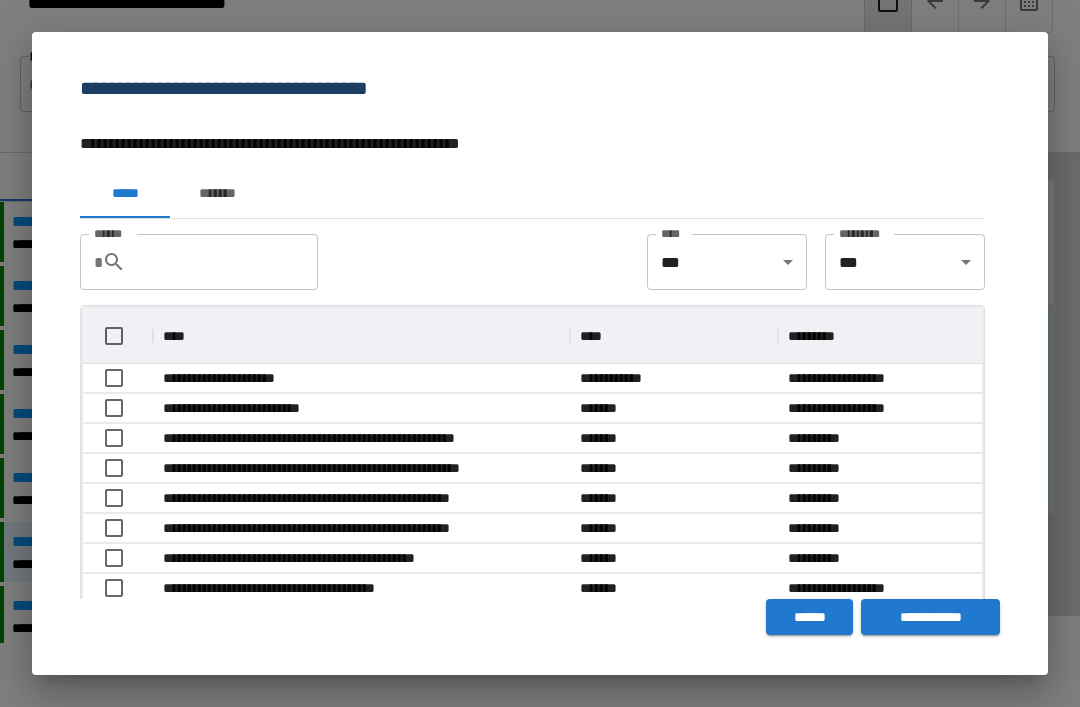 scroll, scrollTop: 1, scrollLeft: 1, axis: both 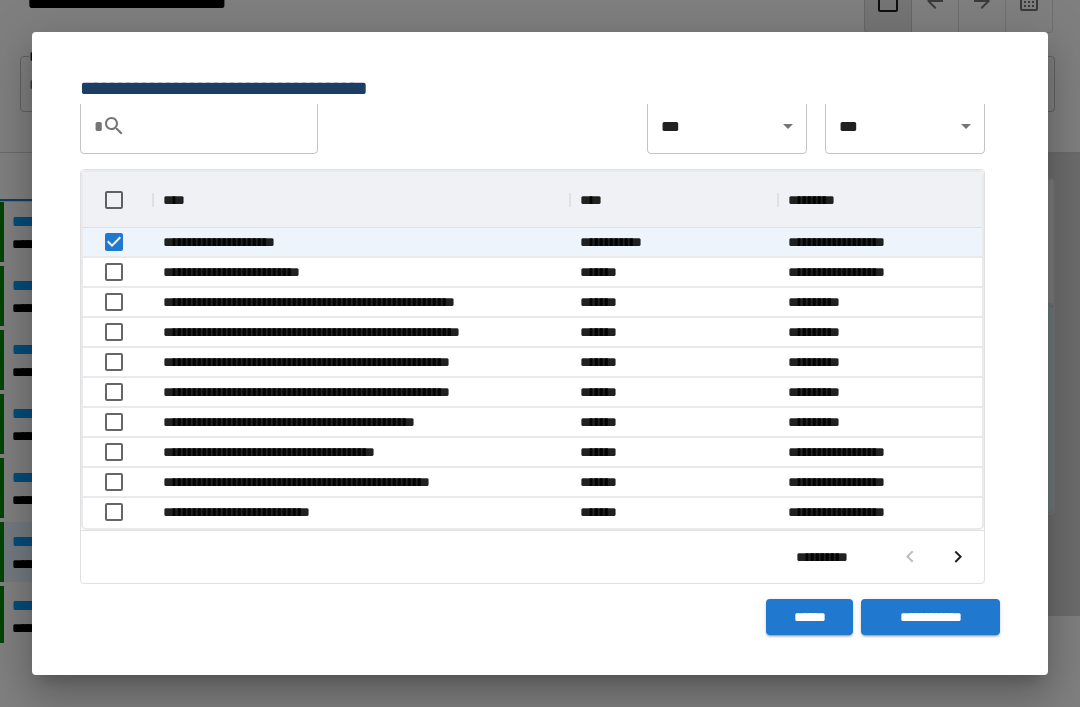 click 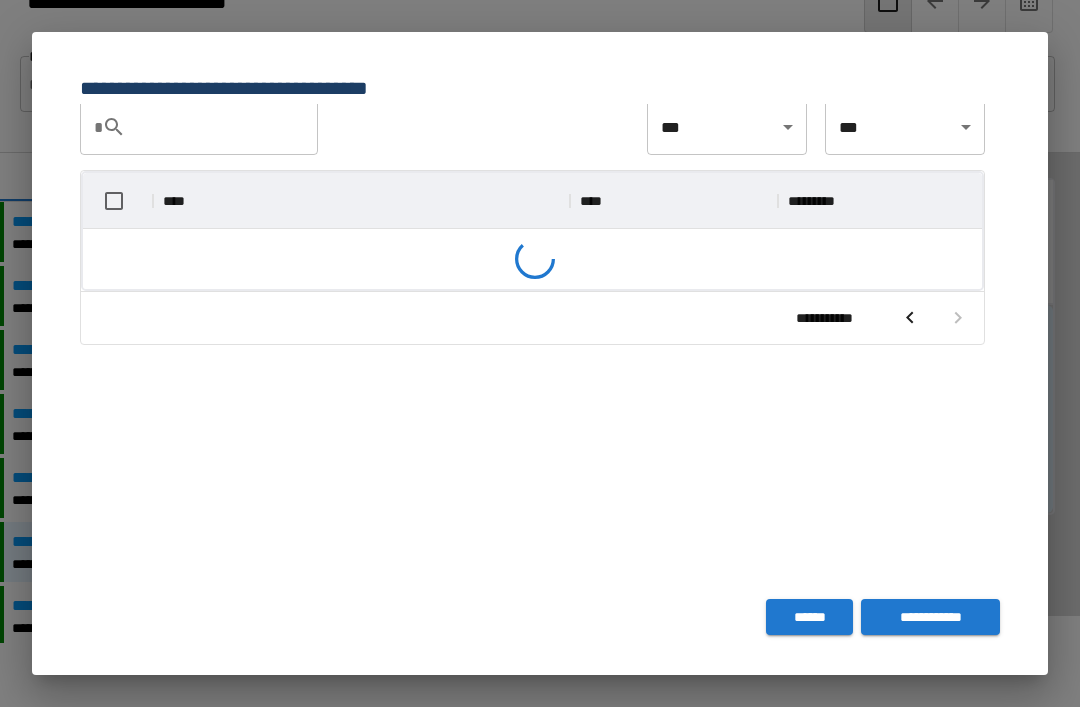 scroll, scrollTop: 236, scrollLeft: 899, axis: both 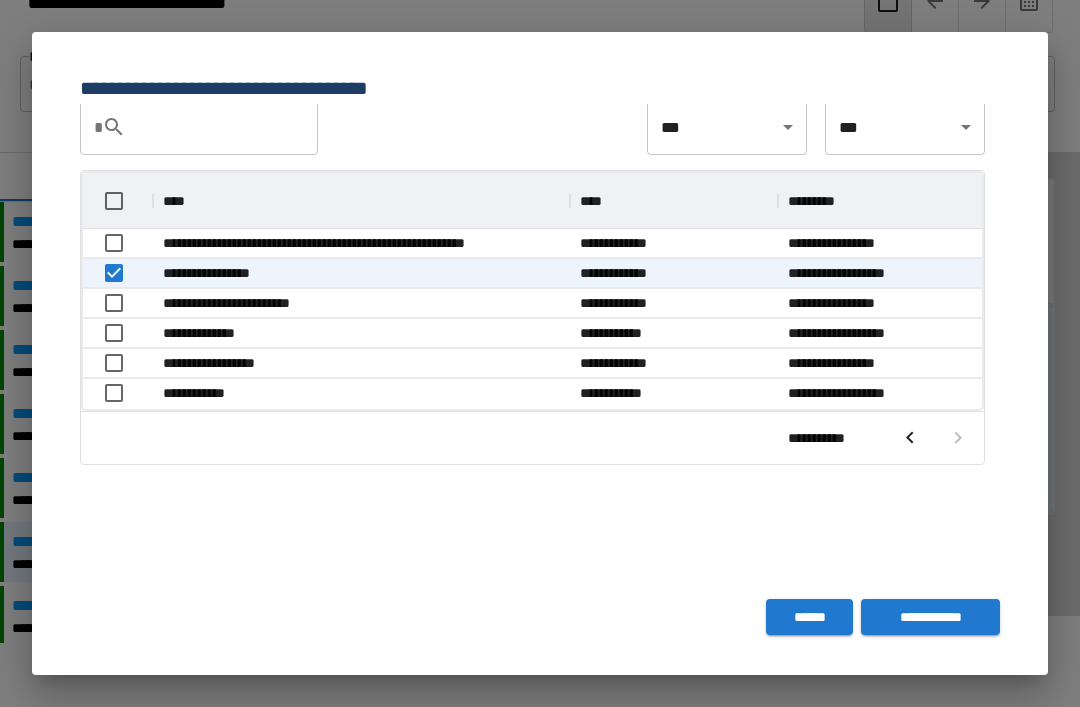 click on "**********" at bounding box center [930, 617] 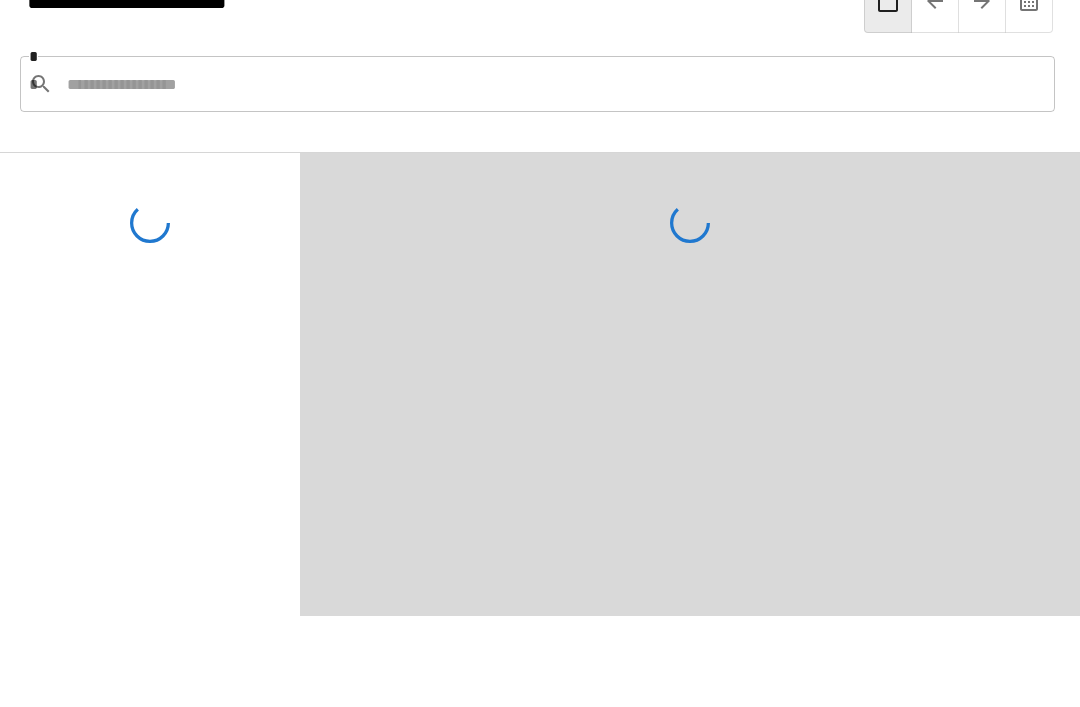 scroll, scrollTop: 0, scrollLeft: 0, axis: both 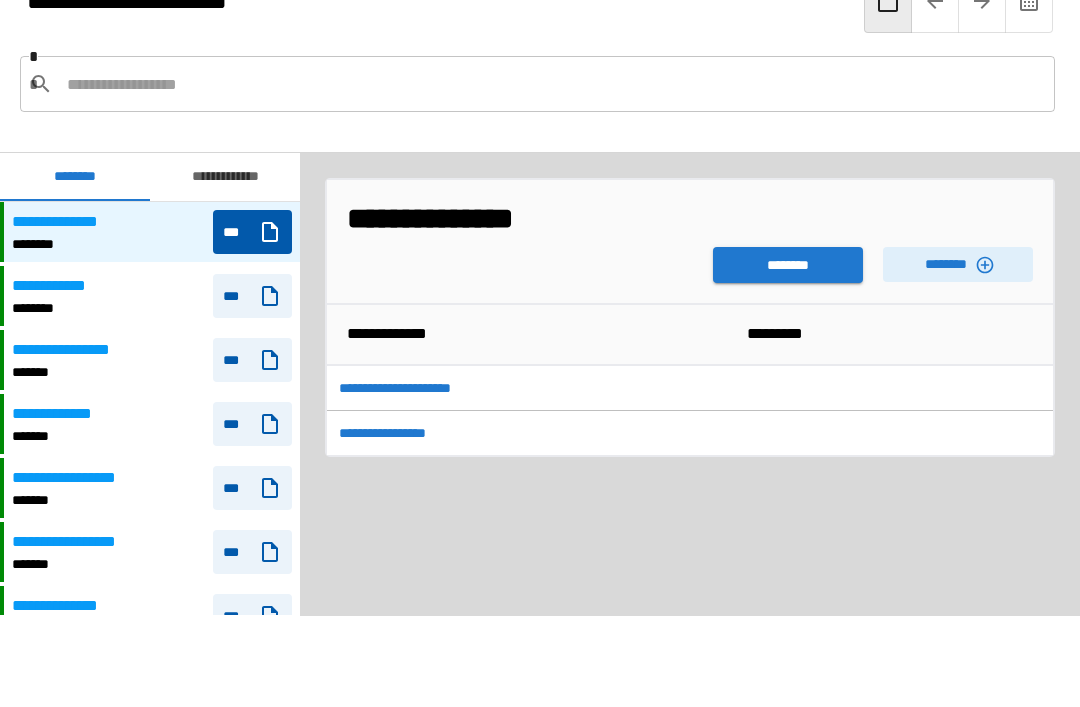 click on "********" at bounding box center (788, 265) 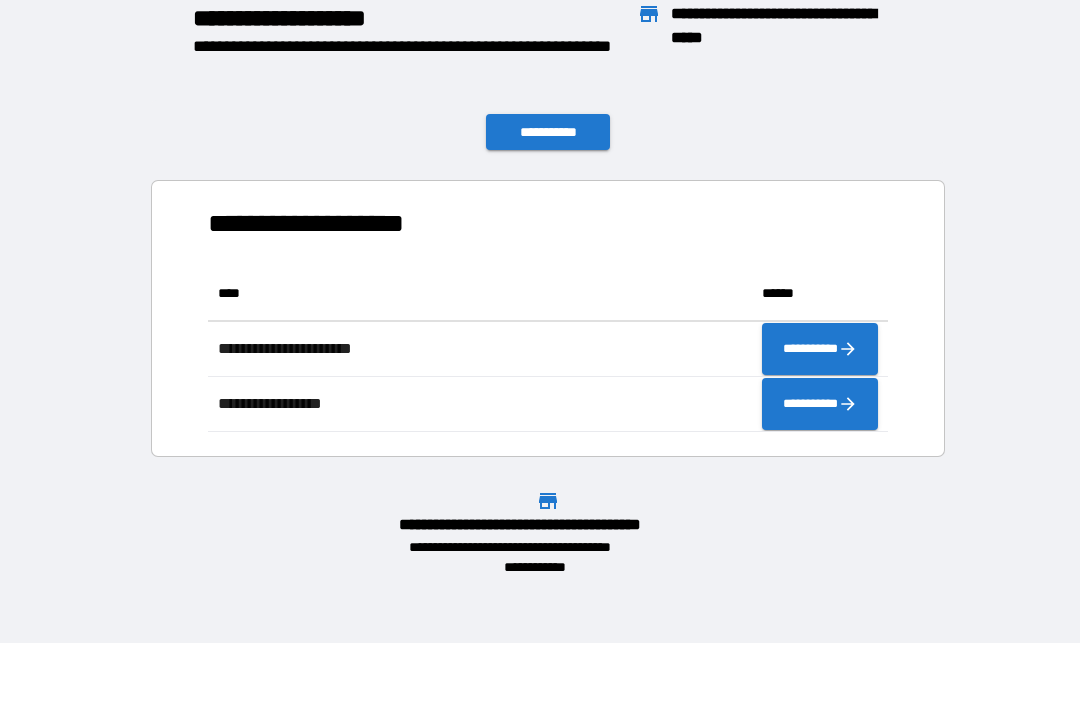 scroll, scrollTop: 166, scrollLeft: 680, axis: both 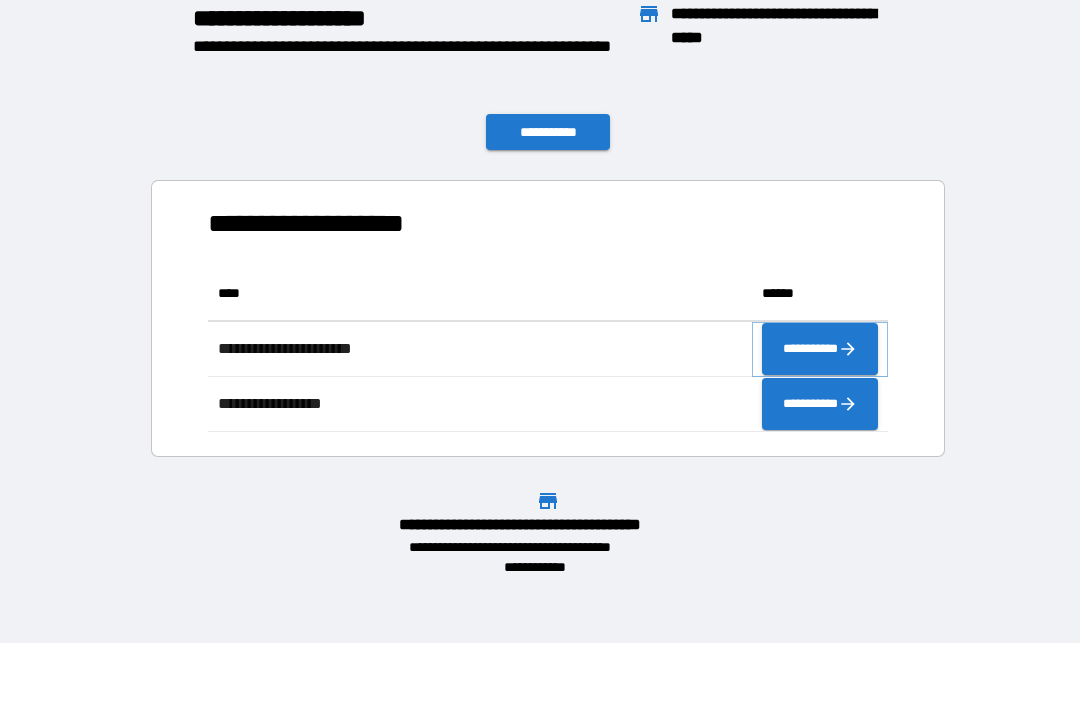 click on "**********" at bounding box center [820, 349] 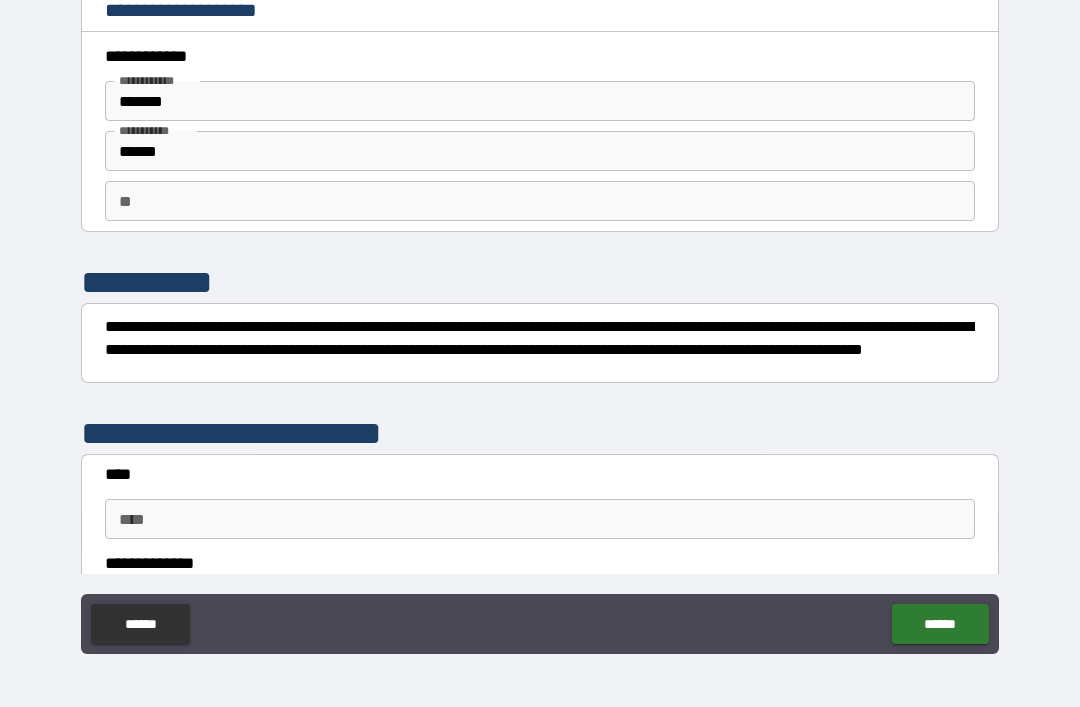 click on "**" at bounding box center [540, 201] 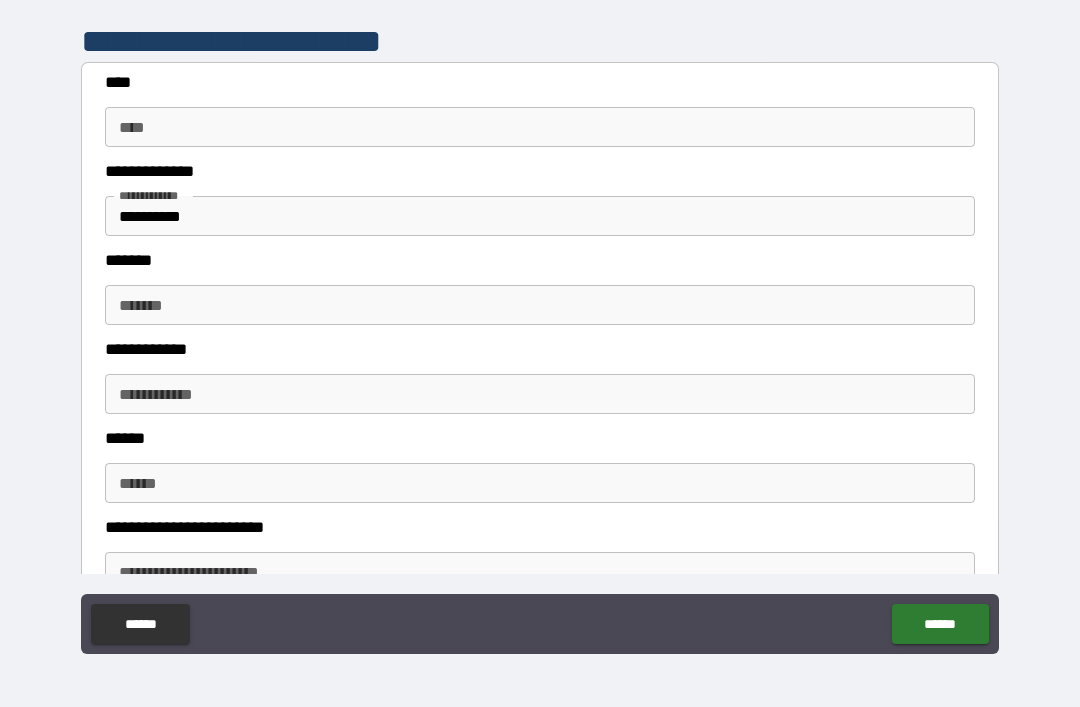 scroll, scrollTop: 396, scrollLeft: 0, axis: vertical 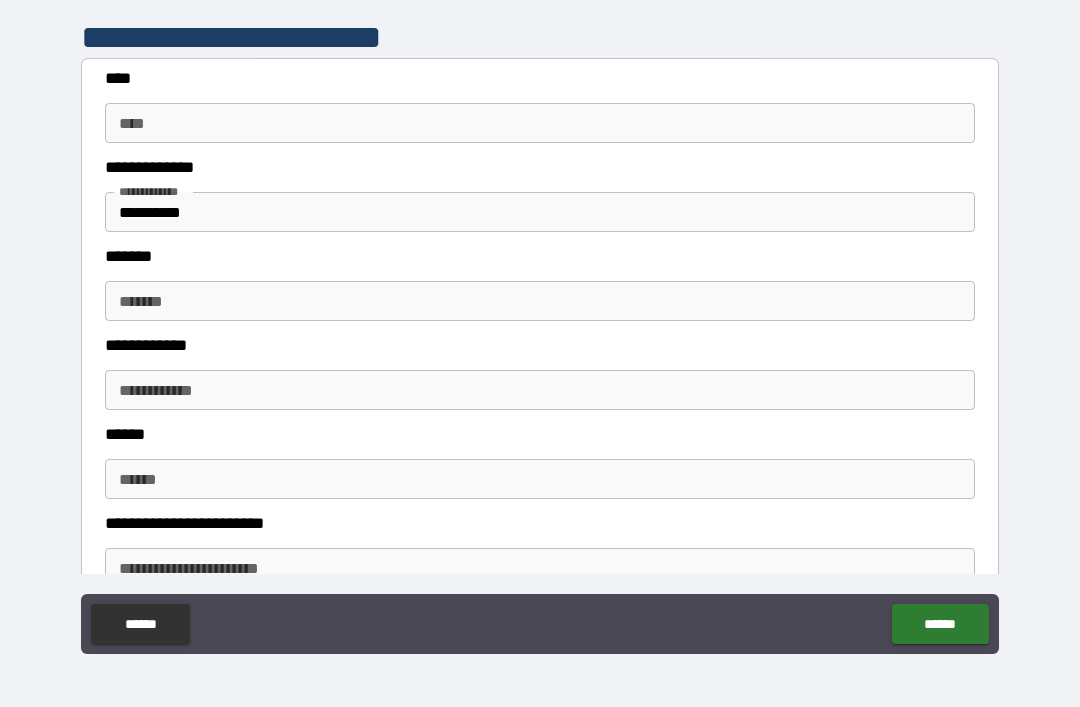 type on "*" 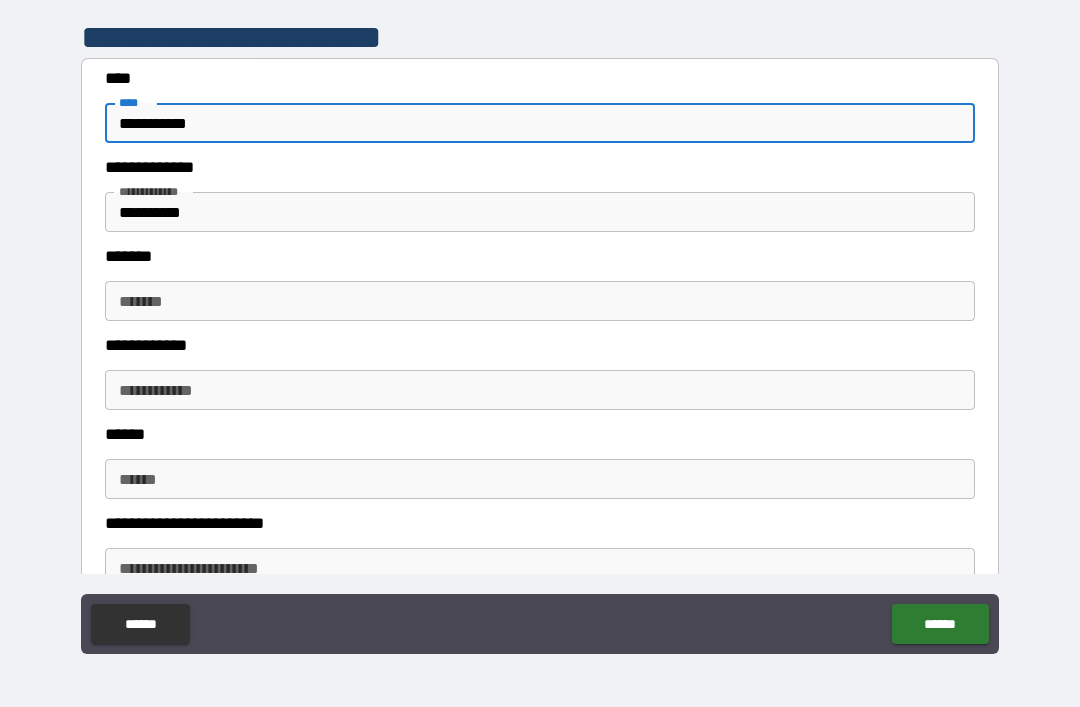 type on "**********" 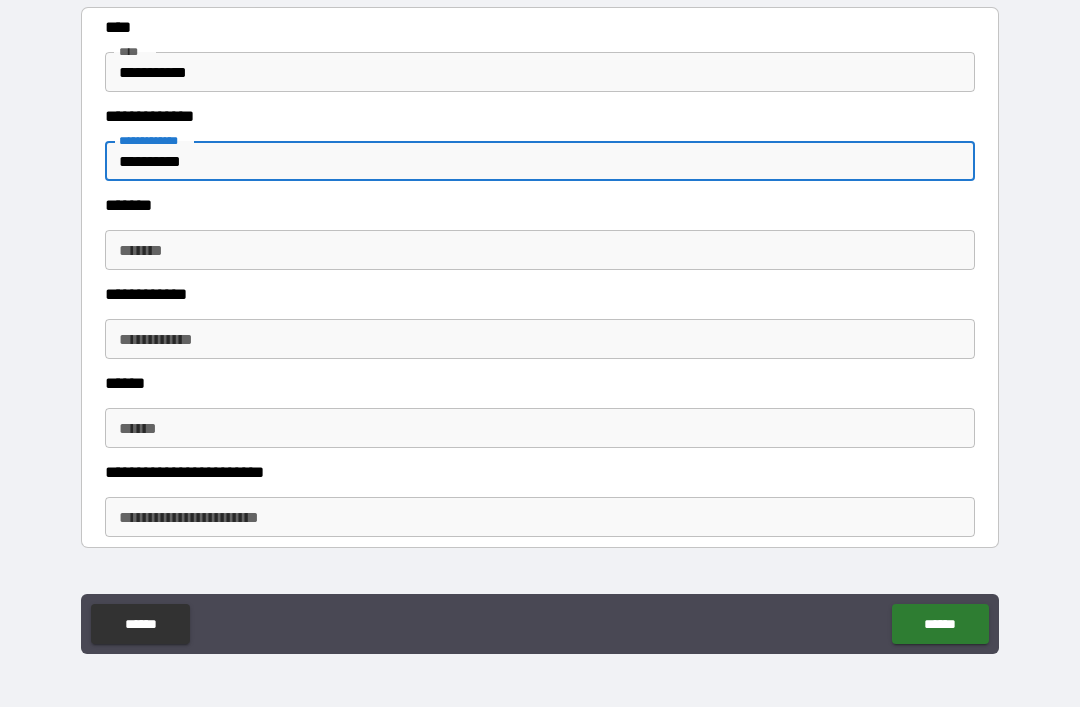 scroll, scrollTop: 459, scrollLeft: 0, axis: vertical 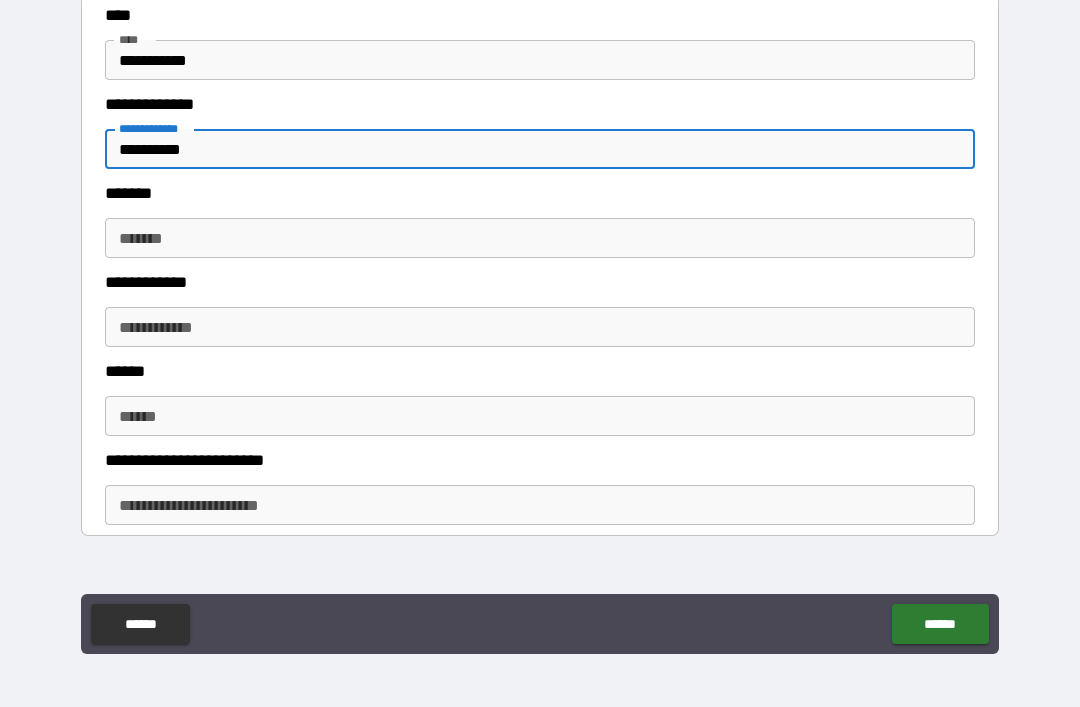 click on "**********" at bounding box center [540, 149] 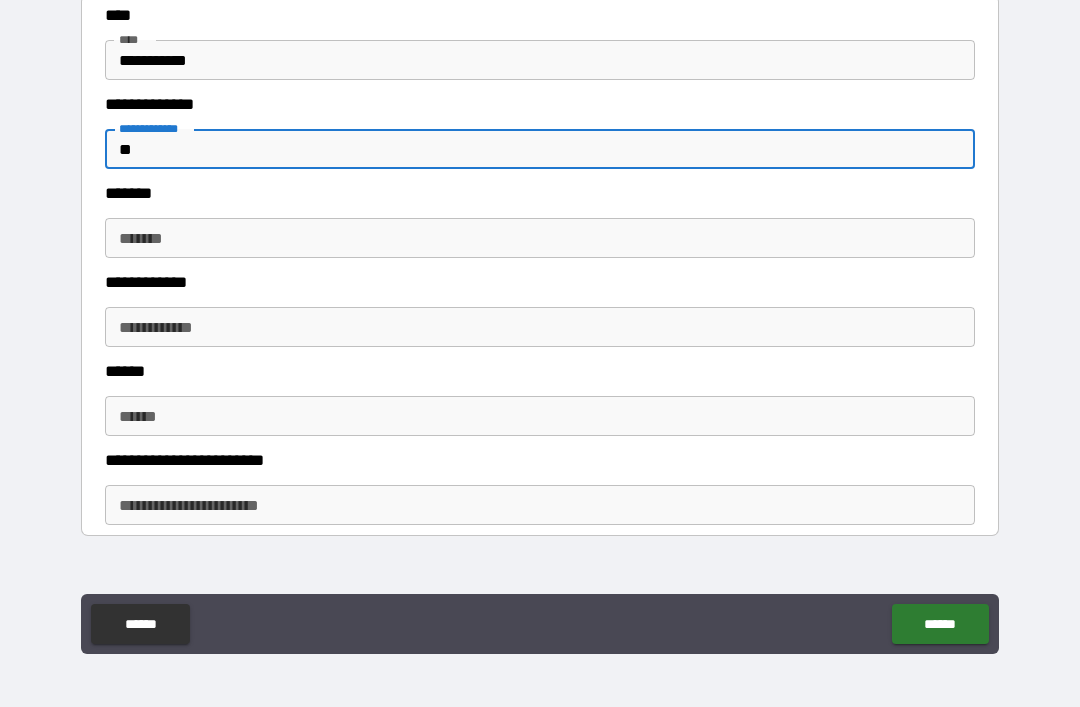 type on "*" 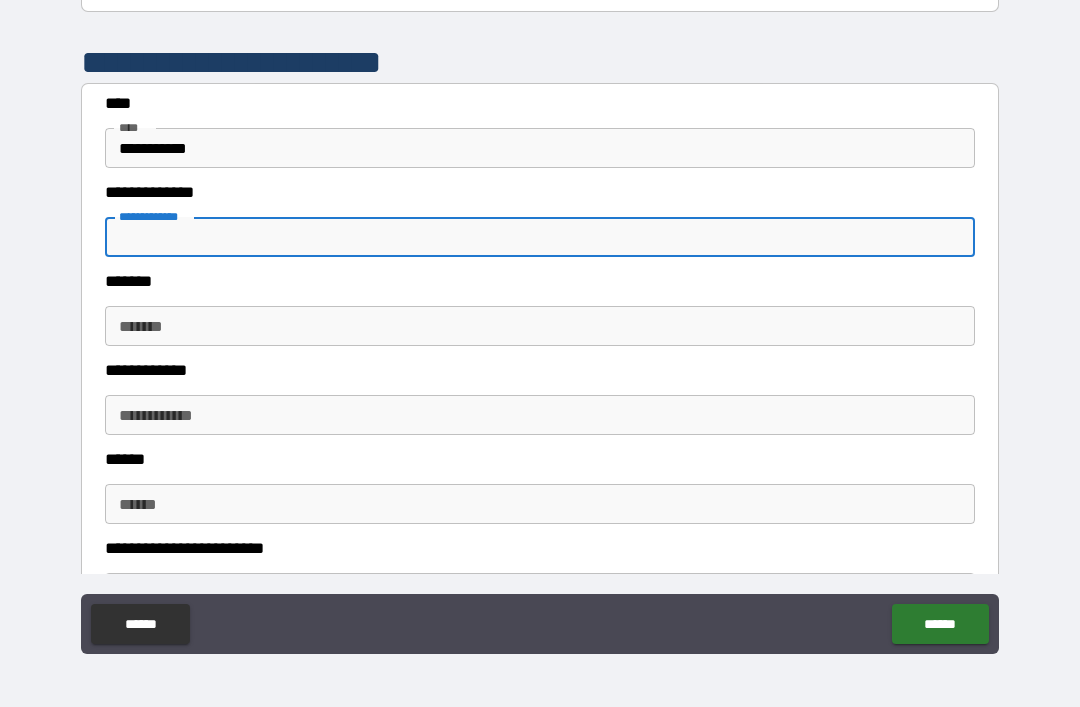 scroll, scrollTop: 372, scrollLeft: 0, axis: vertical 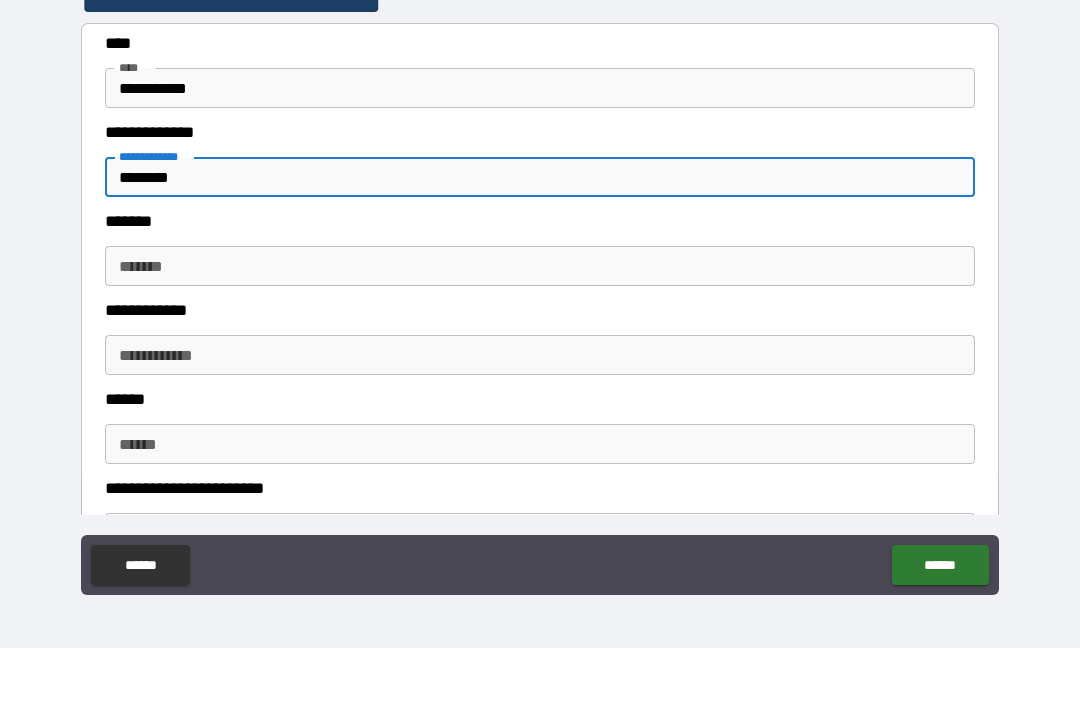 type on "********" 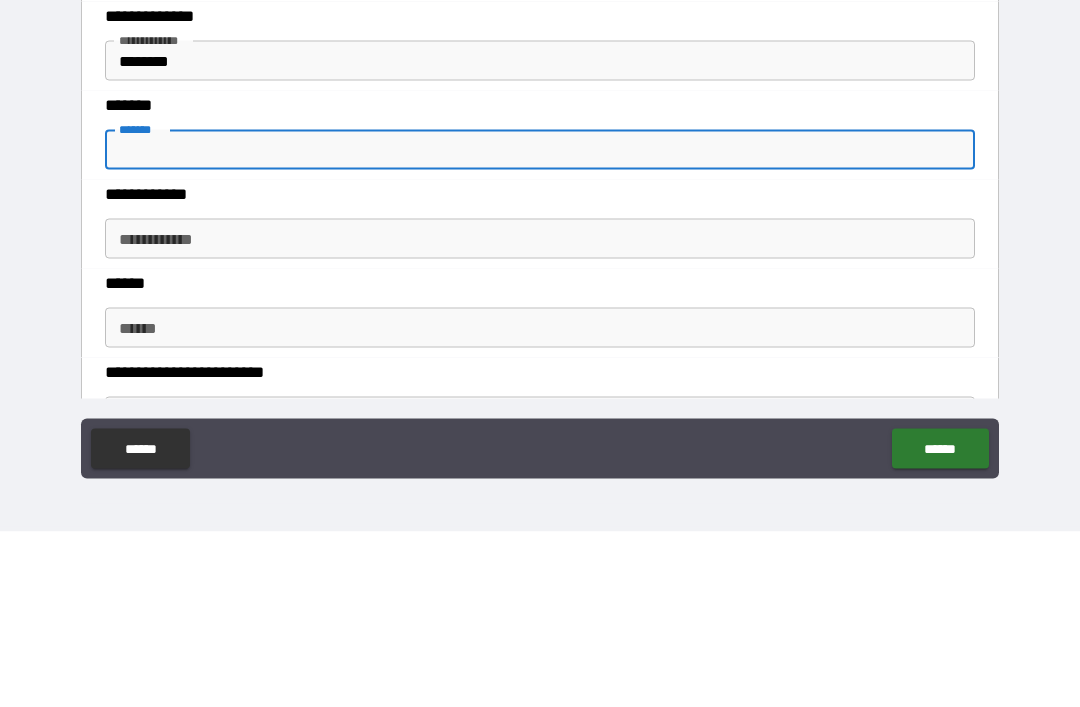 click on "**********" at bounding box center [540, 414] 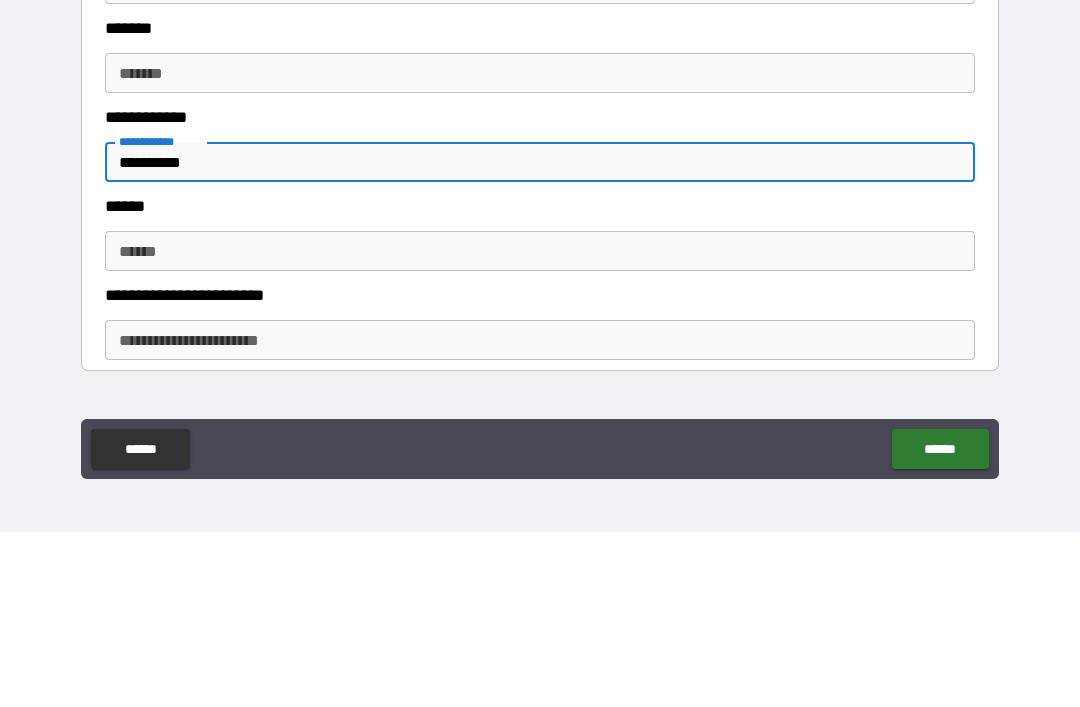 scroll, scrollTop: 488, scrollLeft: 0, axis: vertical 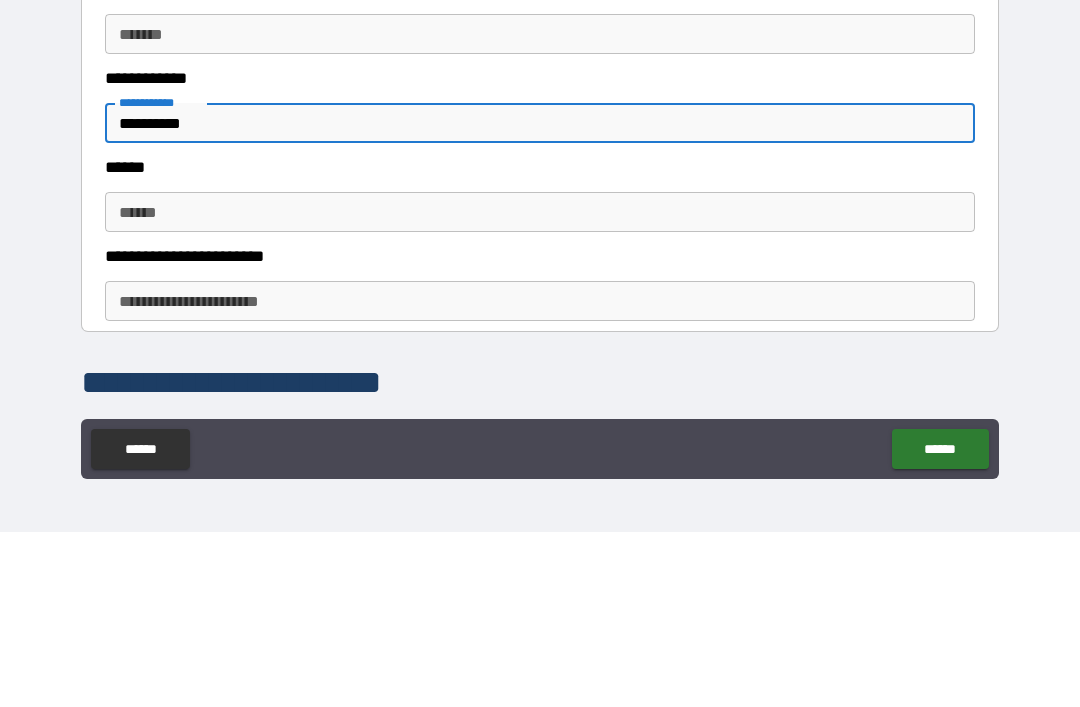 type on "**********" 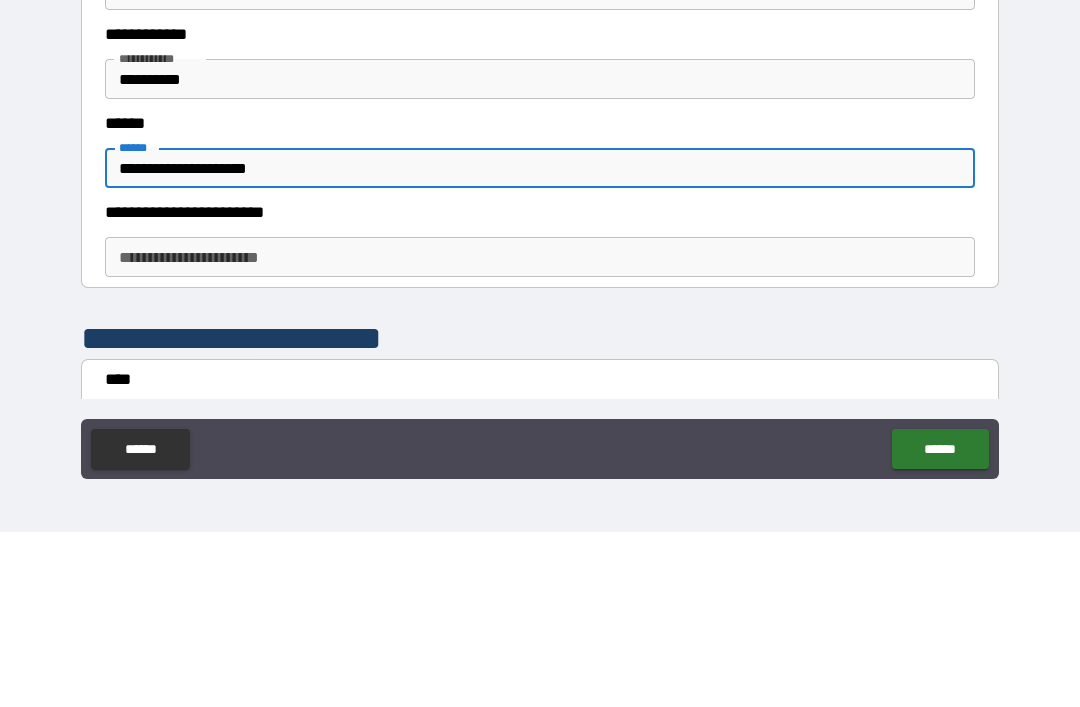 scroll, scrollTop: 592, scrollLeft: 0, axis: vertical 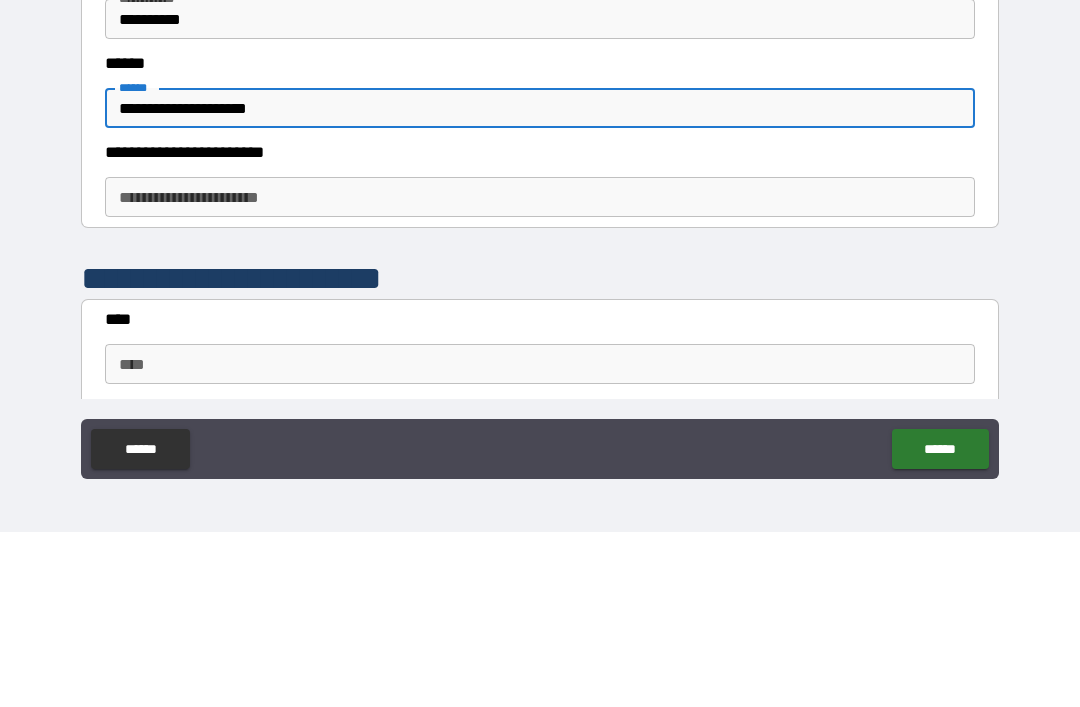 type on "**********" 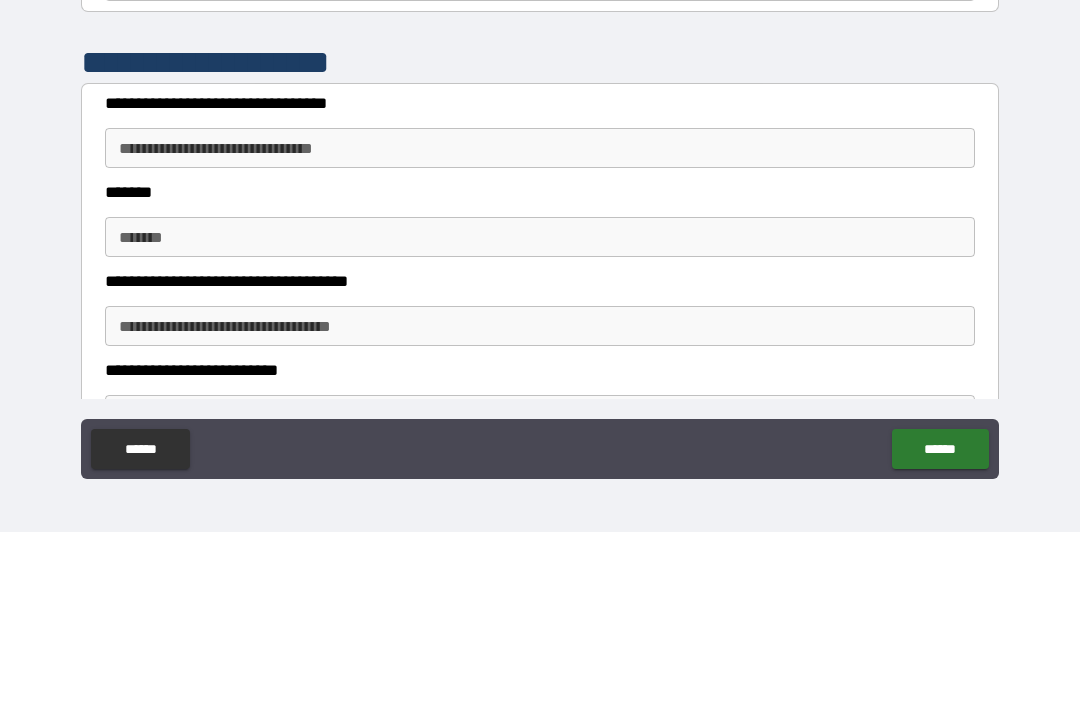 scroll, scrollTop: 1421, scrollLeft: 0, axis: vertical 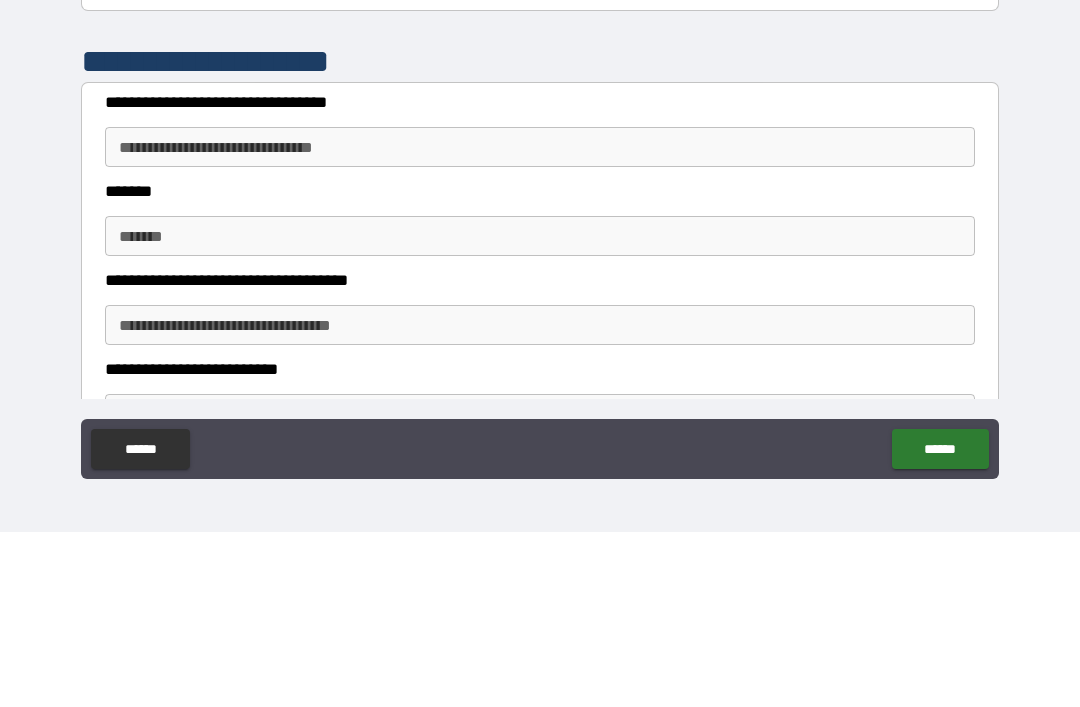 type on "******" 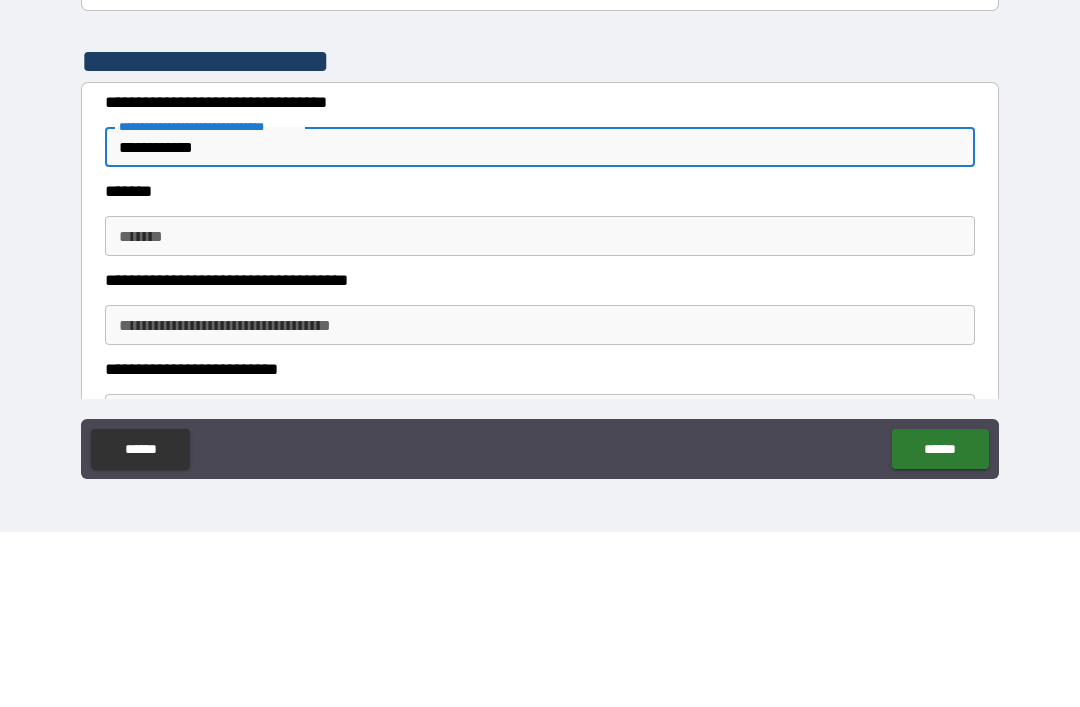 type on "**********" 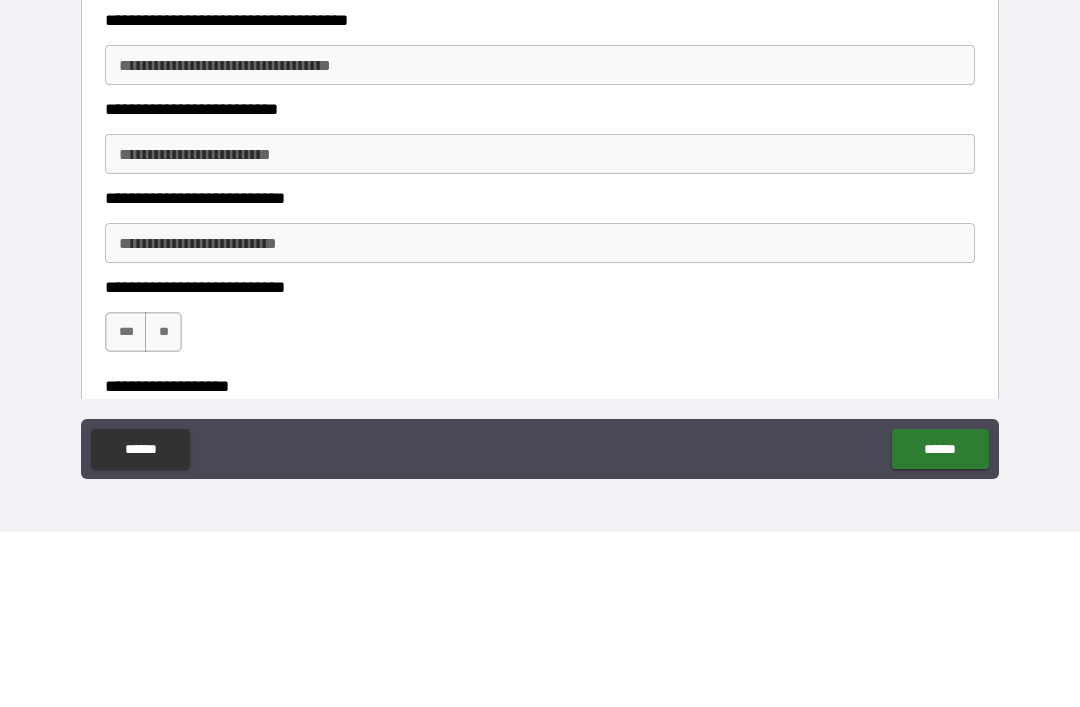 scroll, scrollTop: 1695, scrollLeft: 0, axis: vertical 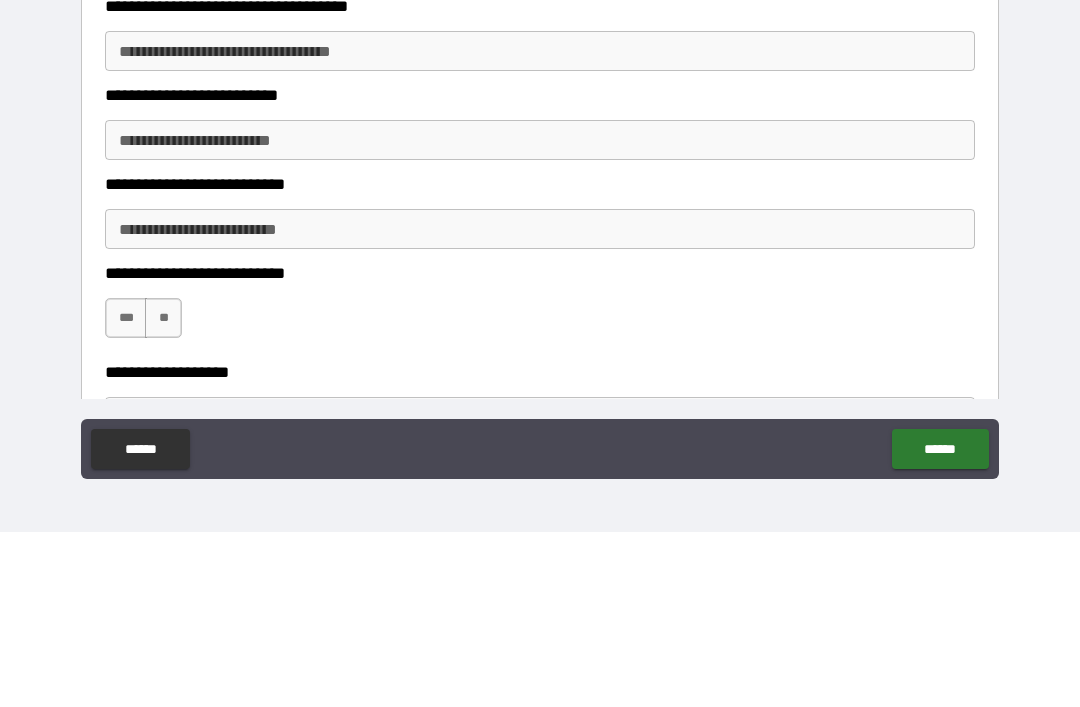 type on "**********" 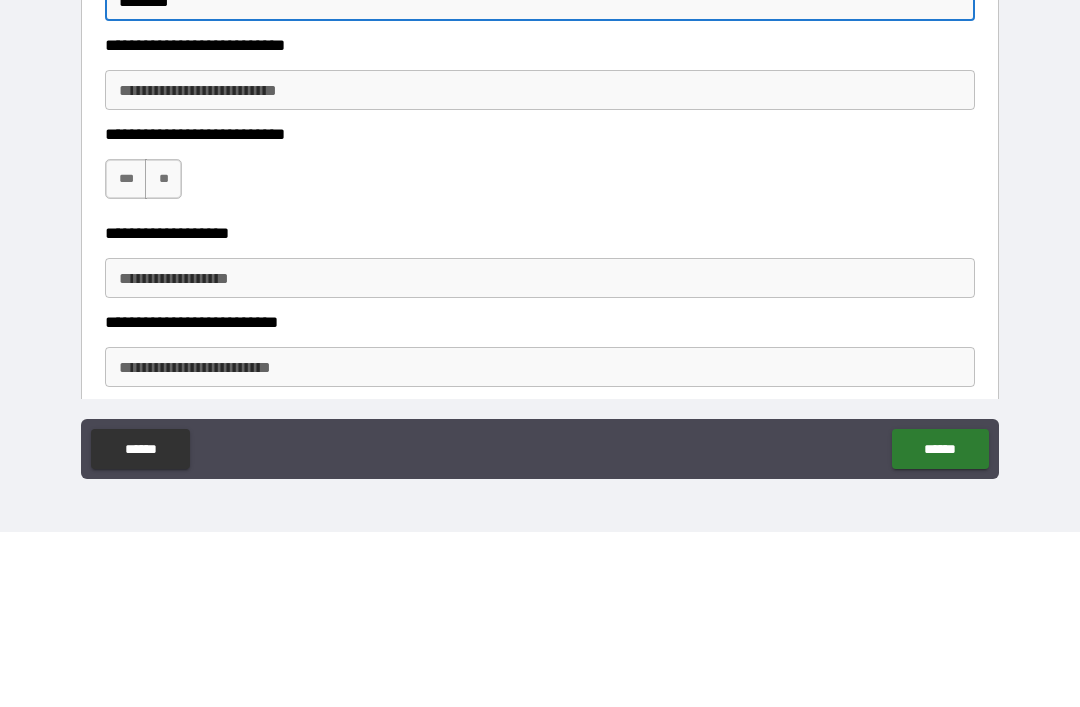 scroll, scrollTop: 1838, scrollLeft: 0, axis: vertical 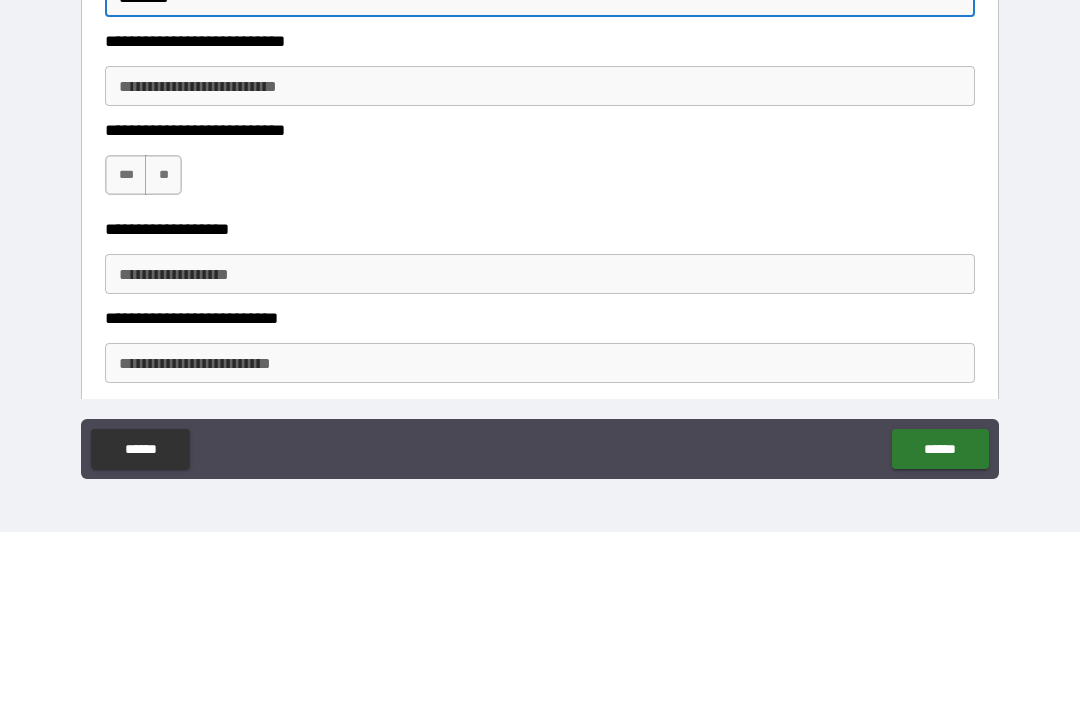type on "********" 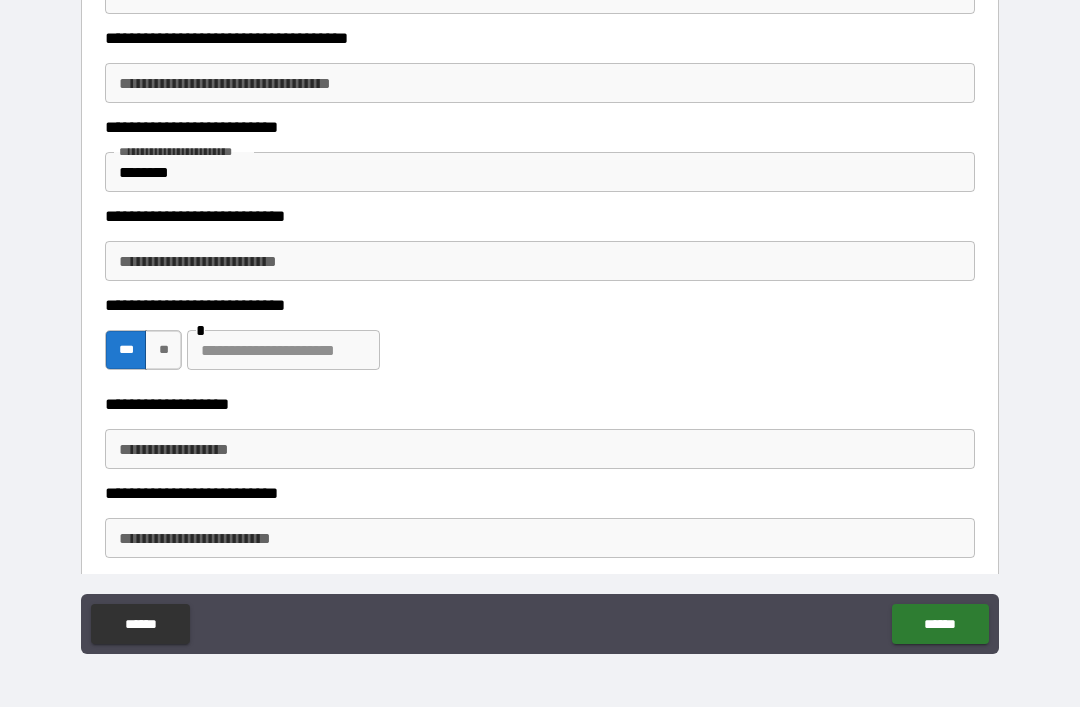 click at bounding box center [283, 350] 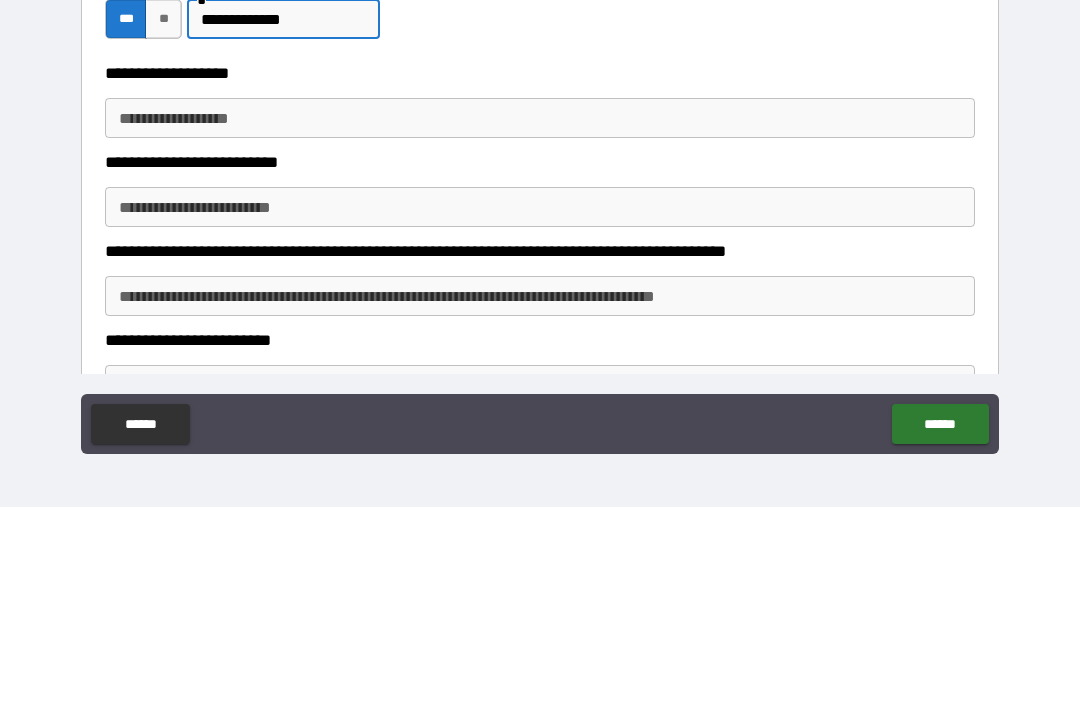 scroll, scrollTop: 1970, scrollLeft: 0, axis: vertical 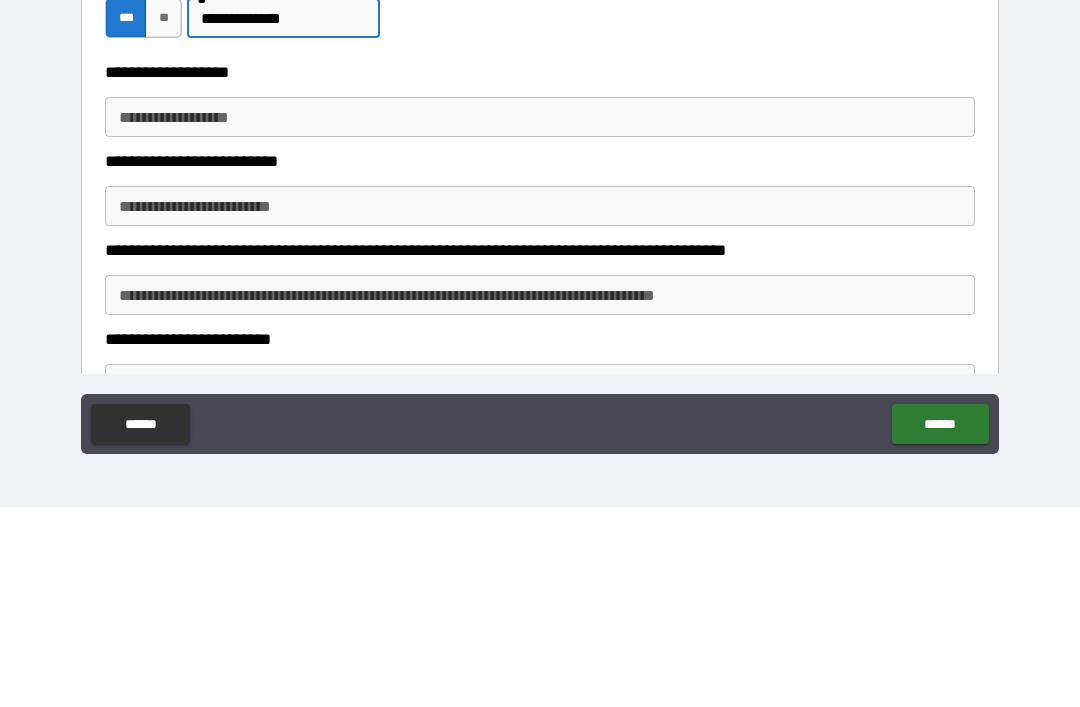 type on "**********" 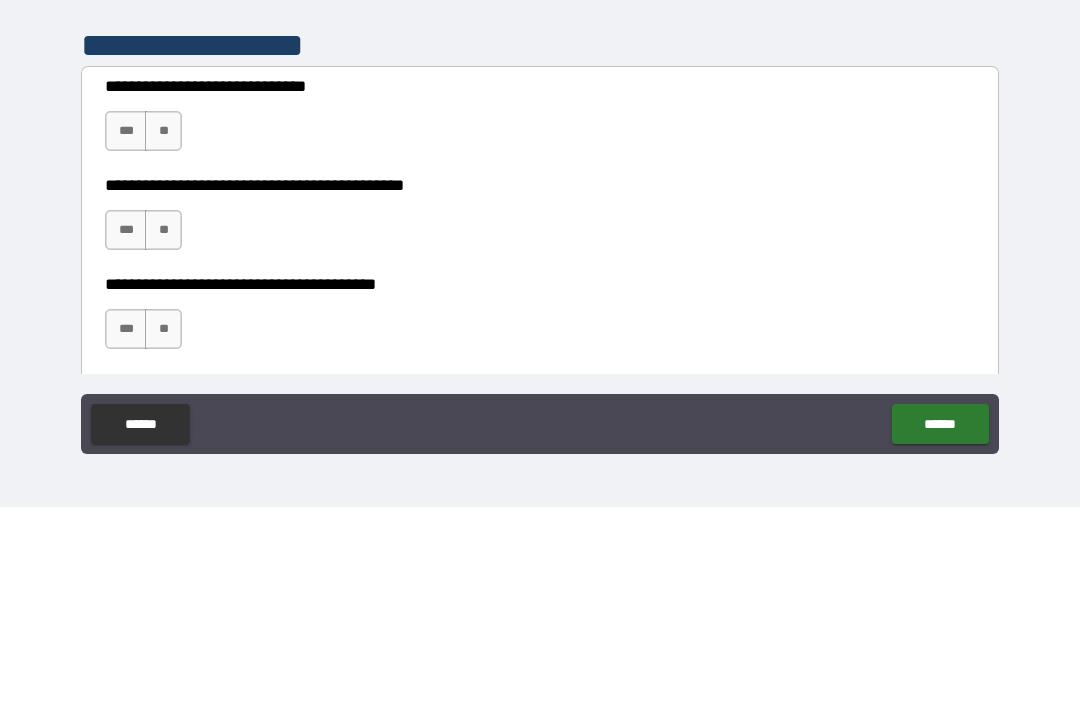 scroll, scrollTop: 2569, scrollLeft: 0, axis: vertical 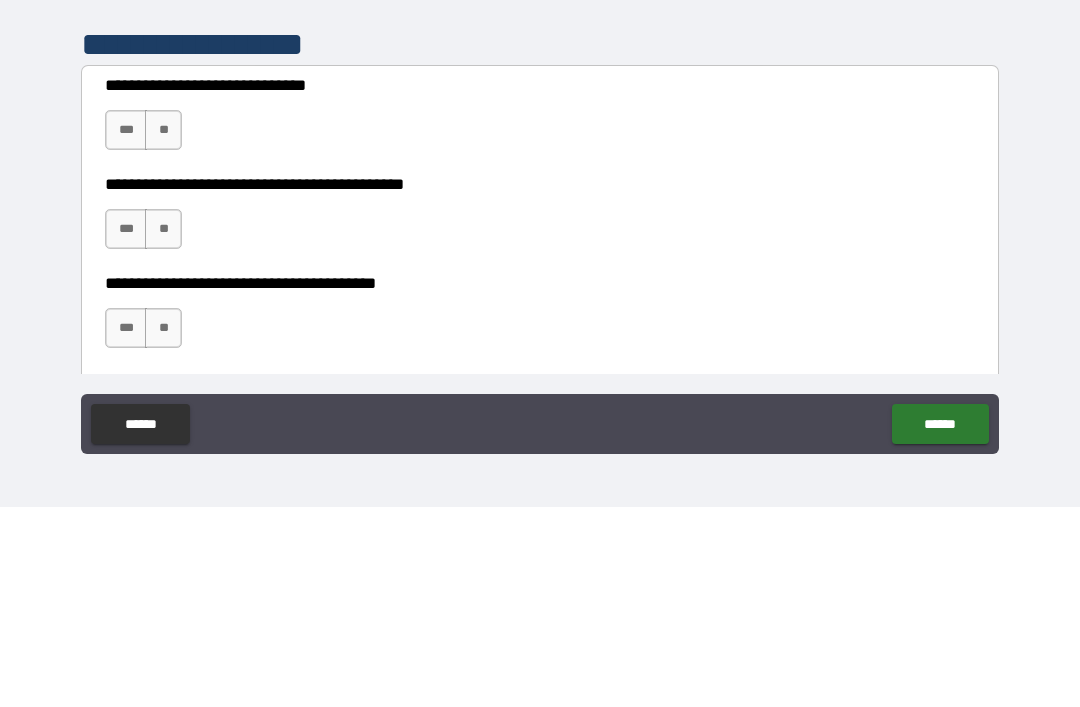 click on "***" at bounding box center (126, 330) 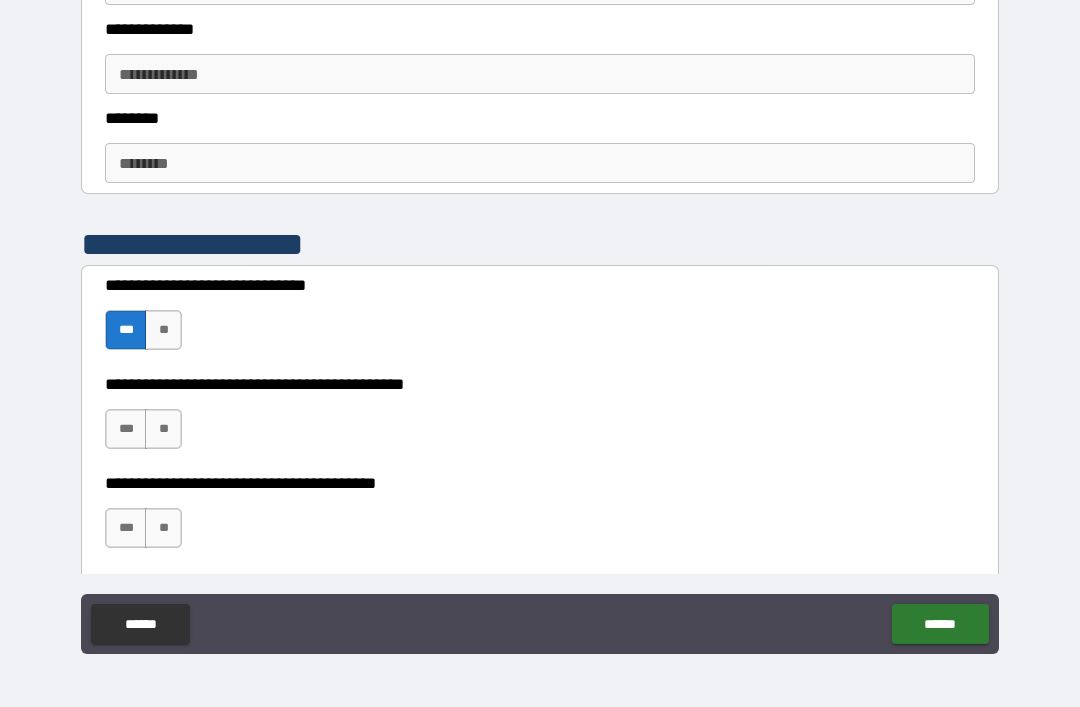 click on "***" at bounding box center (126, 429) 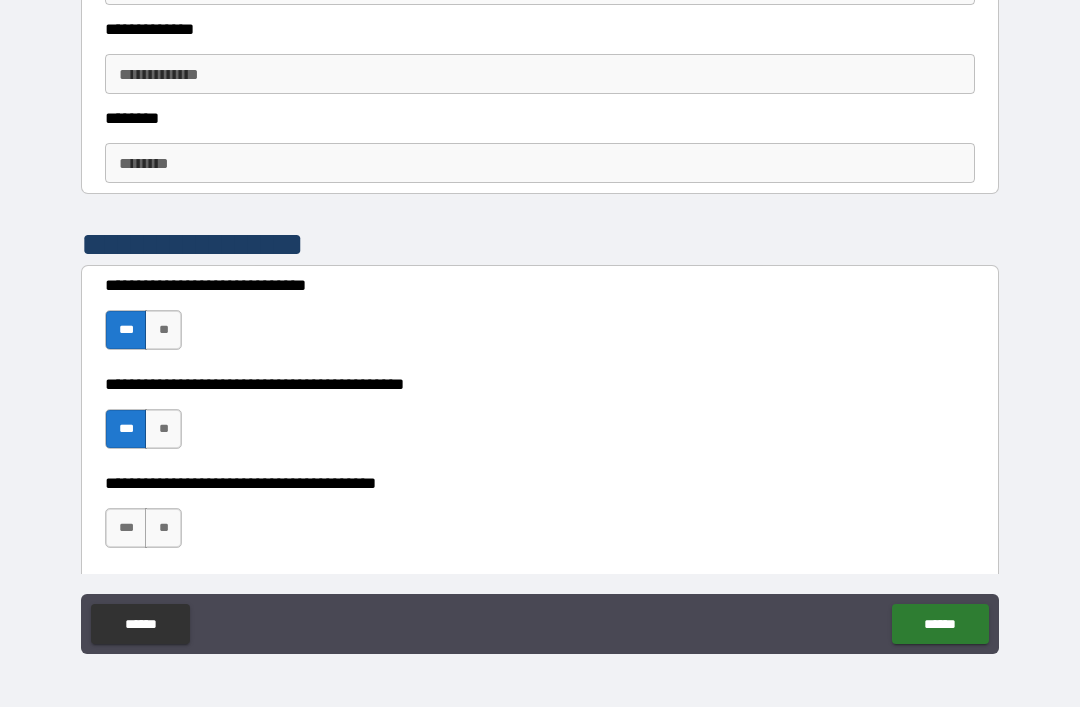 click on "***" at bounding box center (126, 528) 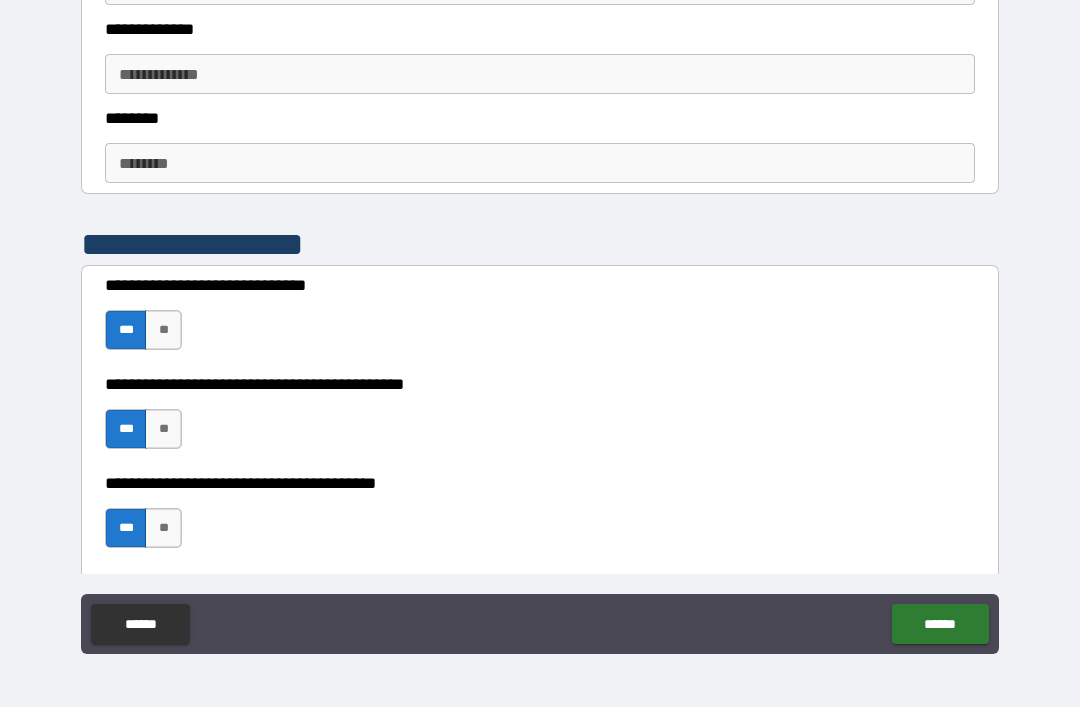 click on "******" at bounding box center [940, 624] 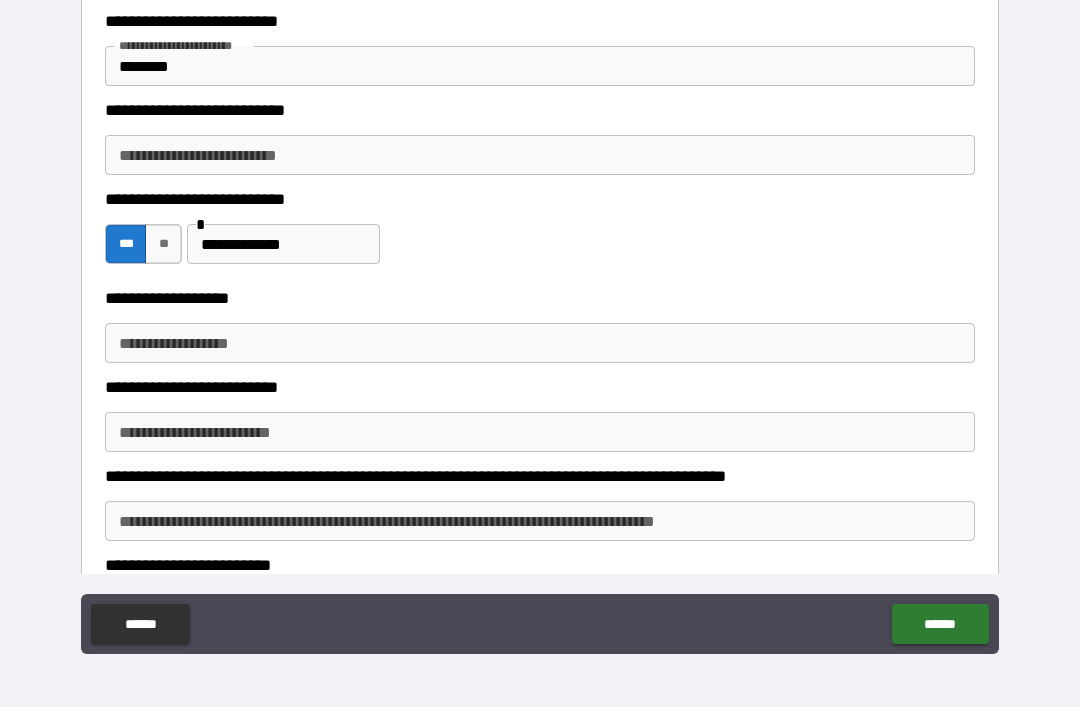 scroll, scrollTop: 1947, scrollLeft: 0, axis: vertical 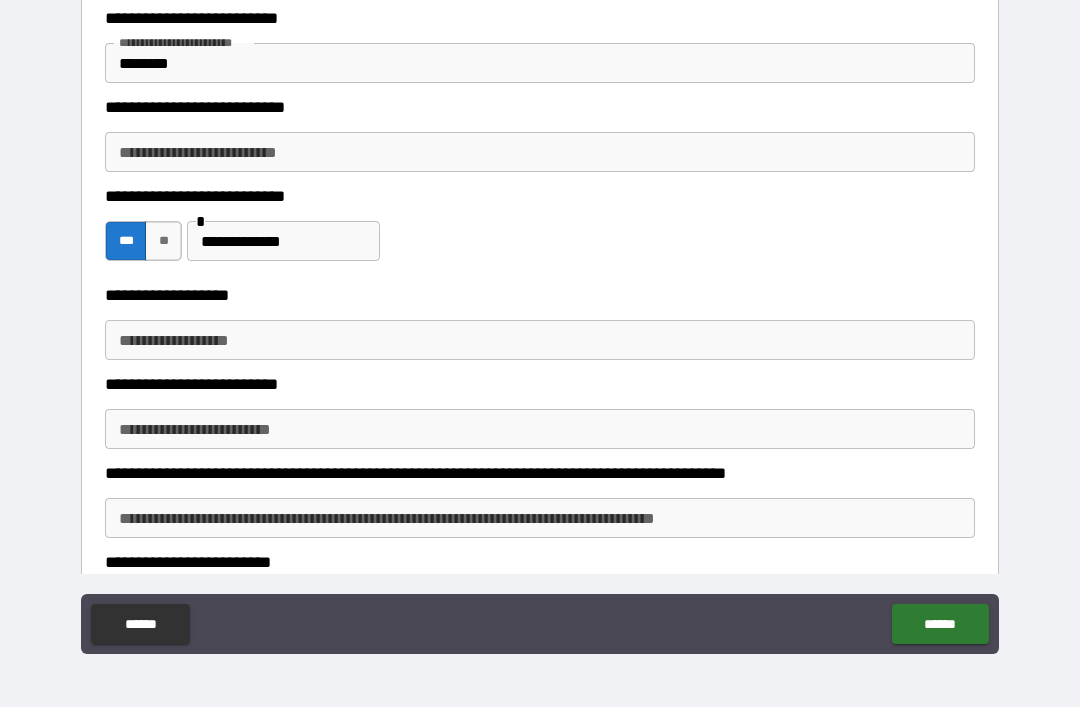 click on "**********" at bounding box center (540, 340) 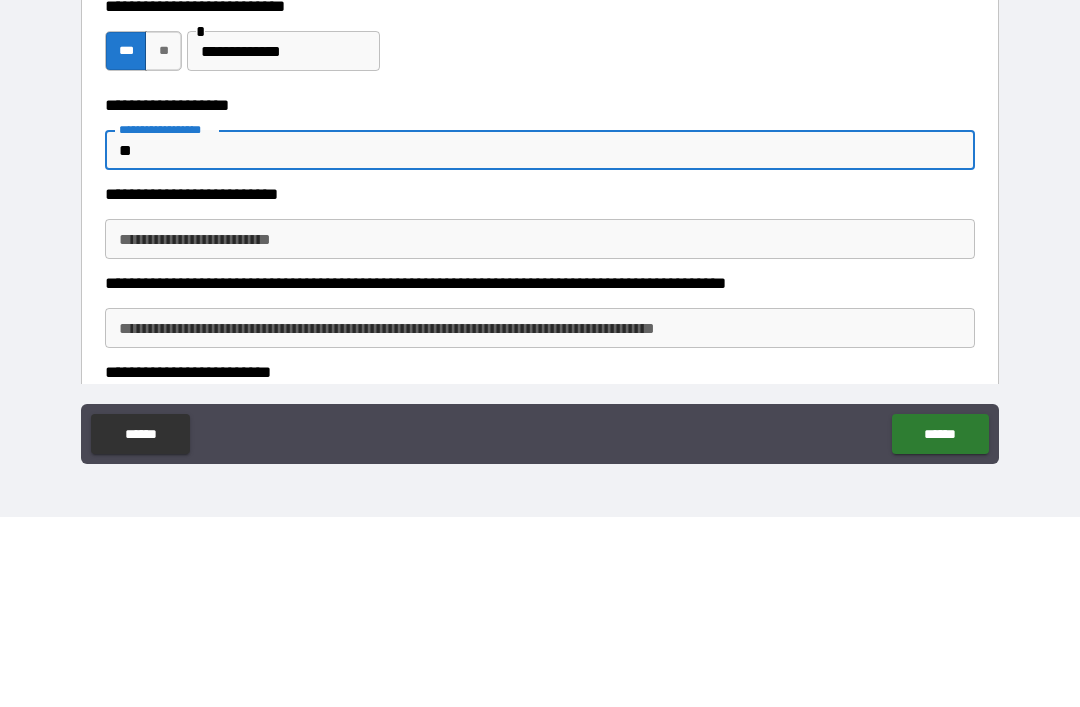 type on "*" 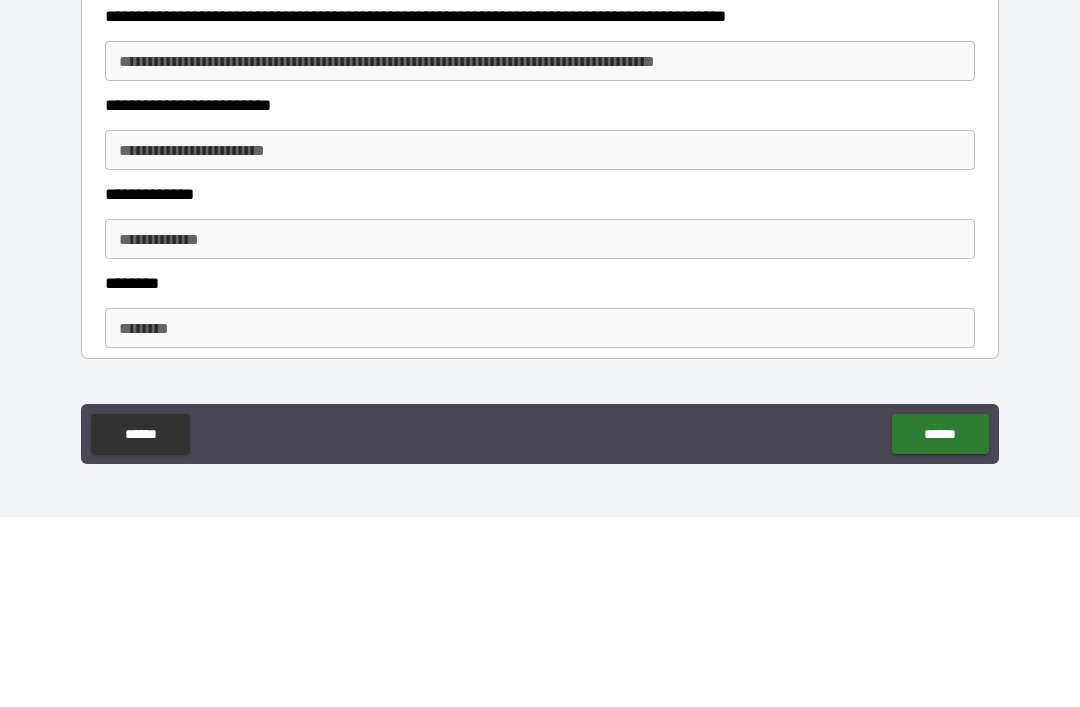 scroll, scrollTop: 2218, scrollLeft: 0, axis: vertical 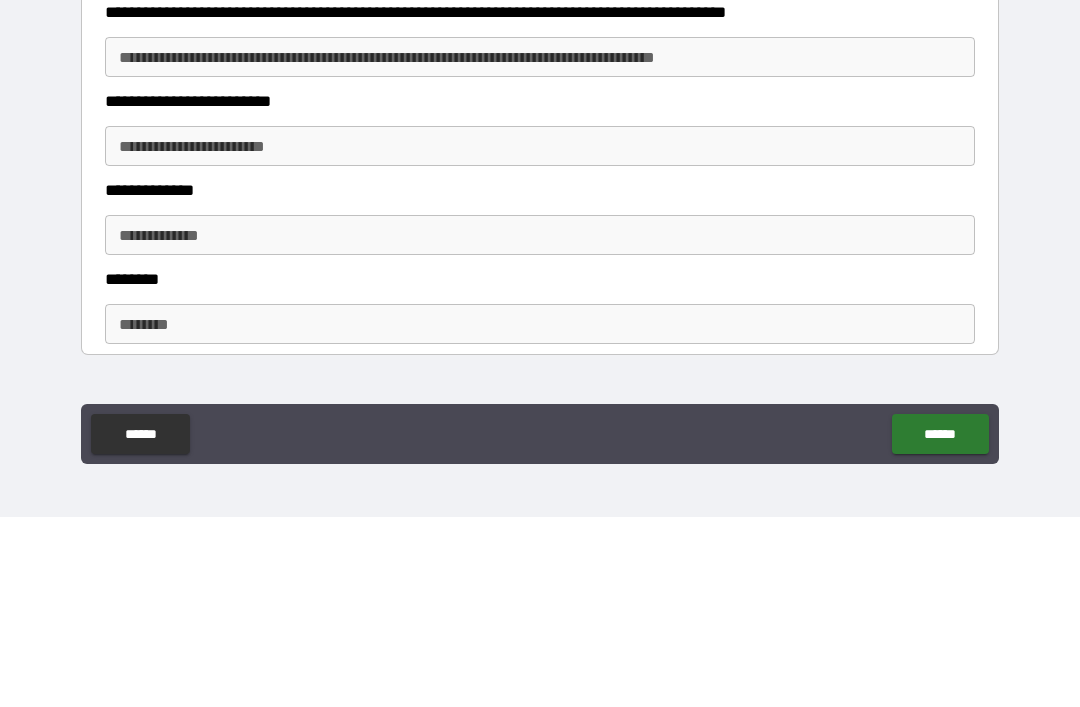type on "**" 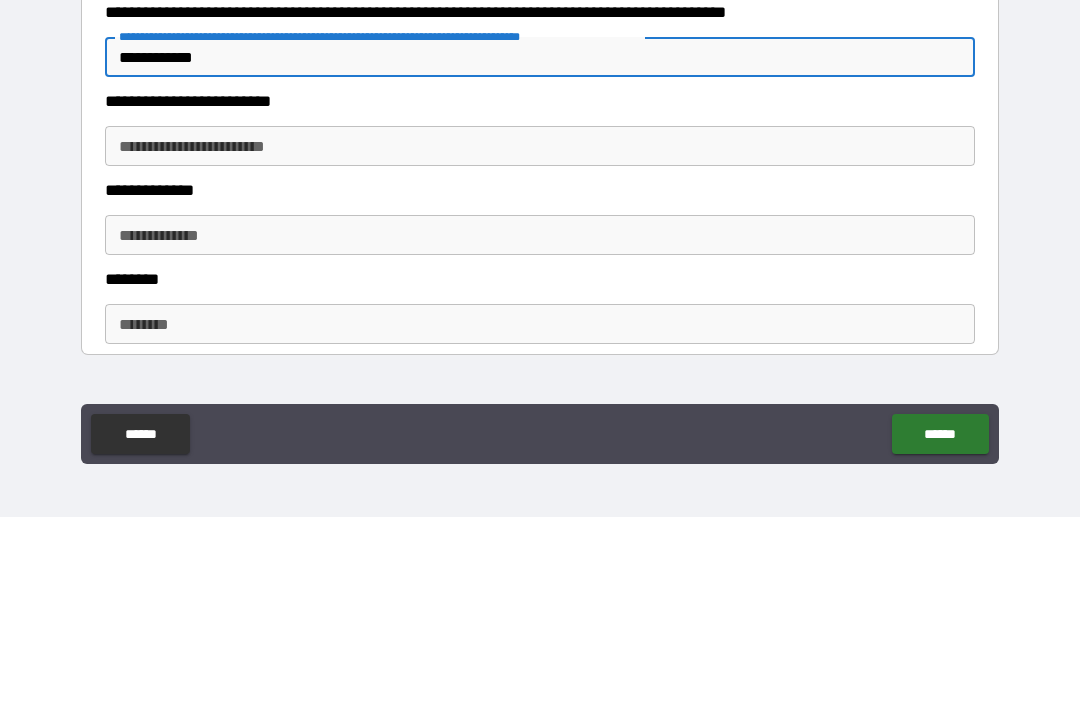 type on "**********" 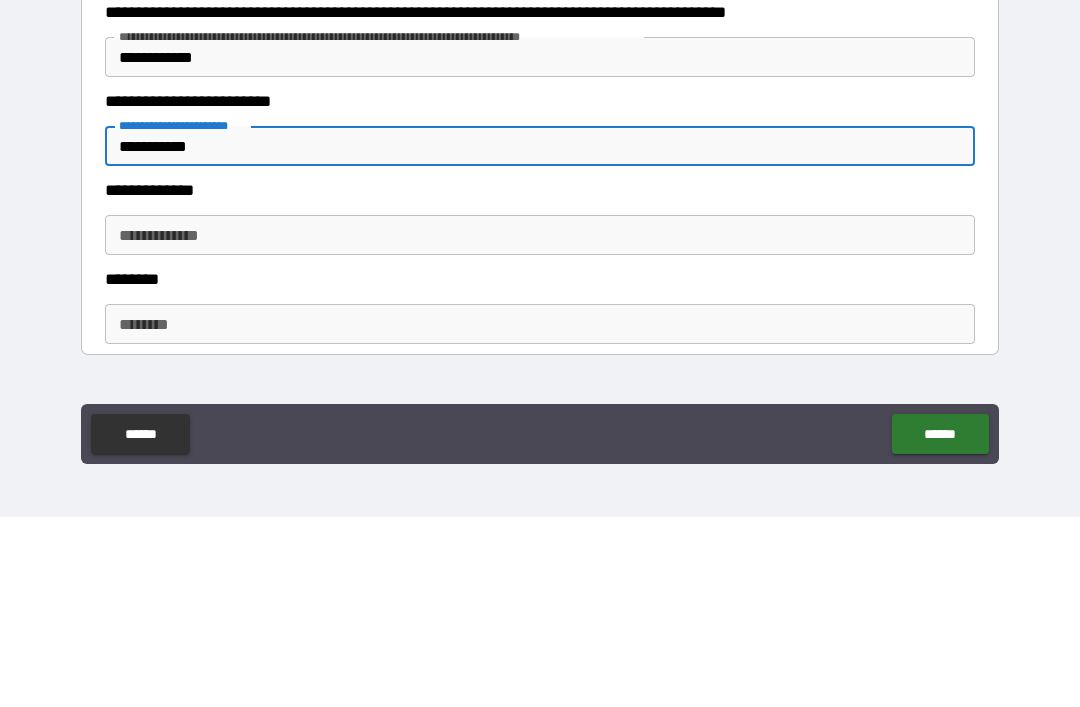 type on "**********" 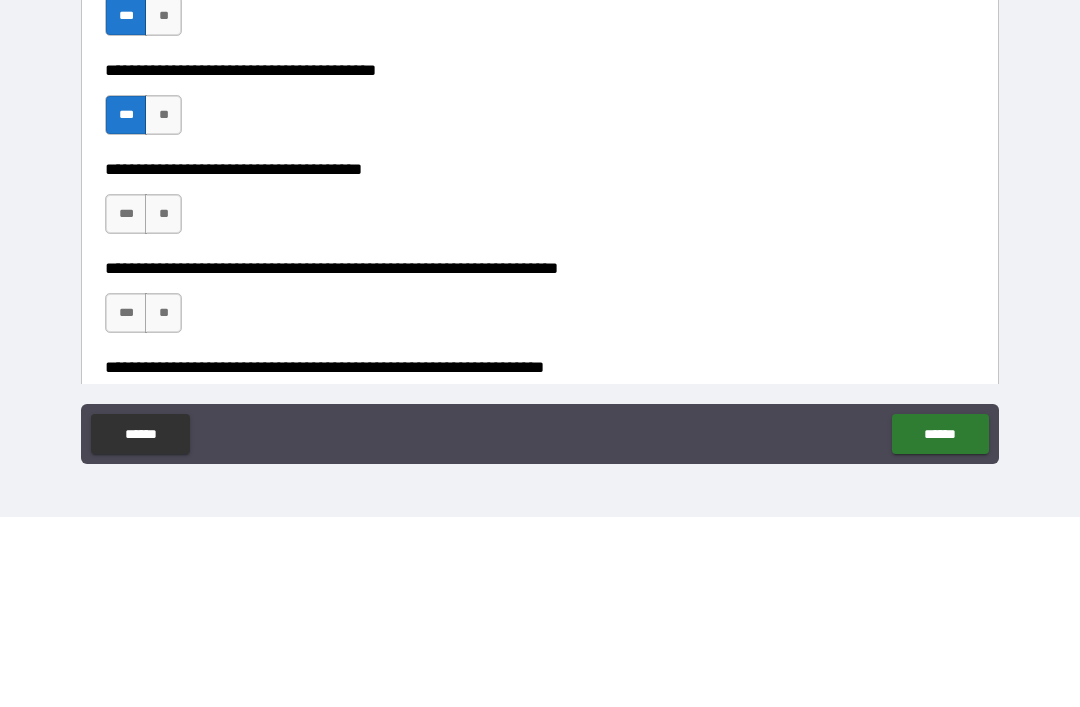 scroll, scrollTop: 2801, scrollLeft: 0, axis: vertical 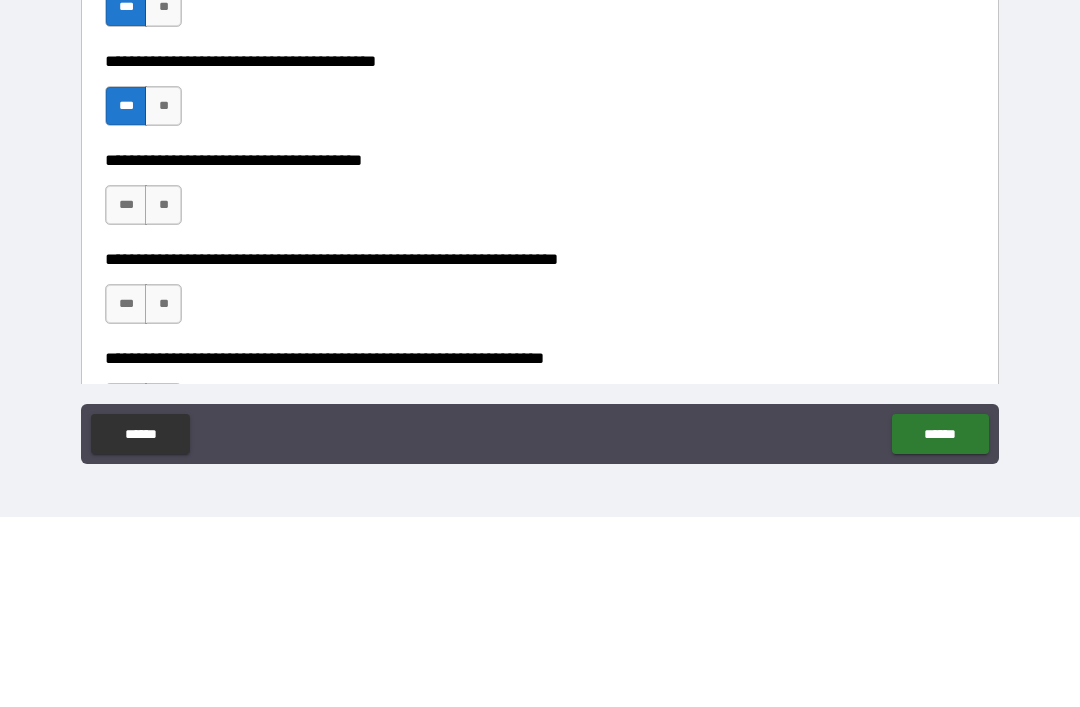 type on "**********" 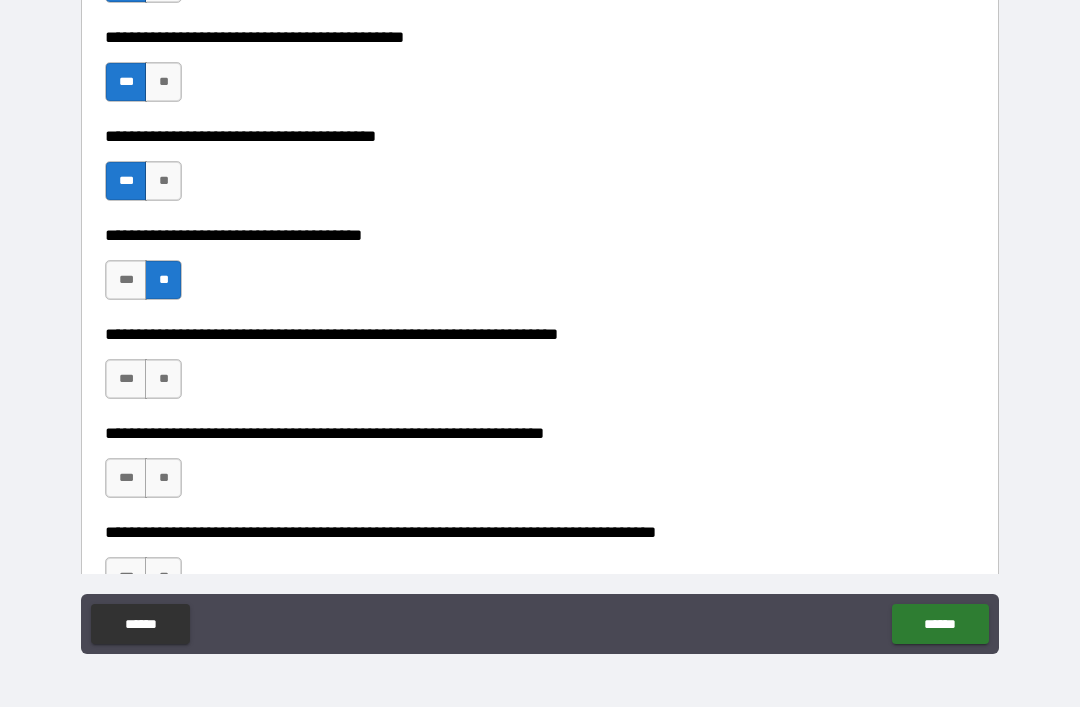 scroll, scrollTop: 2949, scrollLeft: 0, axis: vertical 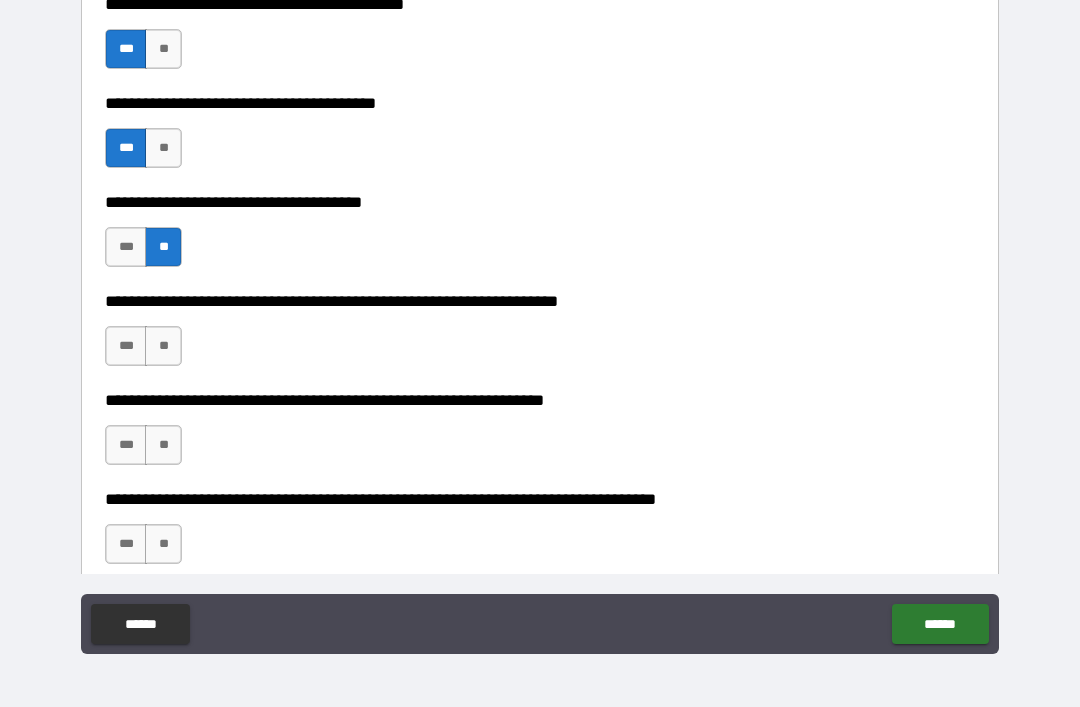 click on "***" at bounding box center [126, 346] 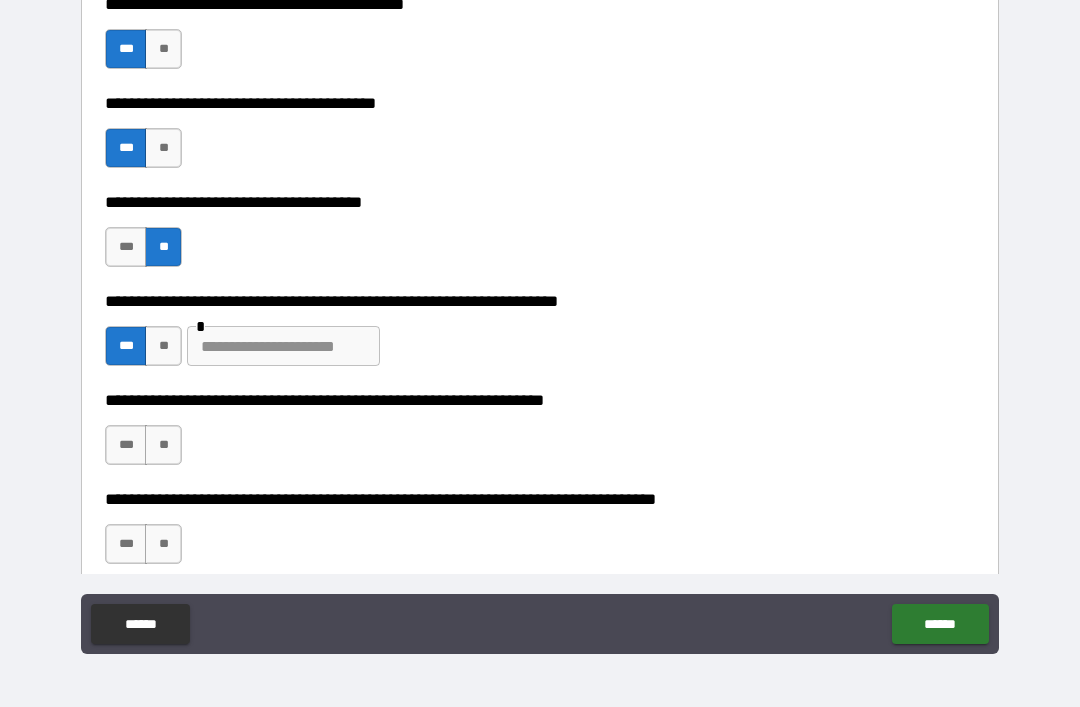 click on "**" at bounding box center (163, 346) 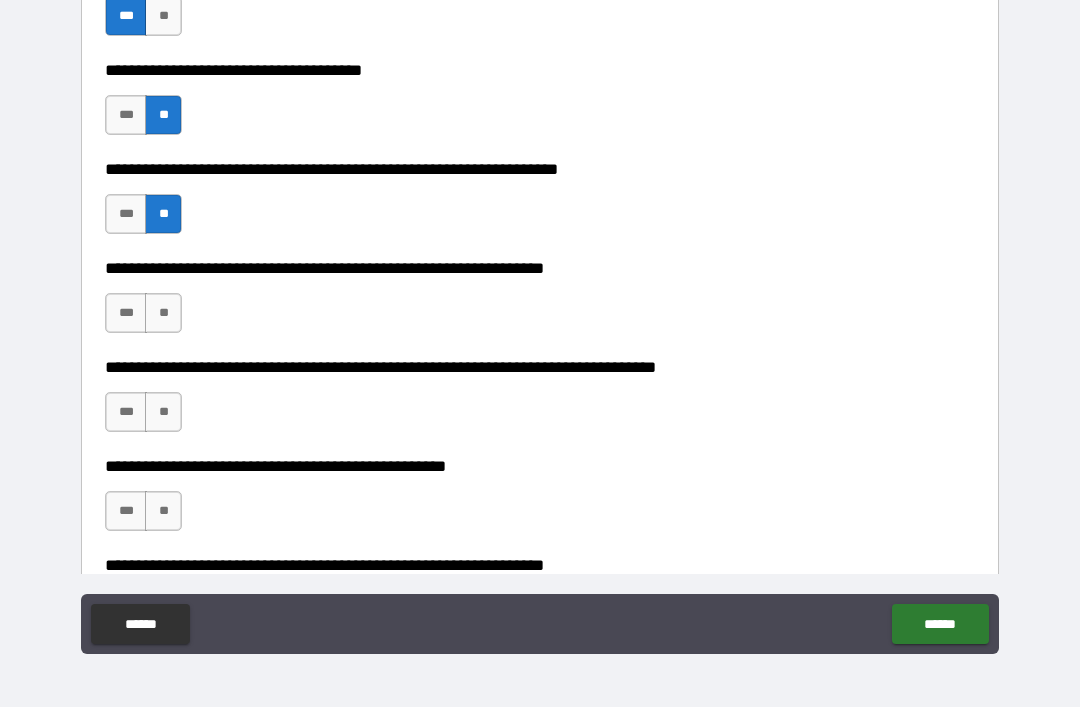 scroll, scrollTop: 3142, scrollLeft: 0, axis: vertical 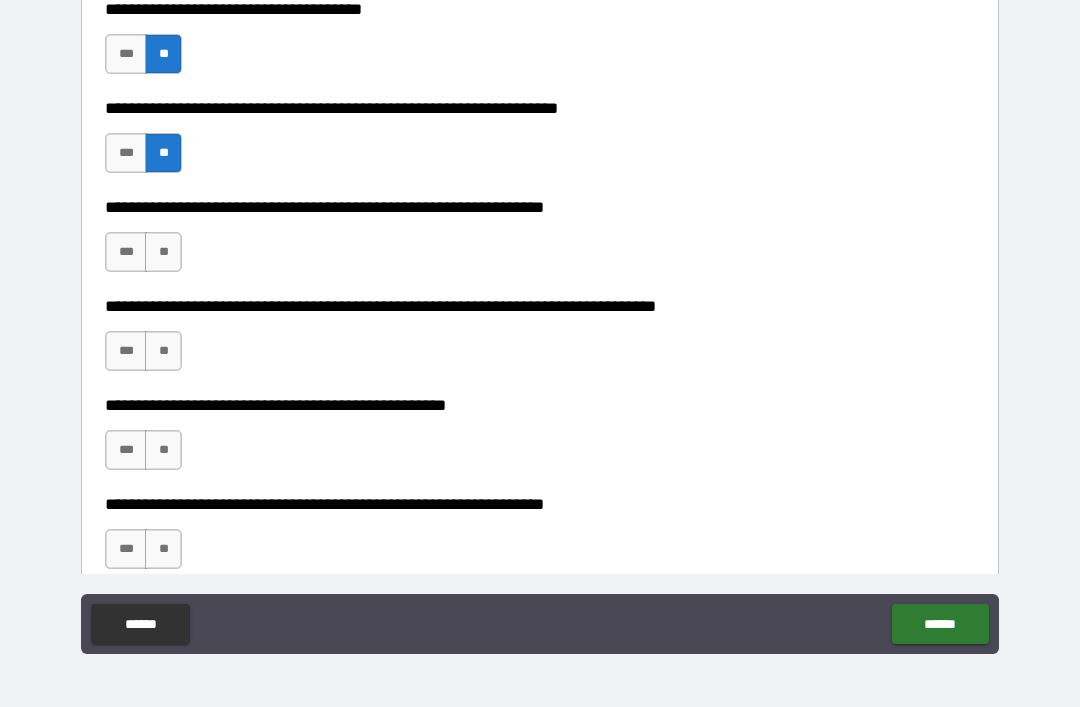 click on "**" at bounding box center [163, 252] 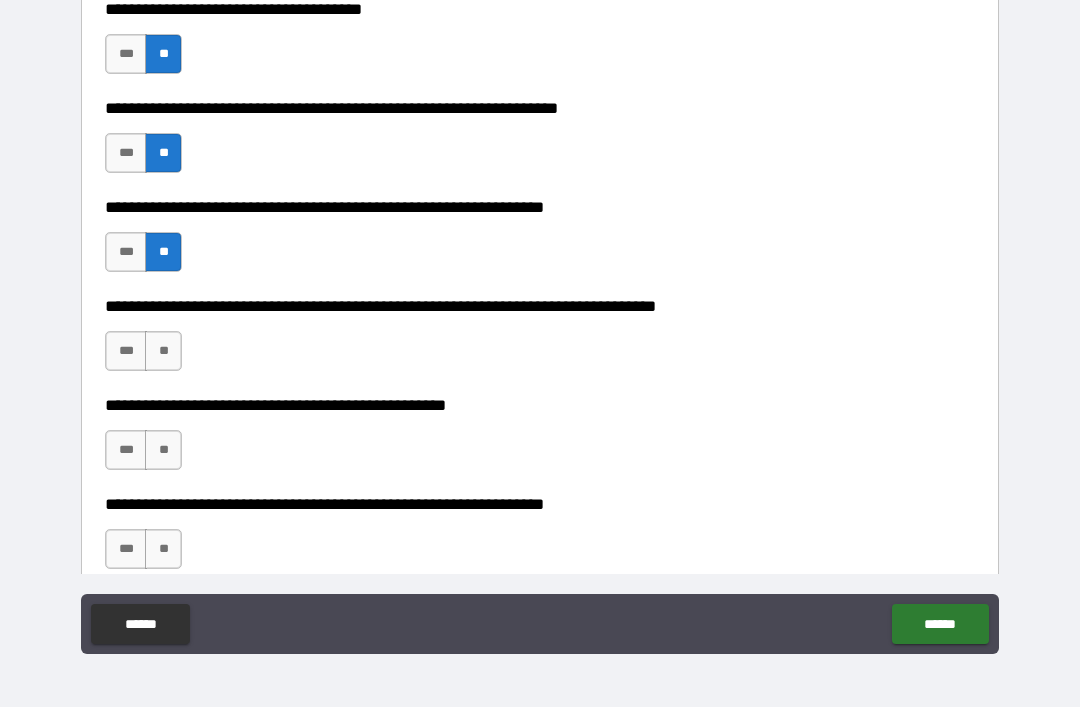 click on "**" at bounding box center (163, 351) 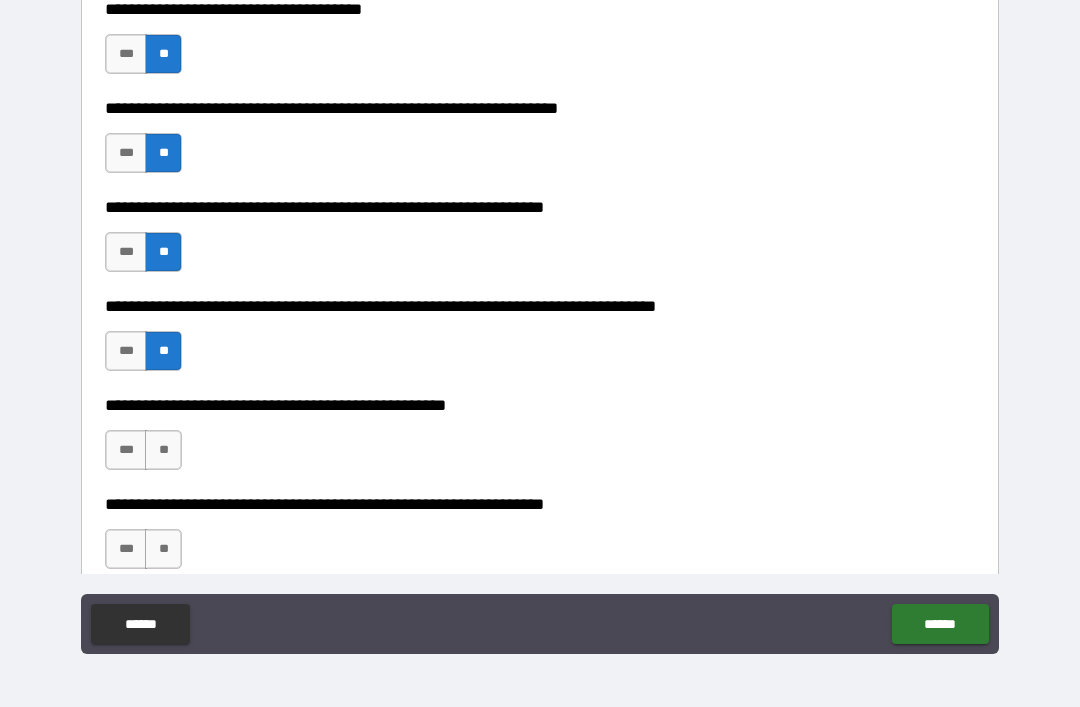 click on "**" at bounding box center [163, 450] 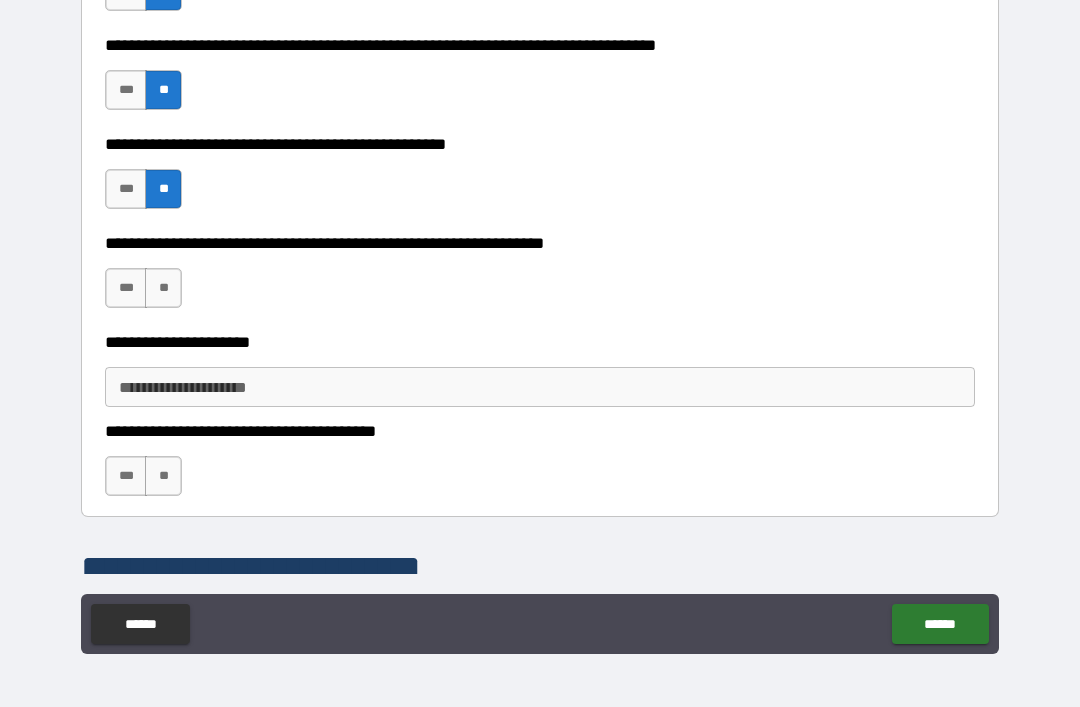 scroll, scrollTop: 3428, scrollLeft: 0, axis: vertical 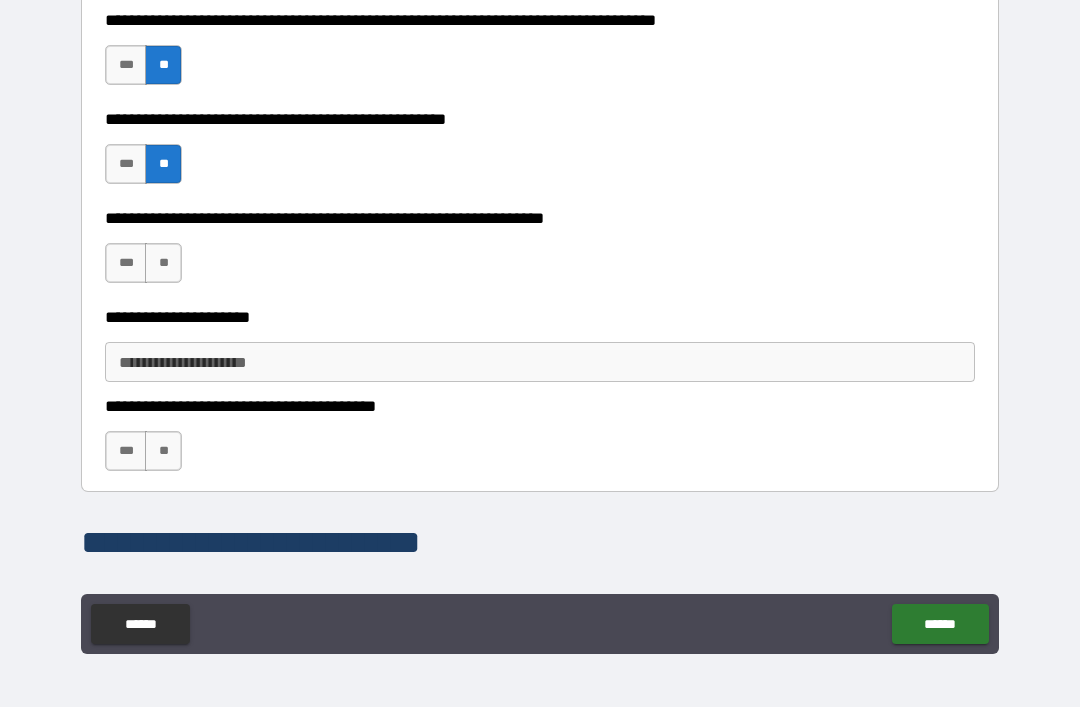 click on "**" at bounding box center (163, 263) 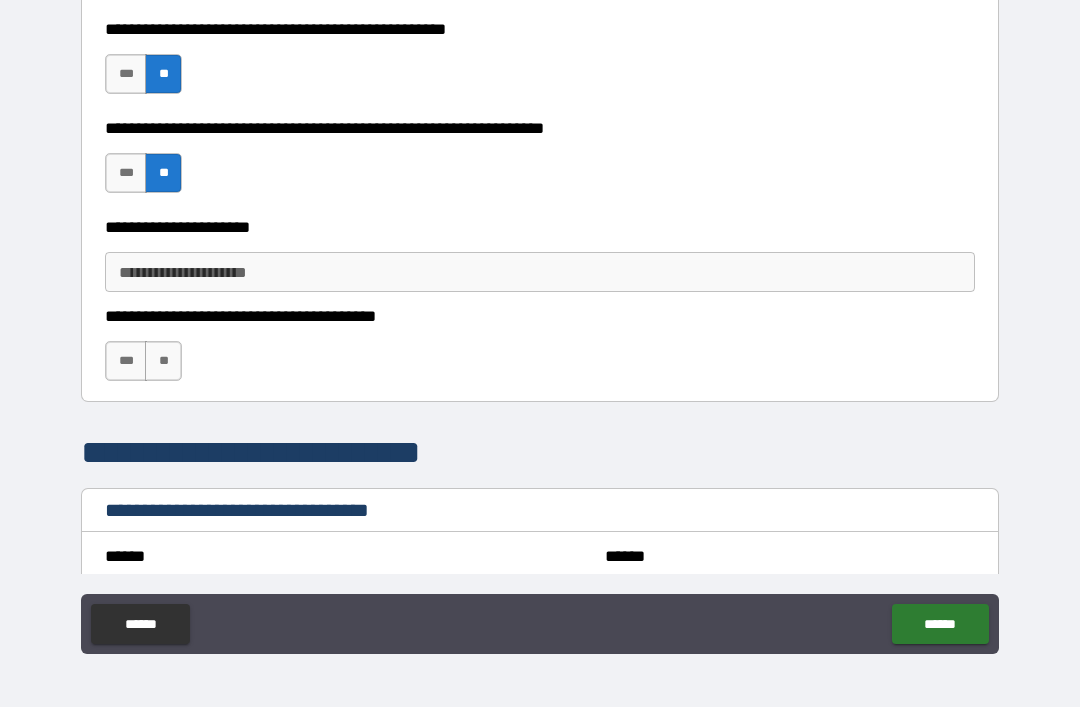 scroll, scrollTop: 3526, scrollLeft: 0, axis: vertical 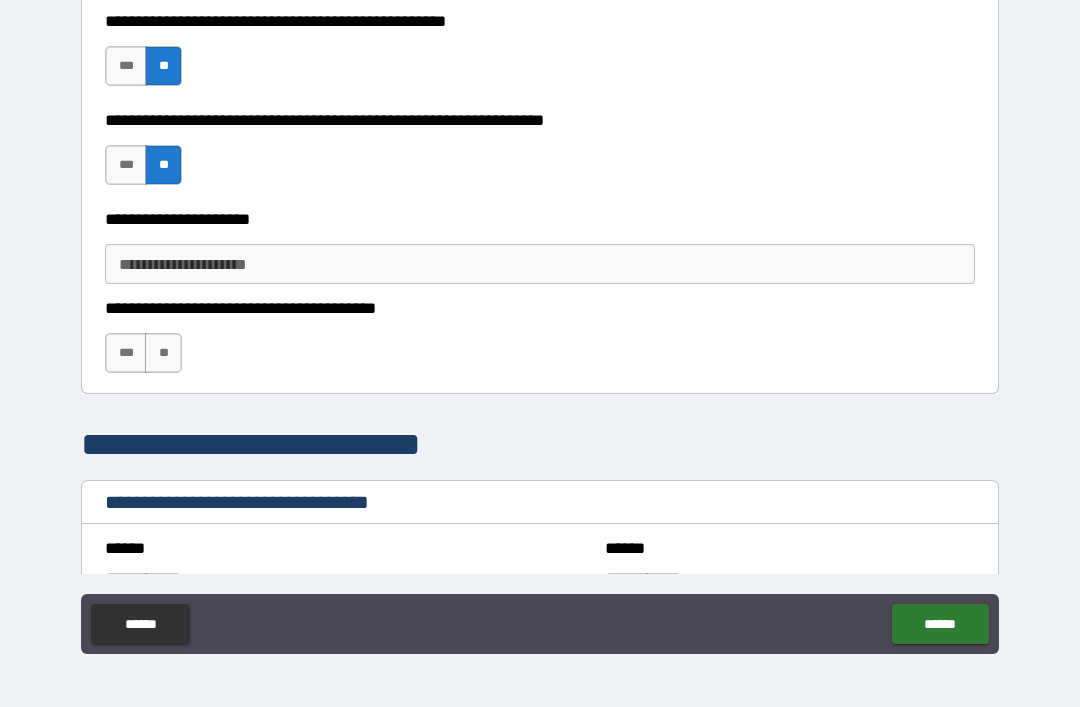 click on "**" at bounding box center [163, 353] 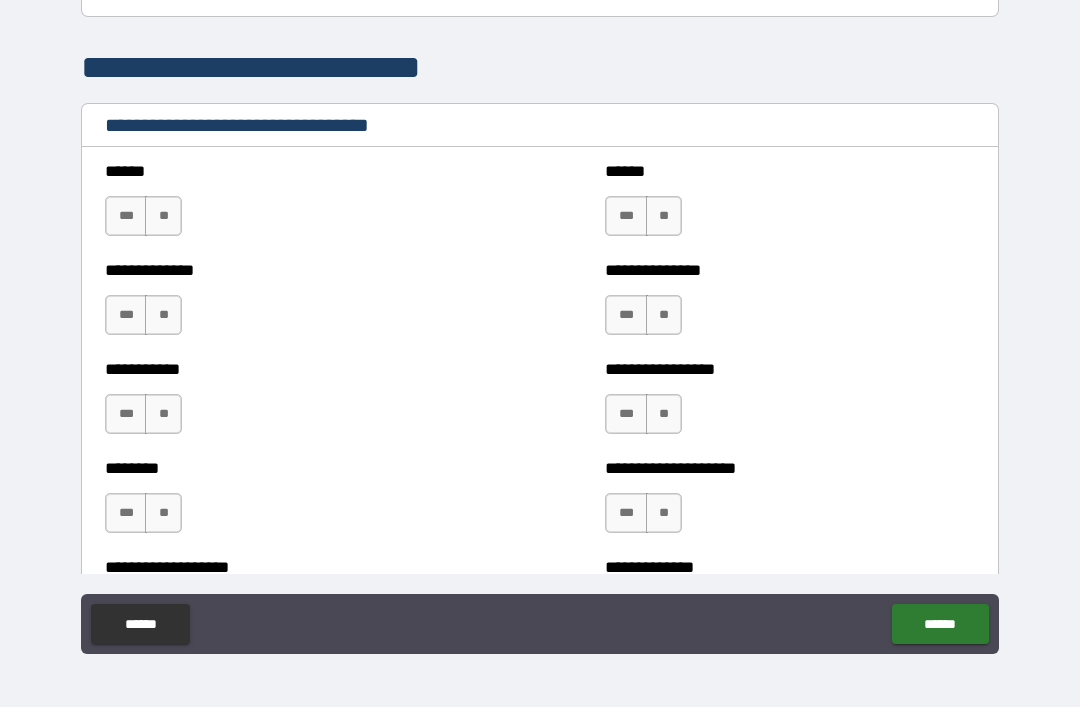 scroll, scrollTop: 3906, scrollLeft: 0, axis: vertical 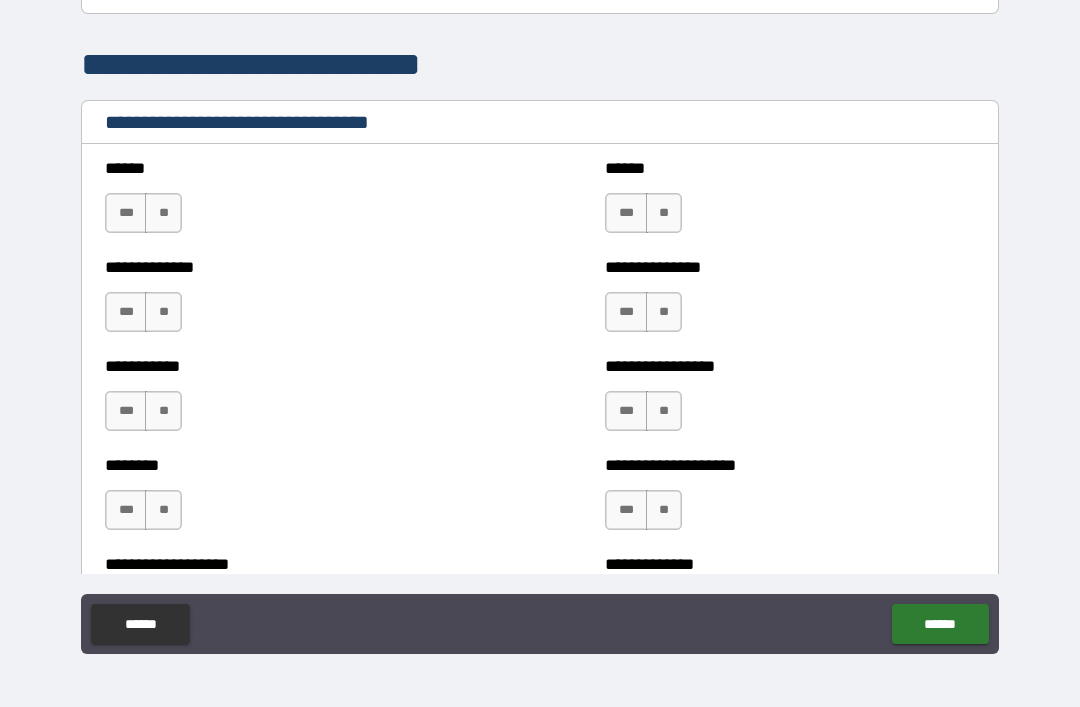 click on "**" at bounding box center [163, 213] 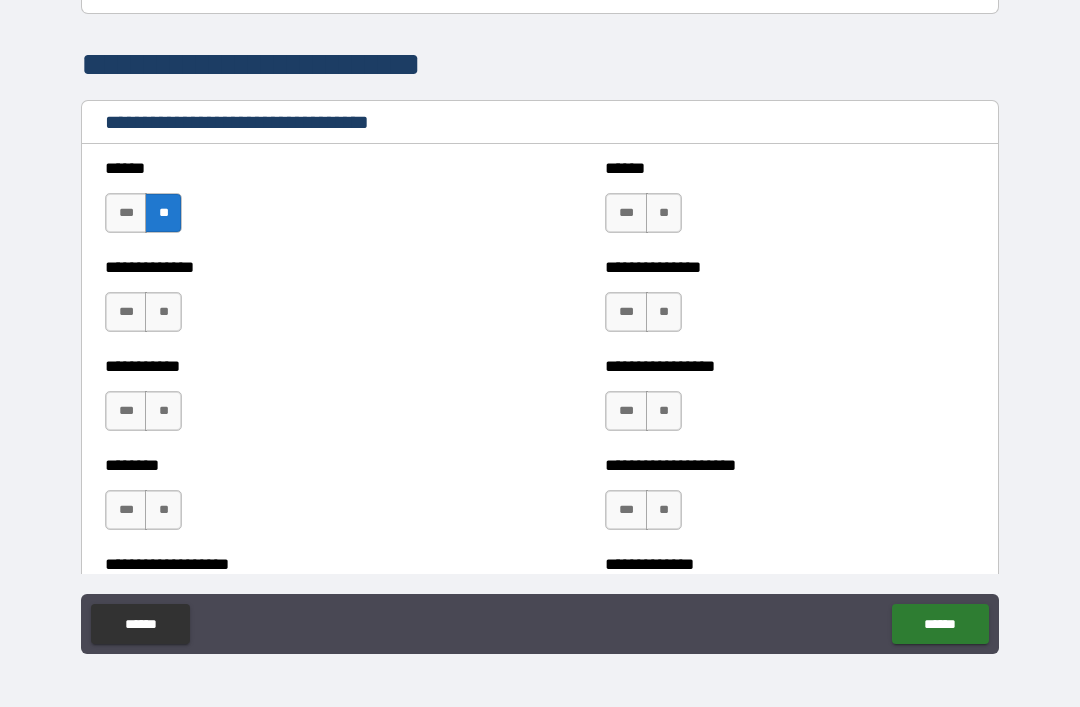 click on "**" at bounding box center (664, 213) 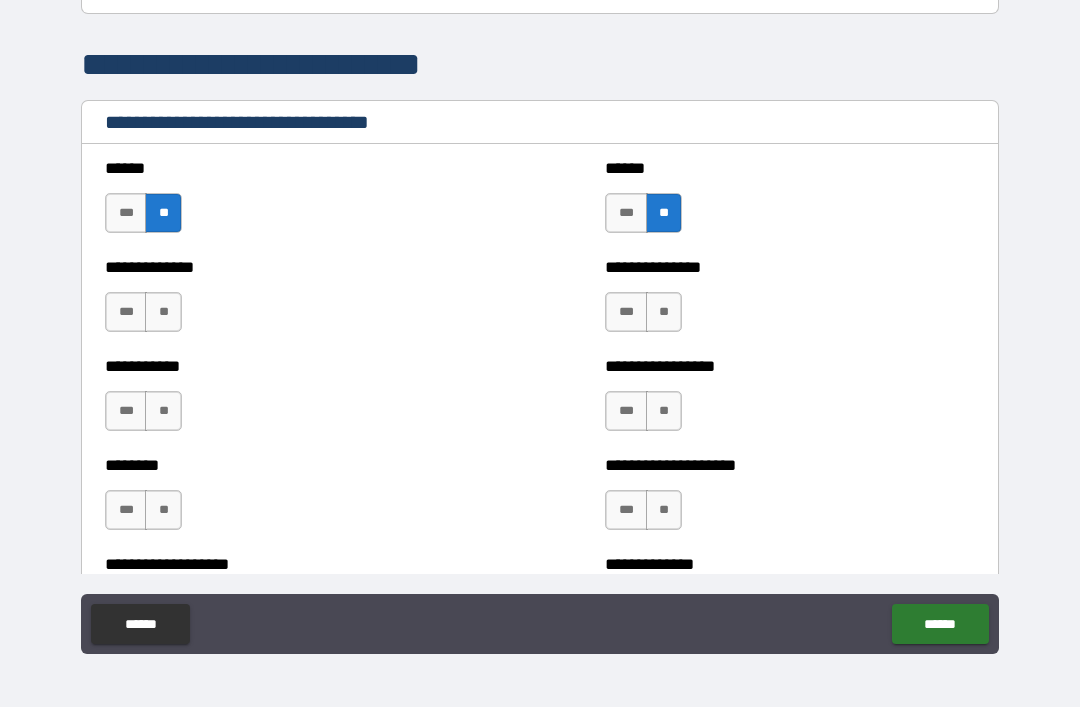 click on "**" at bounding box center (163, 312) 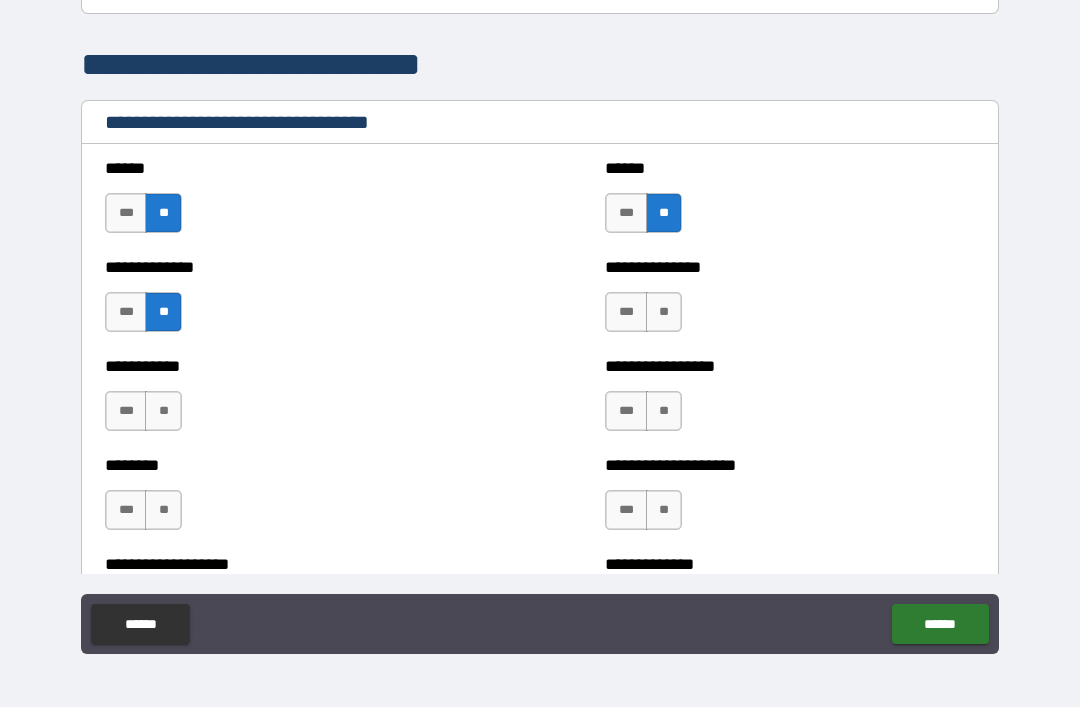 click on "**" at bounding box center (664, 312) 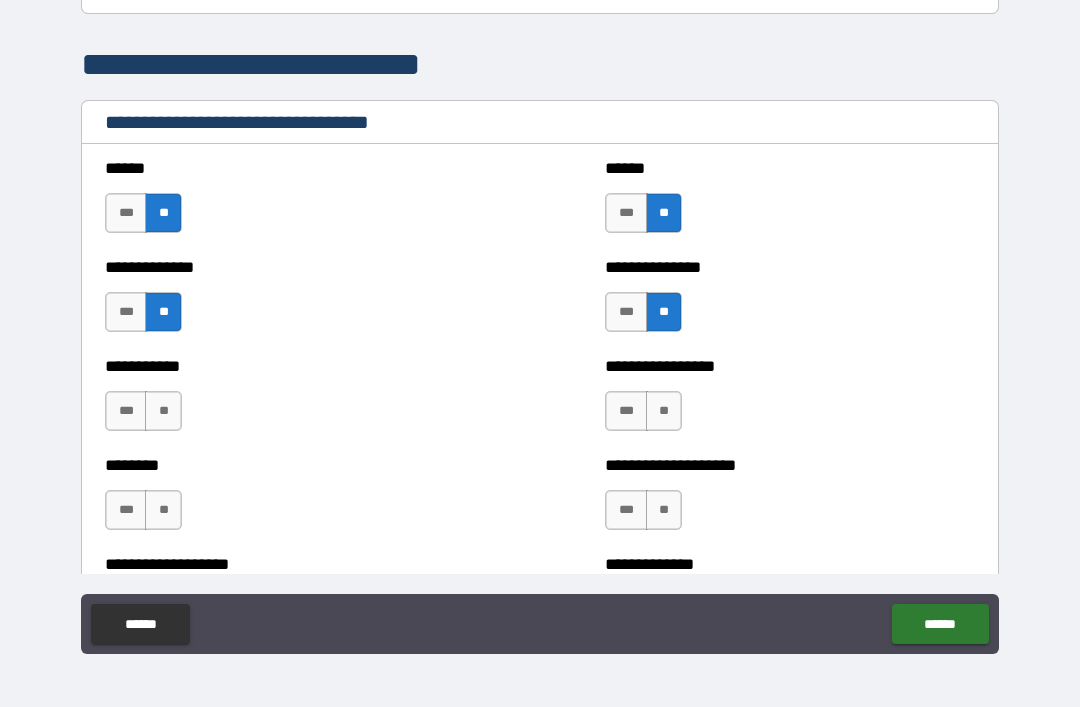 click on "**" at bounding box center (163, 411) 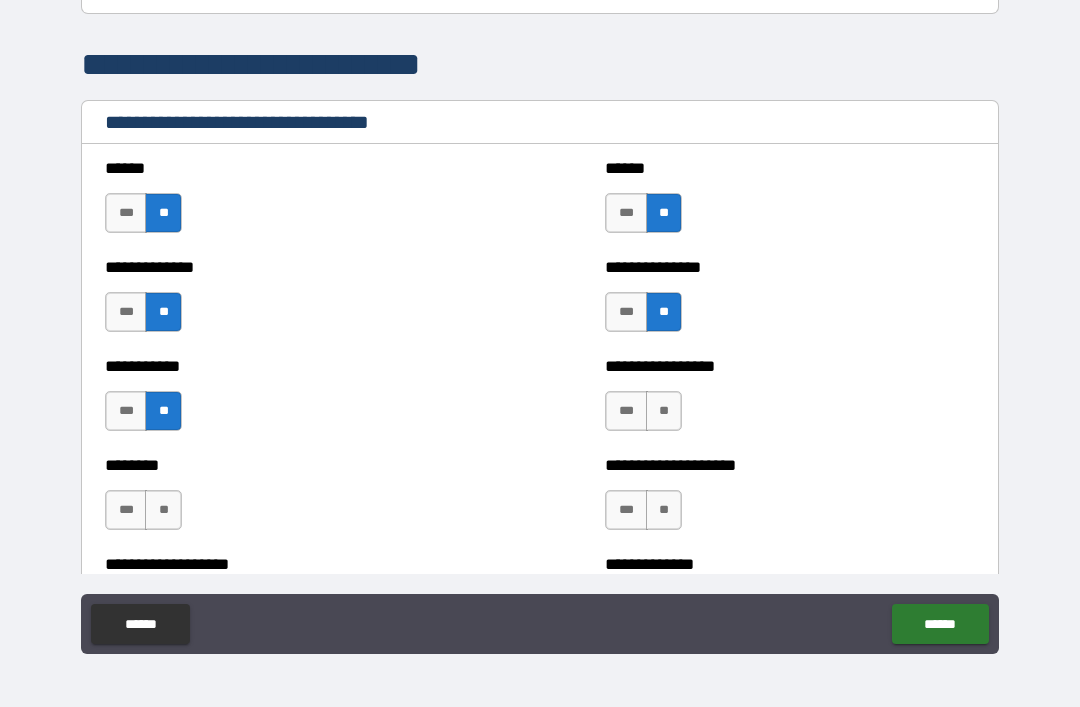 click on "**" at bounding box center (664, 411) 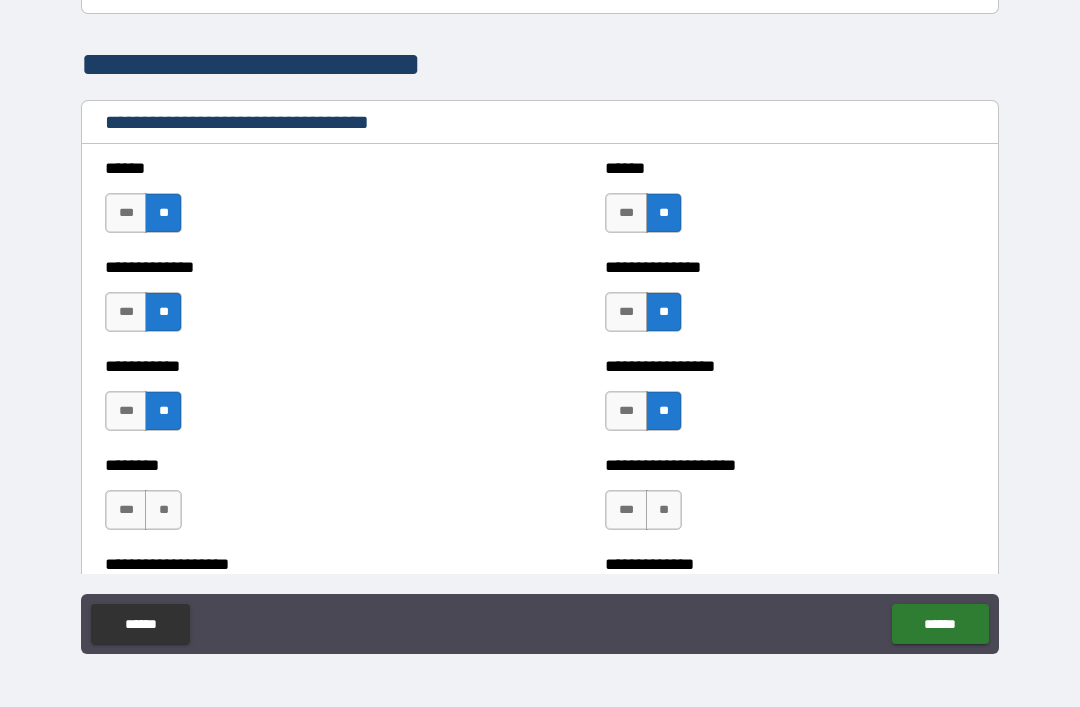click on "**" at bounding box center [163, 510] 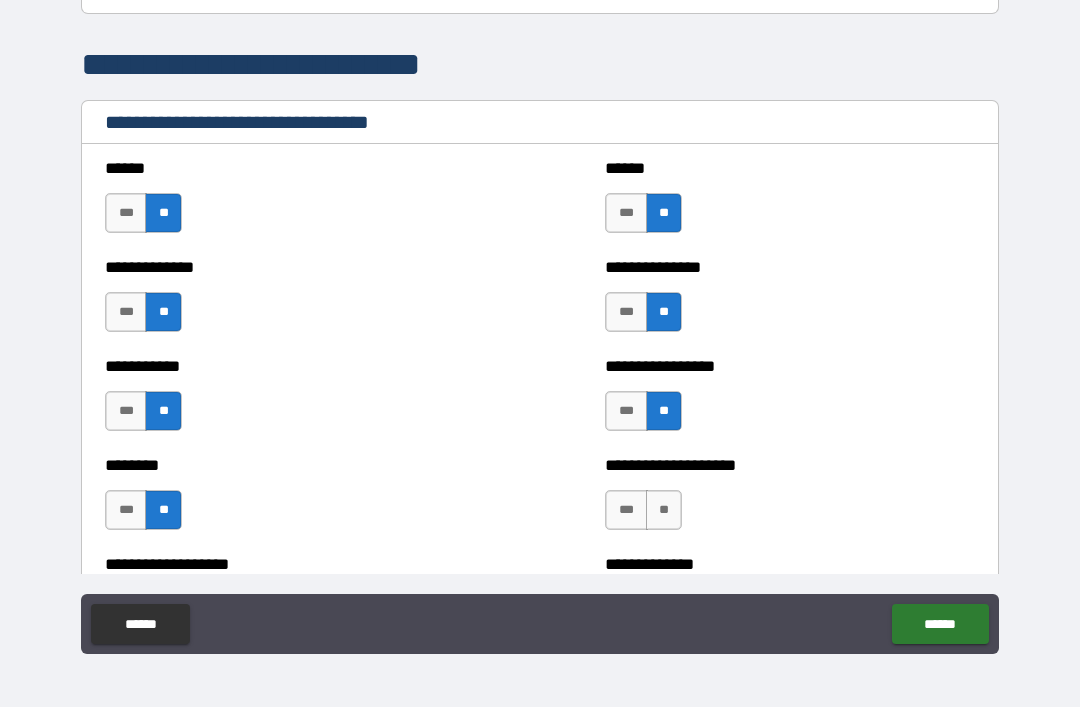click on "**" at bounding box center [664, 510] 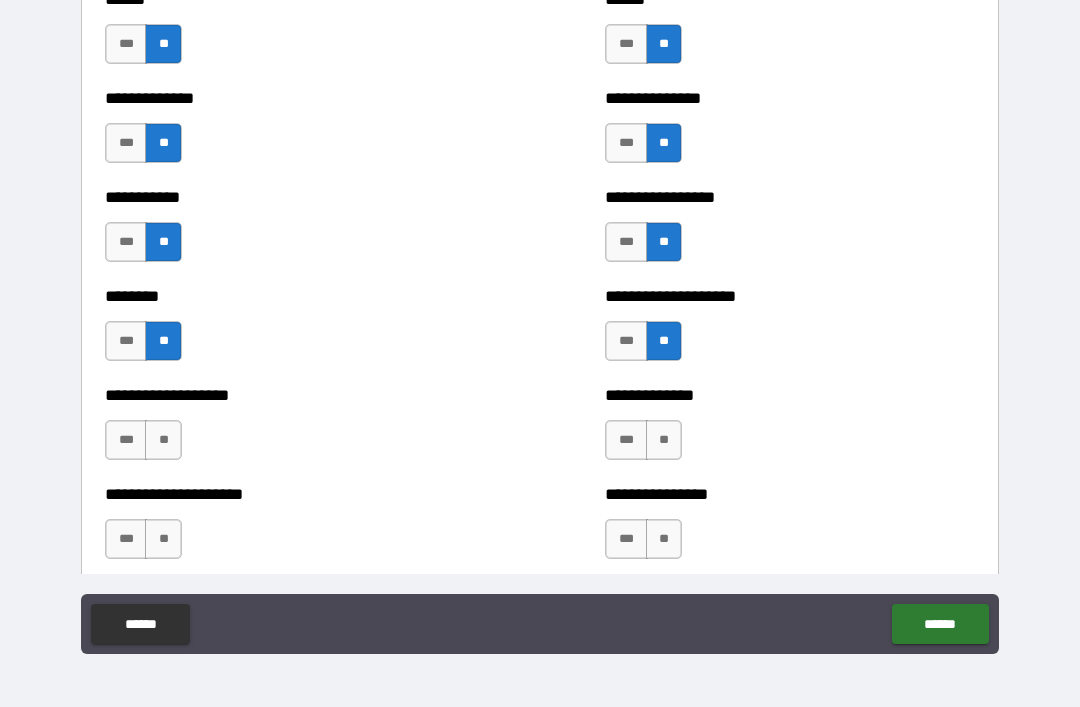 scroll, scrollTop: 4110, scrollLeft: 0, axis: vertical 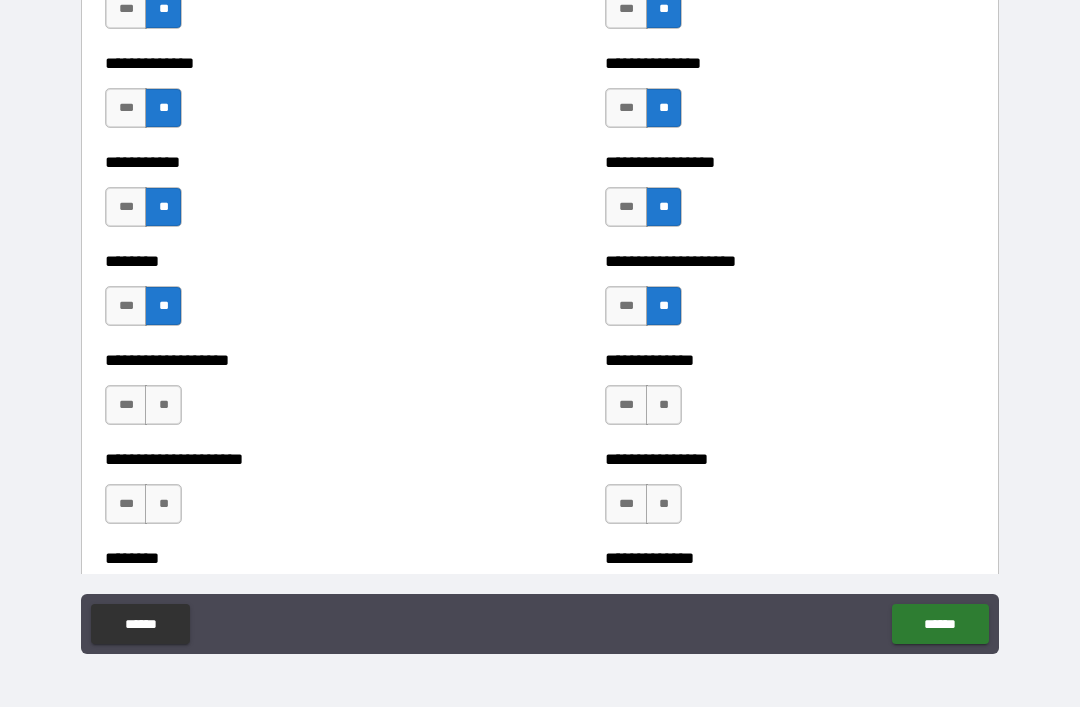 click on "**" at bounding box center (163, 405) 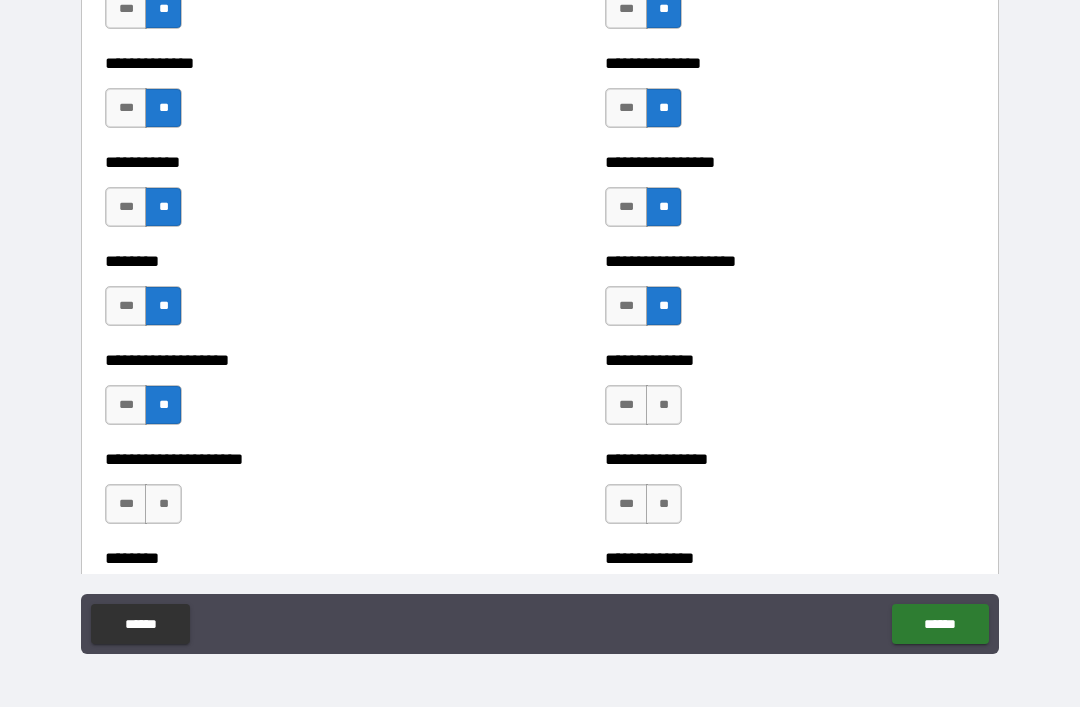 click on "**" at bounding box center [163, 504] 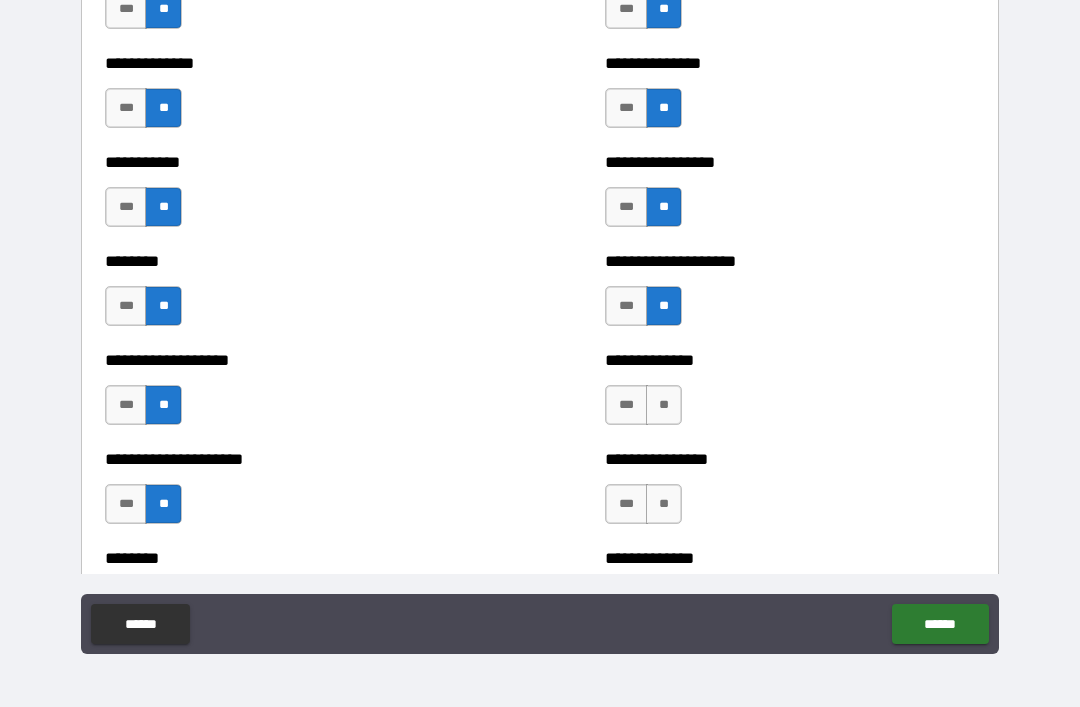 click on "**" at bounding box center [664, 405] 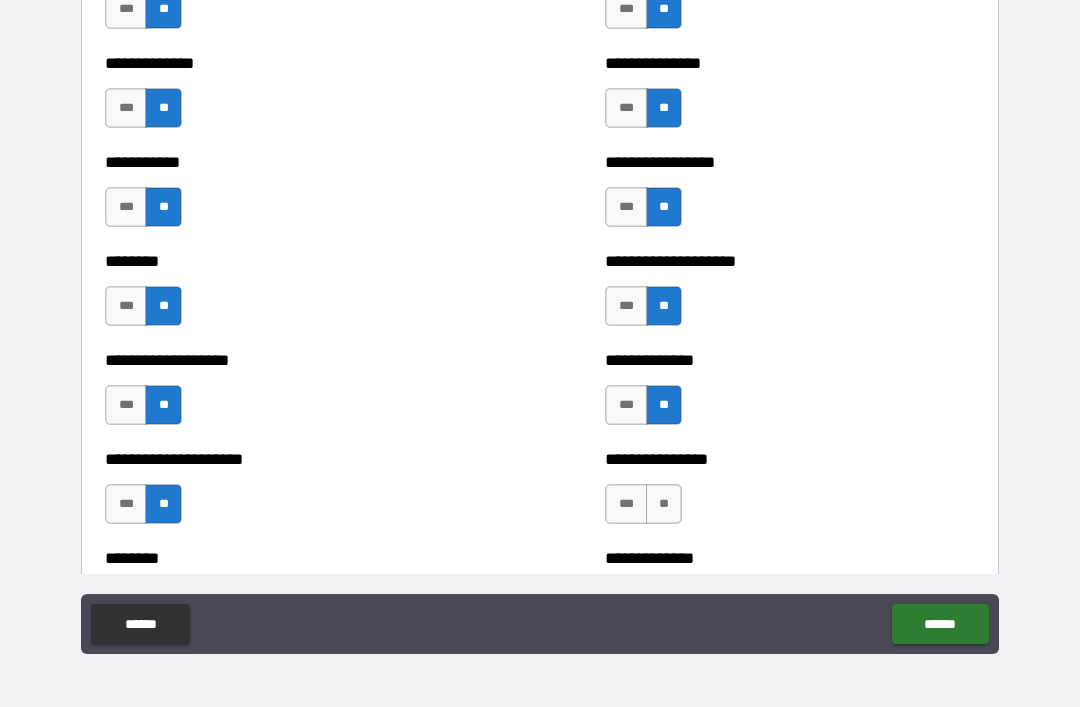 click on "**" at bounding box center (664, 504) 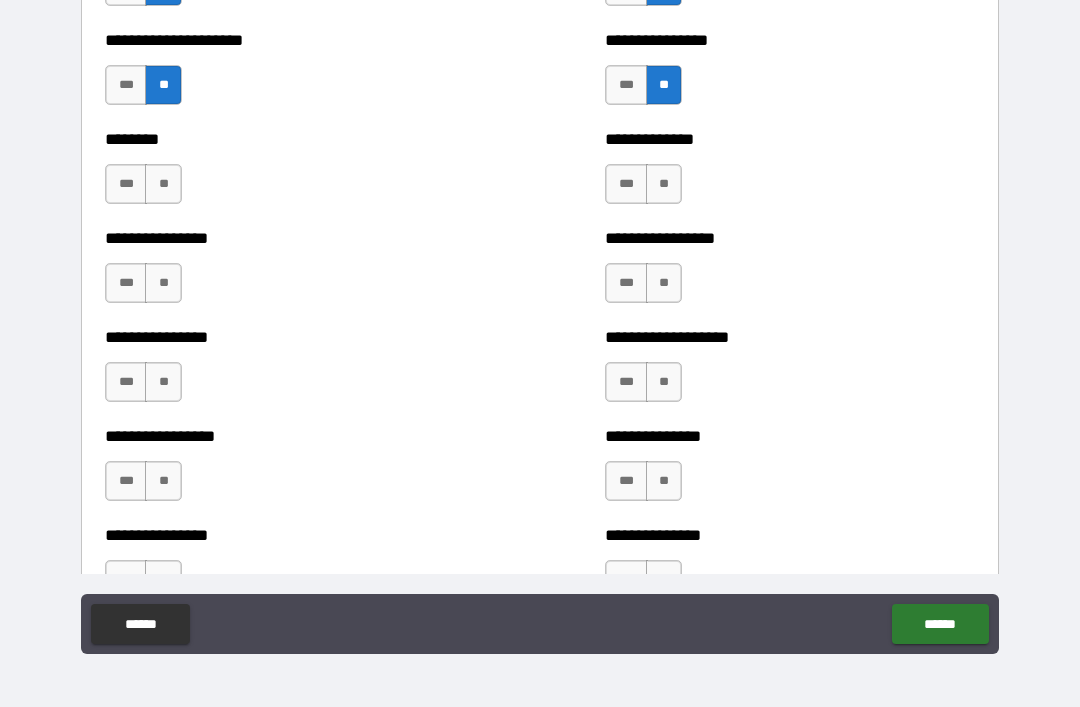 scroll, scrollTop: 4548, scrollLeft: 0, axis: vertical 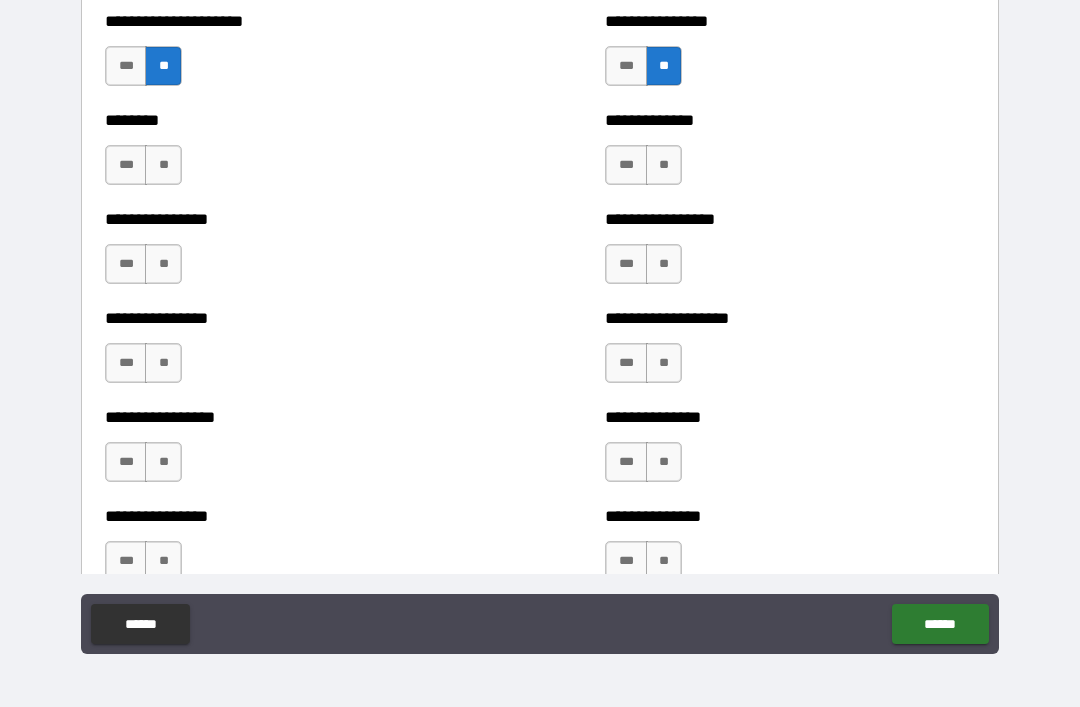 click on "**" at bounding box center [163, 165] 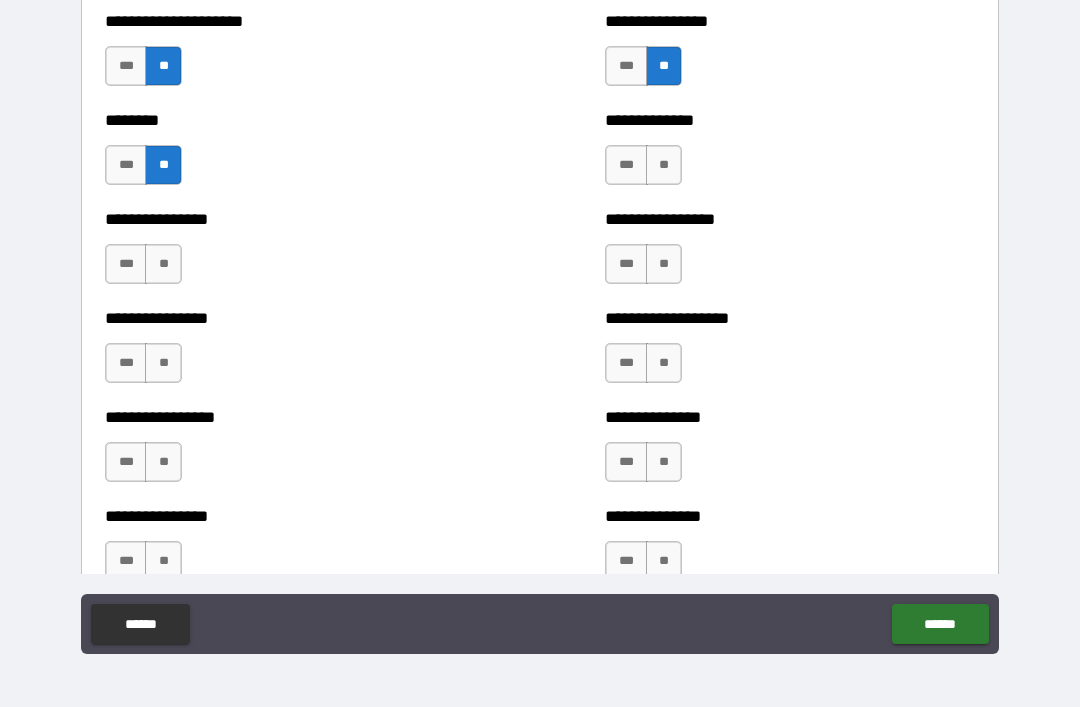 click on "**" at bounding box center [163, 264] 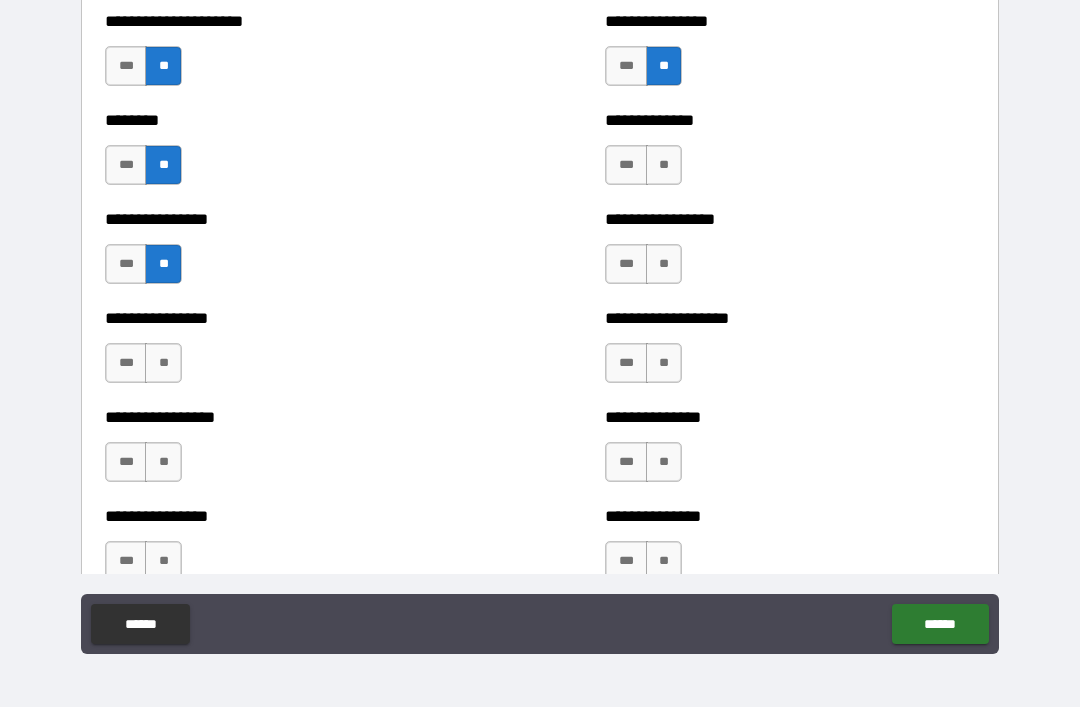 click on "**" at bounding box center [163, 363] 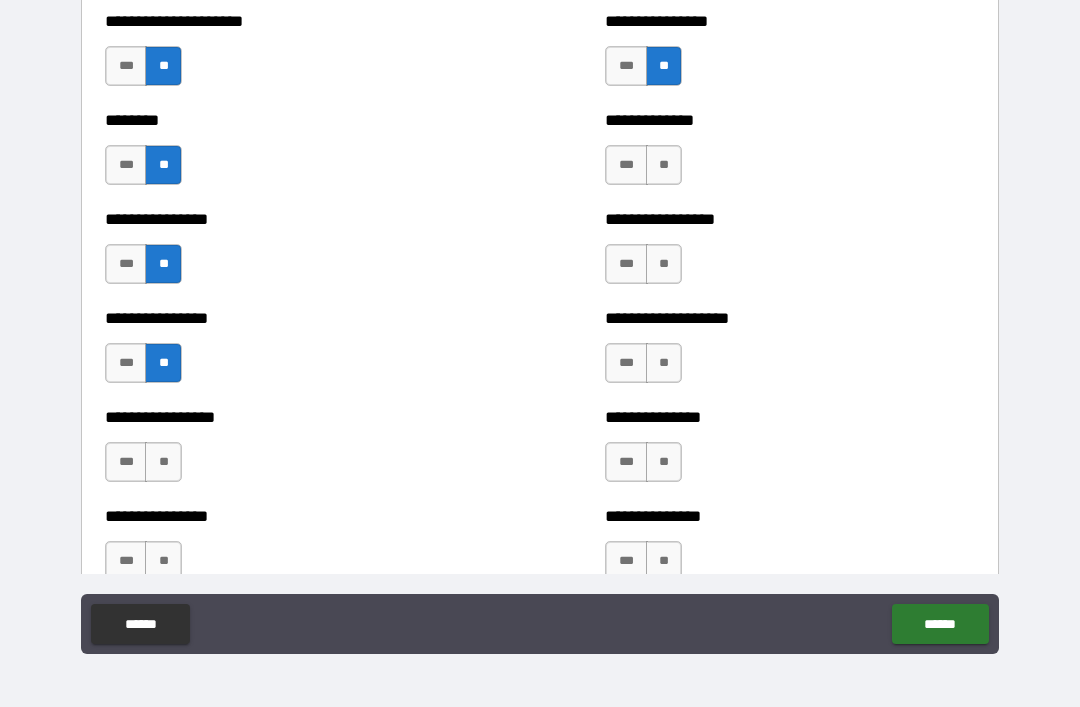 click on "**" at bounding box center [163, 462] 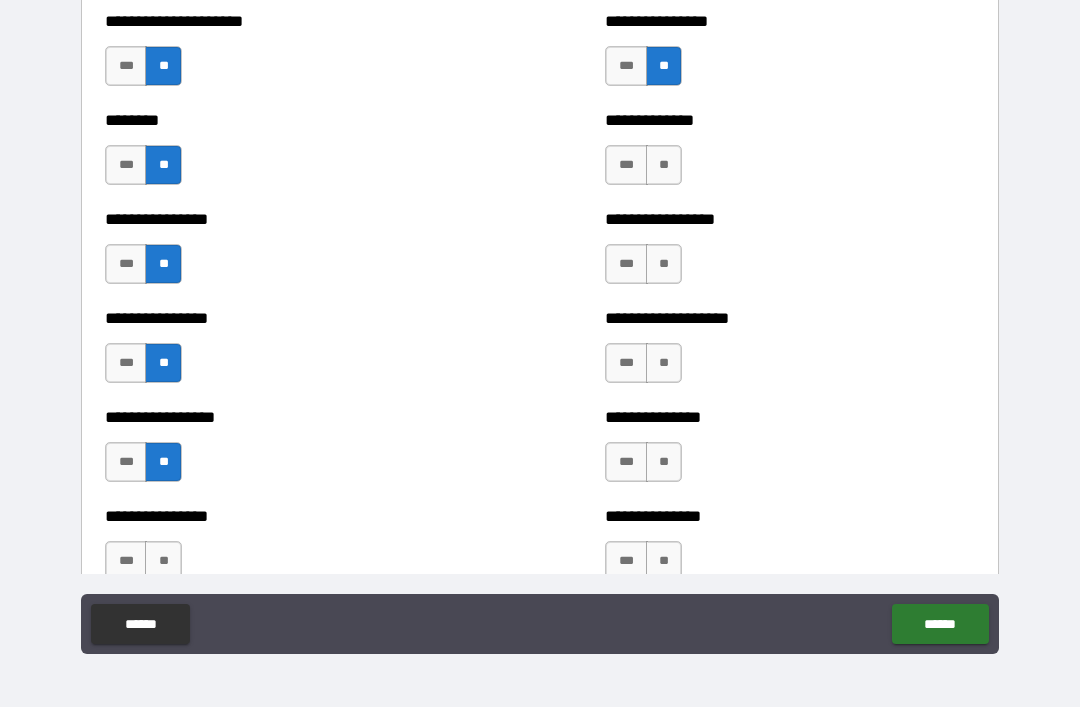 click on "**" at bounding box center [664, 363] 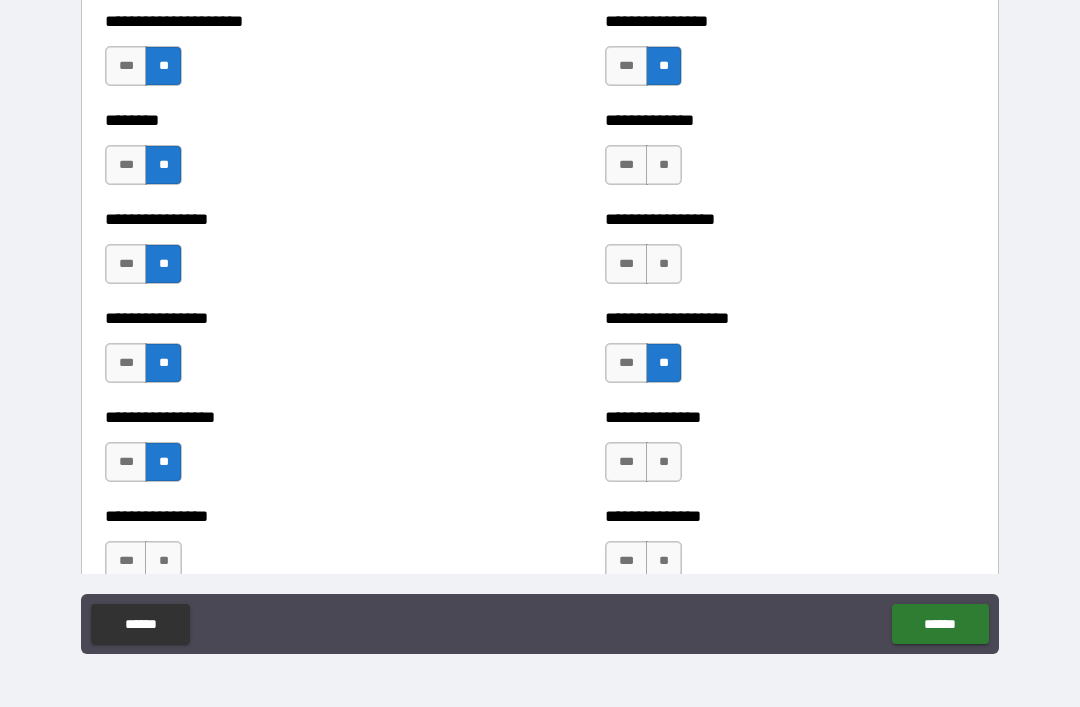 click on "**" at bounding box center [664, 264] 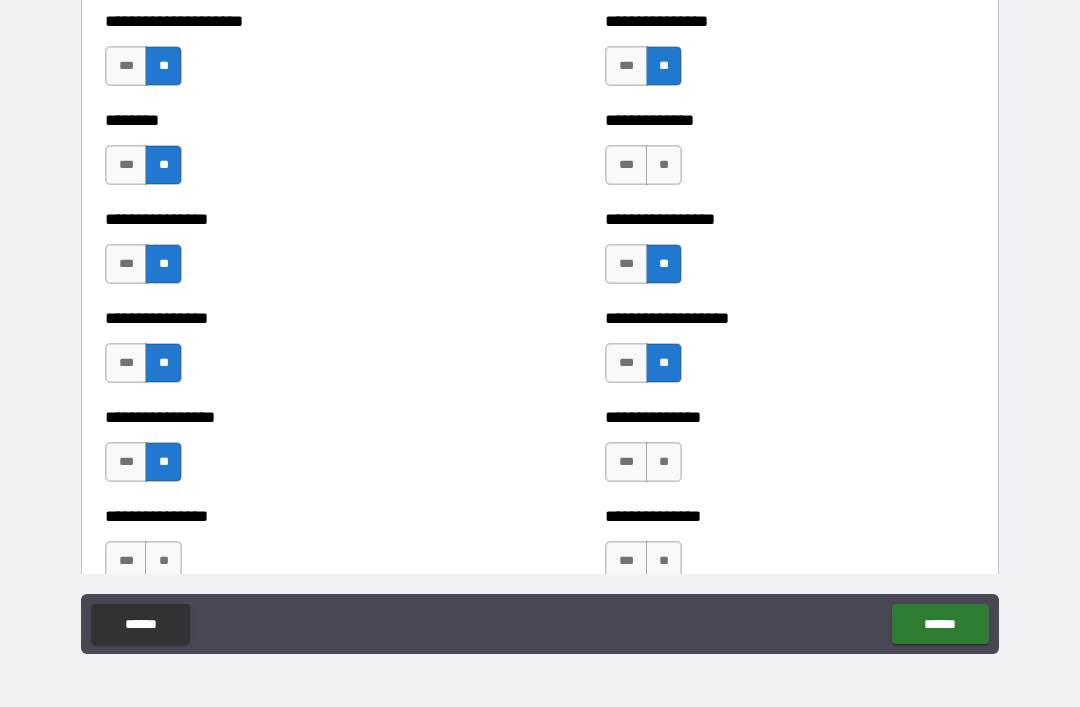 click on "**" at bounding box center (664, 165) 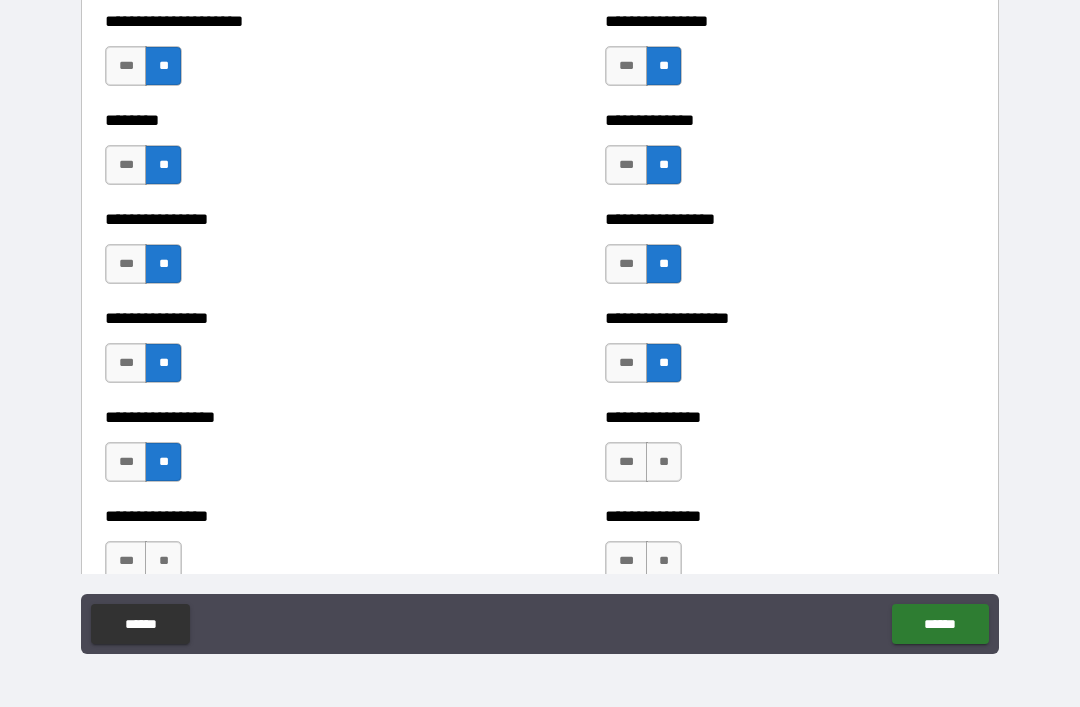 click on "**" at bounding box center [664, 462] 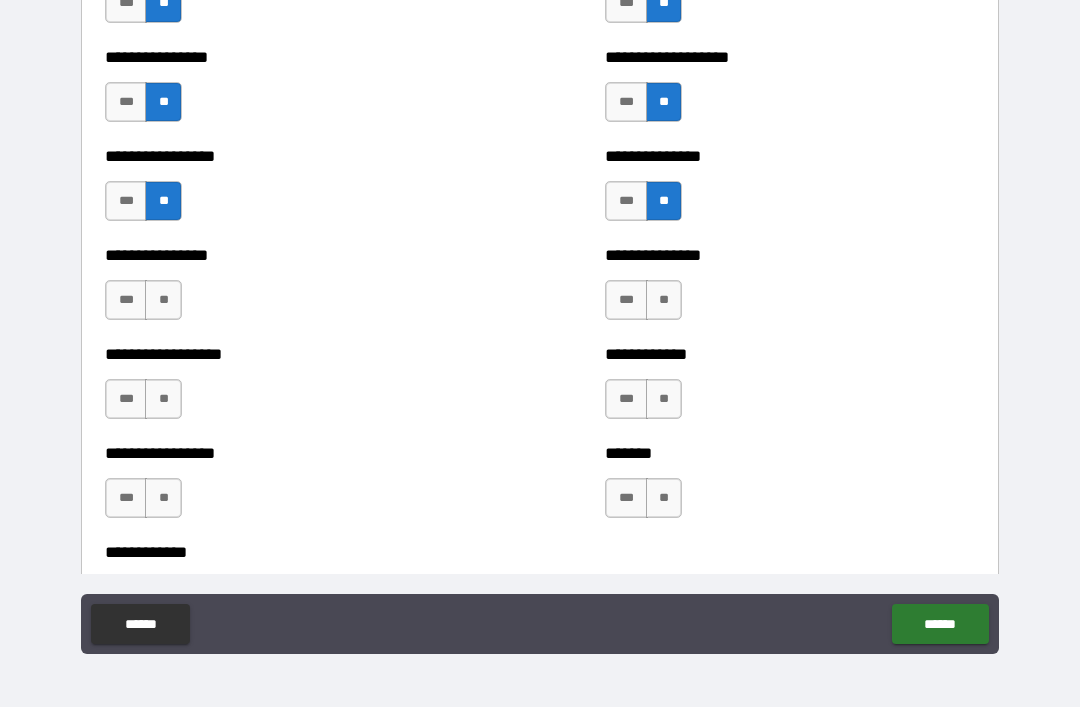 scroll, scrollTop: 4806, scrollLeft: 0, axis: vertical 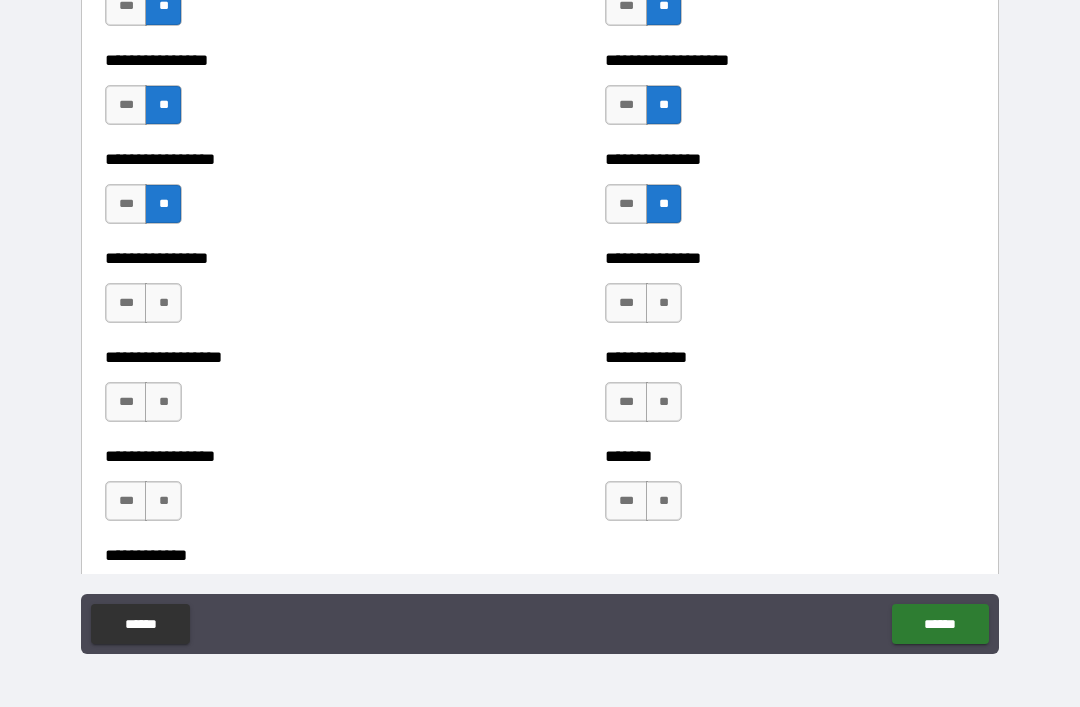 click on "**" at bounding box center (664, 303) 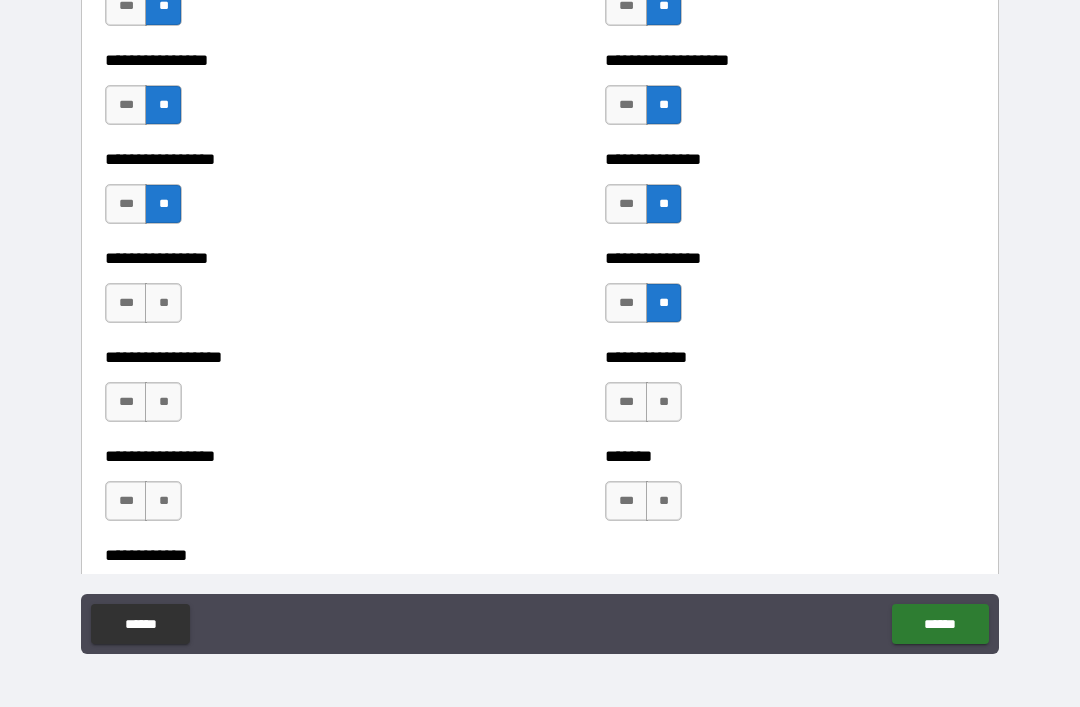 click on "**" at bounding box center [664, 402] 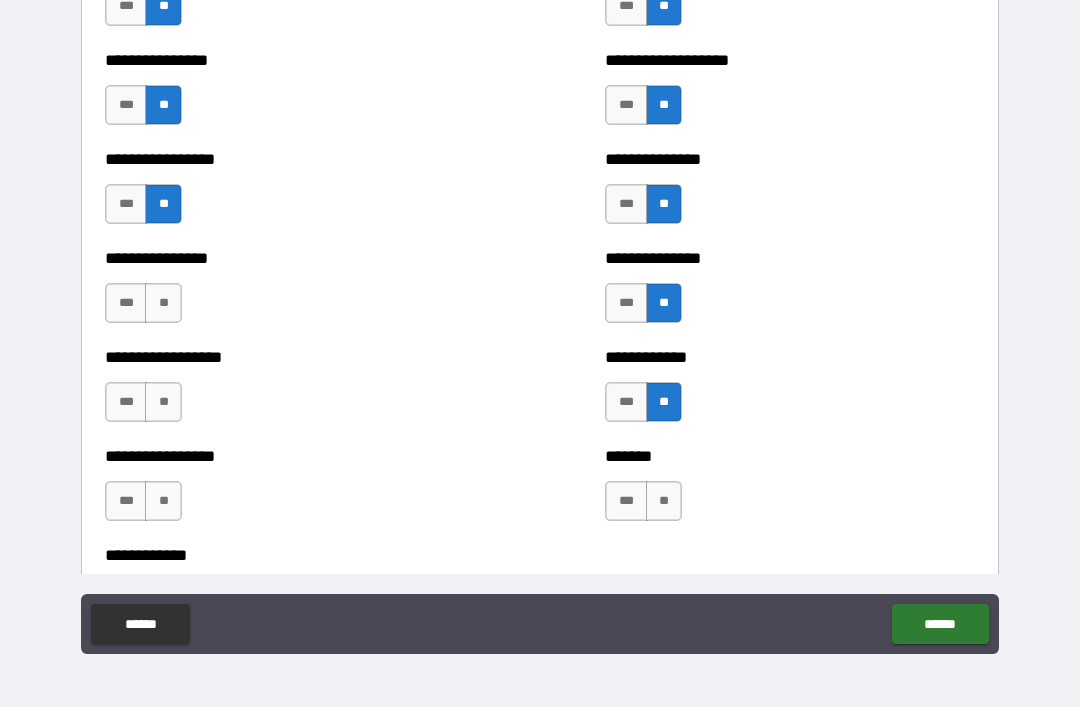 click on "**" at bounding box center (664, 501) 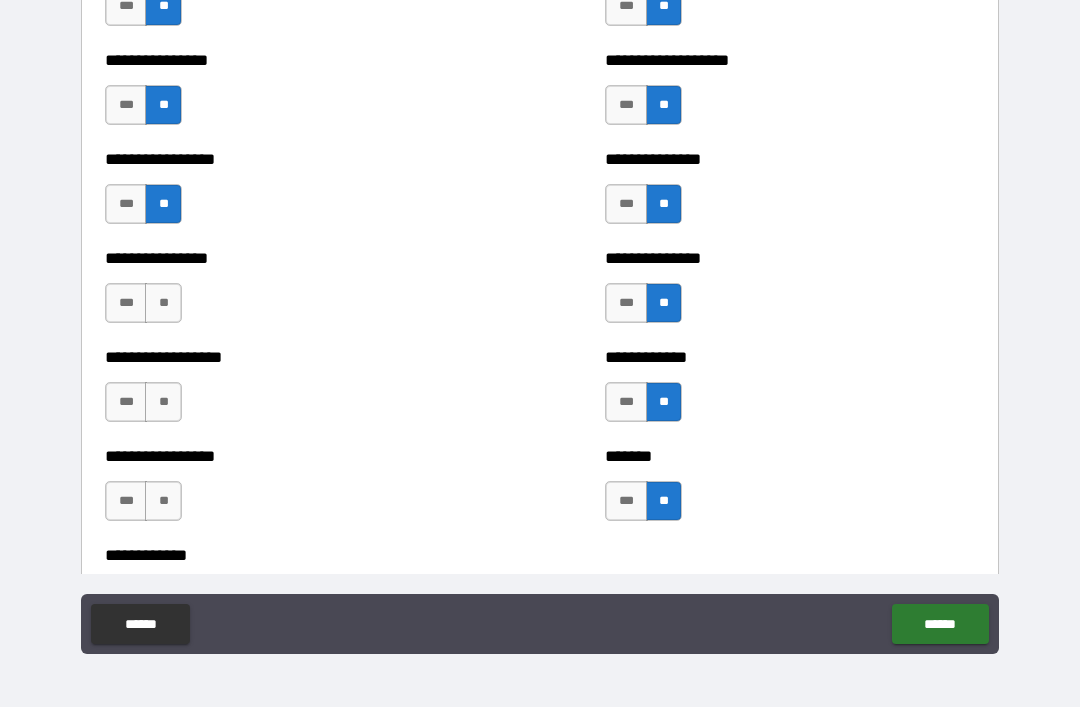 click on "**" at bounding box center [163, 501] 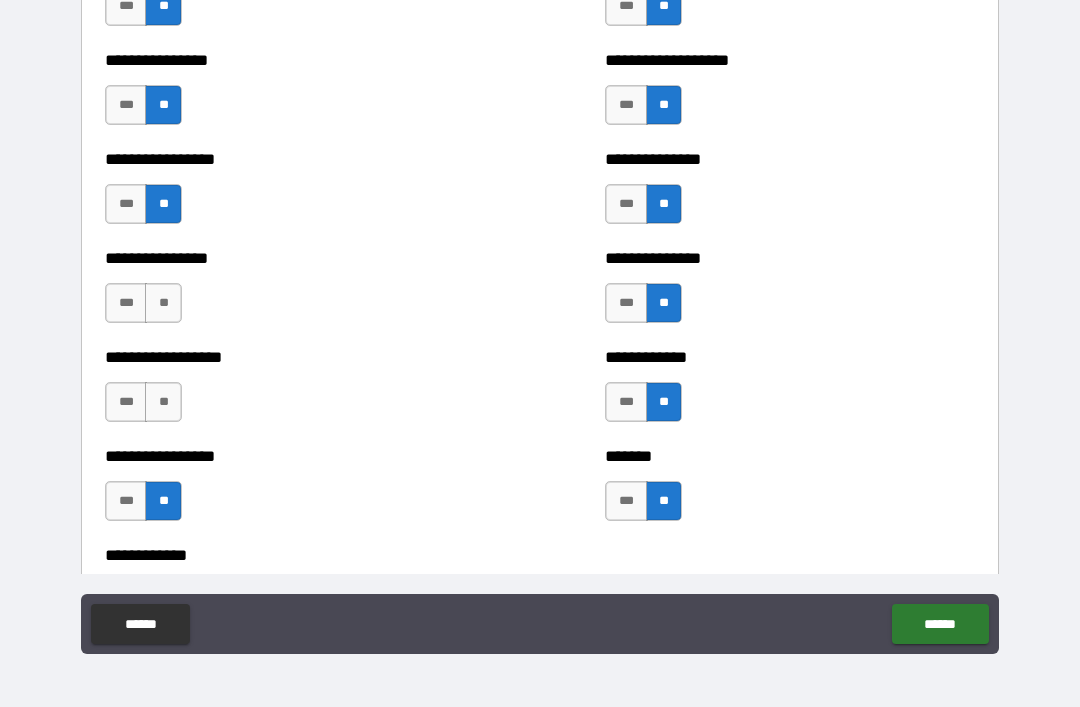 click on "**" at bounding box center [163, 402] 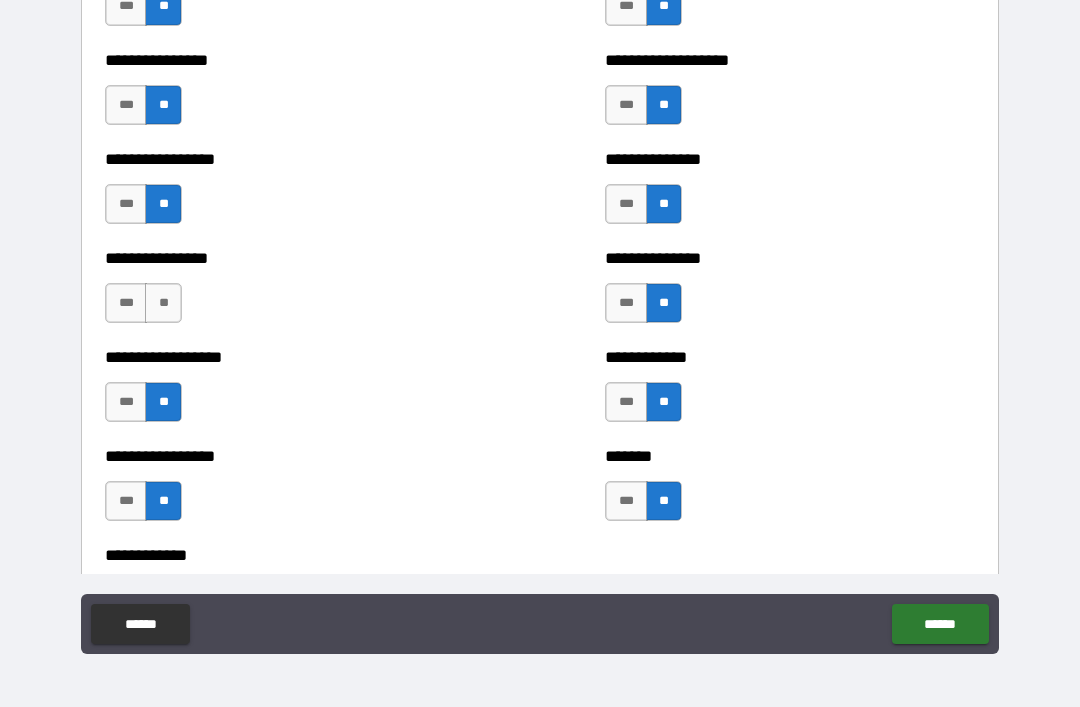 click on "**" at bounding box center (163, 303) 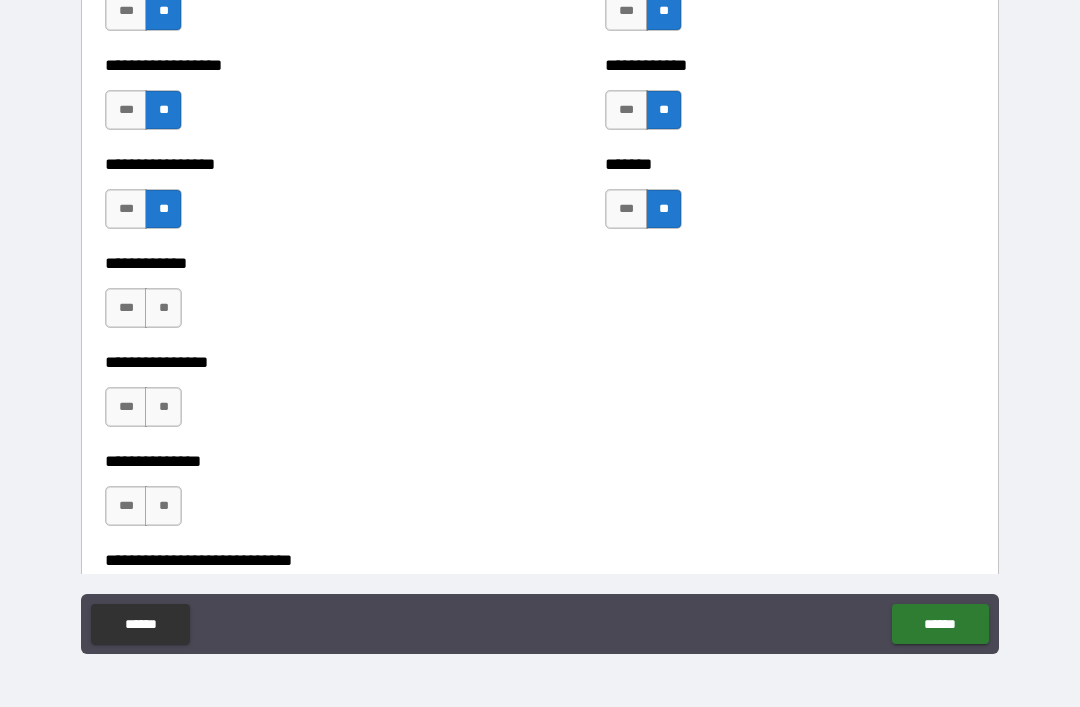 scroll, scrollTop: 5135, scrollLeft: 0, axis: vertical 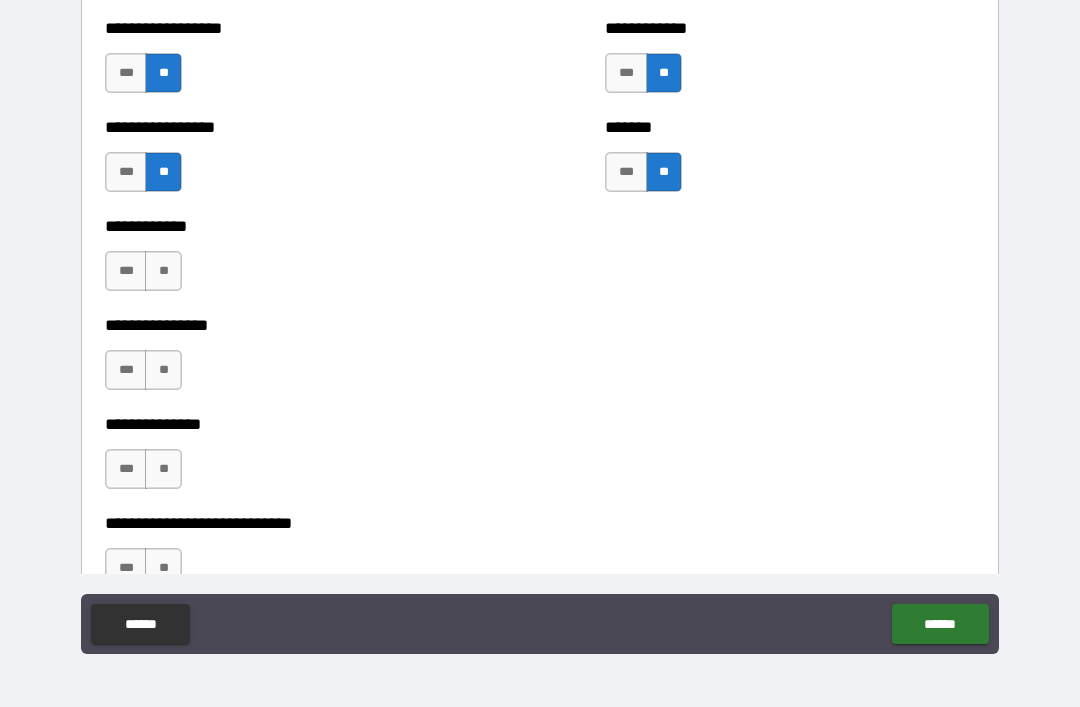 click on "**" at bounding box center [163, 271] 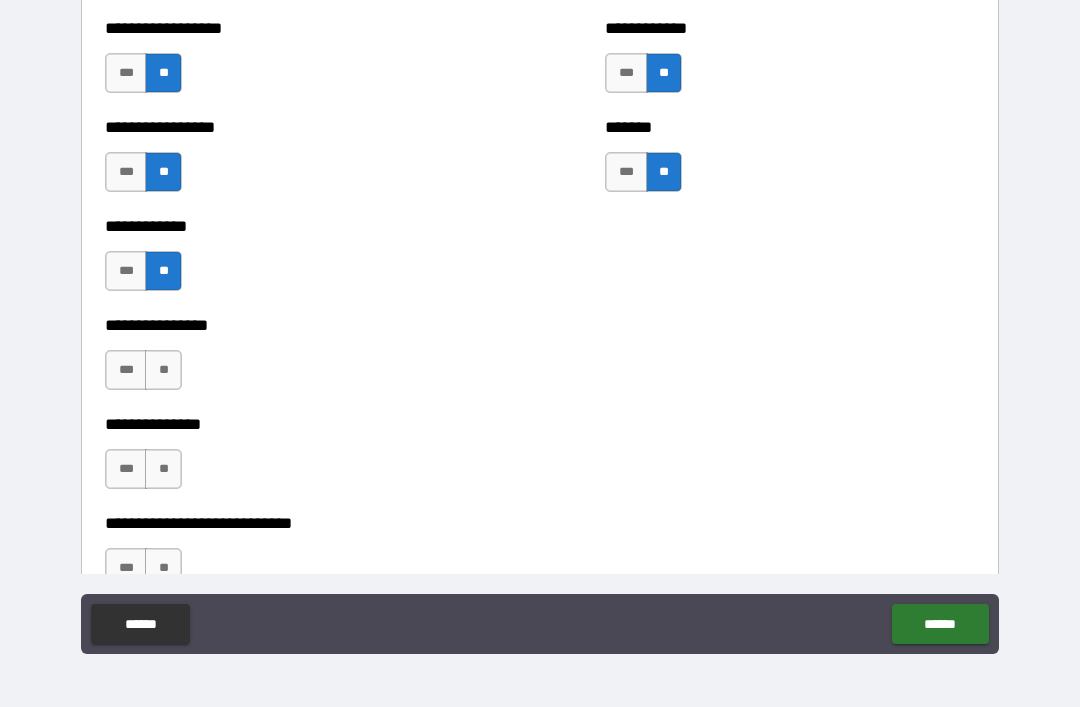 click on "**" at bounding box center (163, 370) 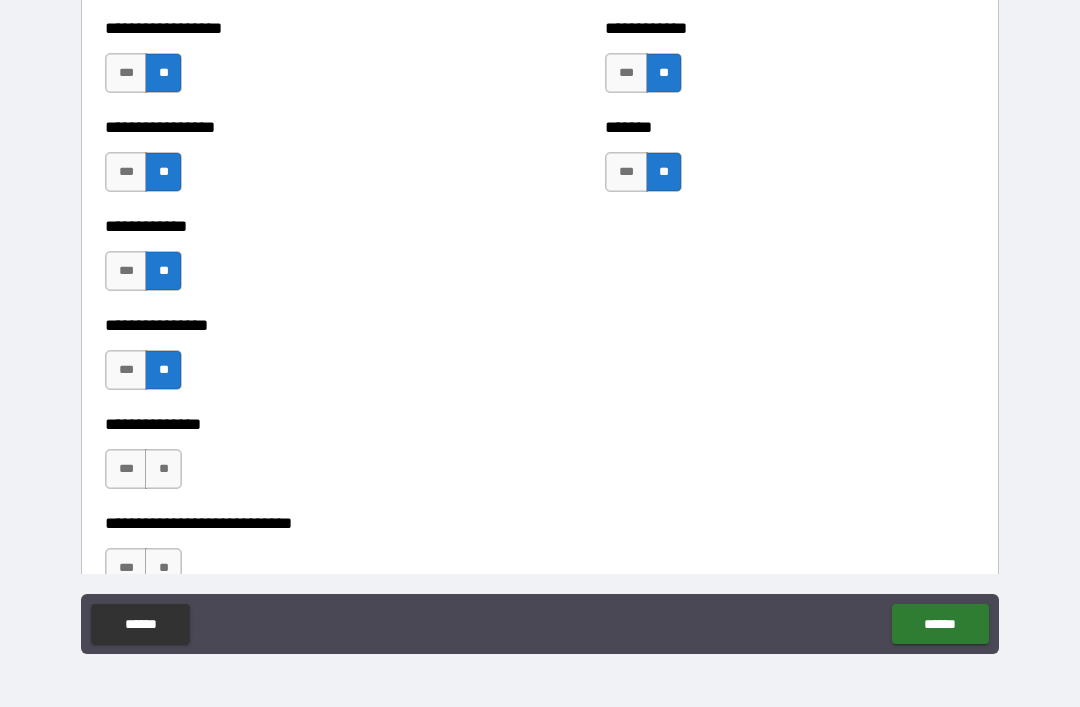 click on "**" at bounding box center (163, 469) 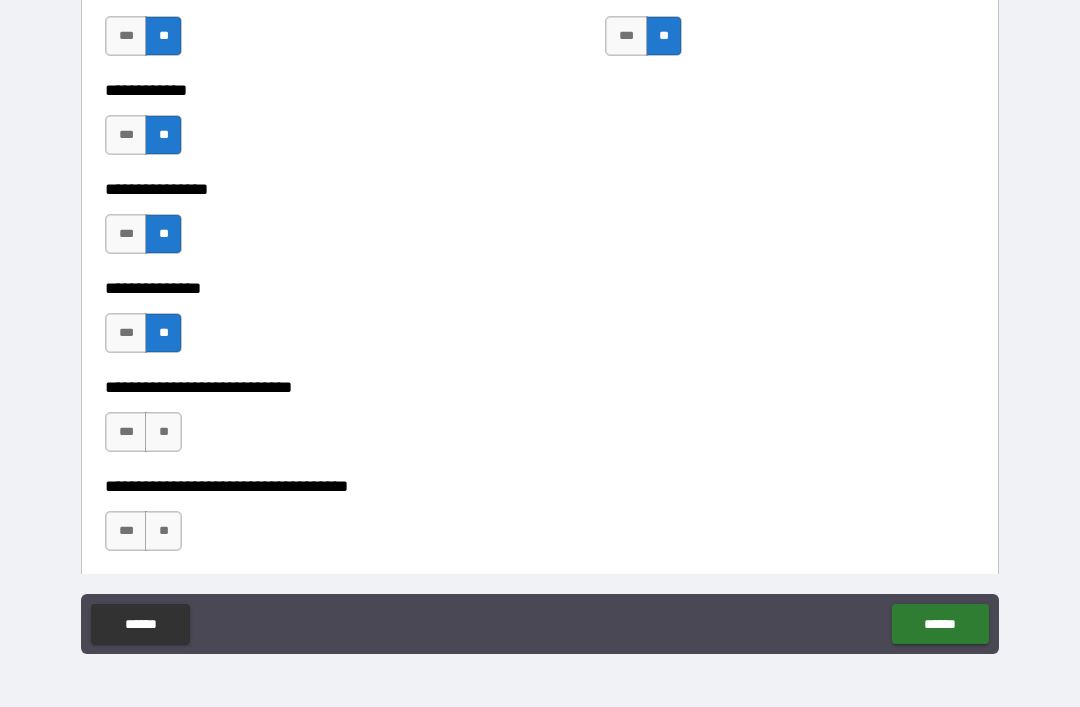 scroll, scrollTop: 5281, scrollLeft: 0, axis: vertical 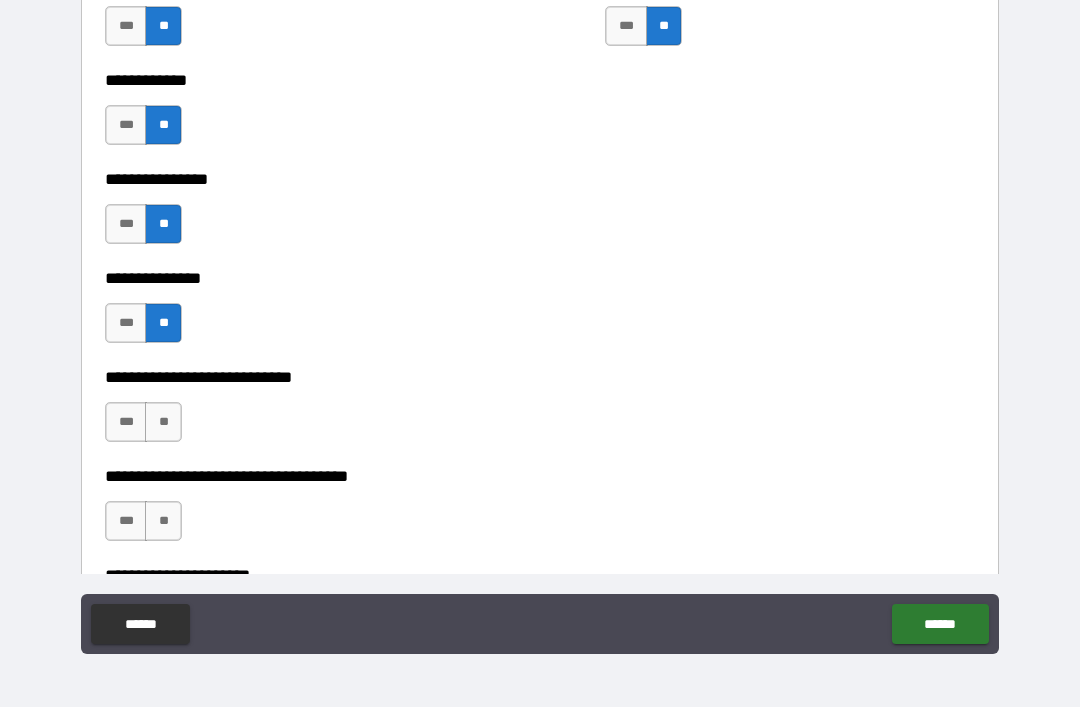 click on "**" at bounding box center [163, 422] 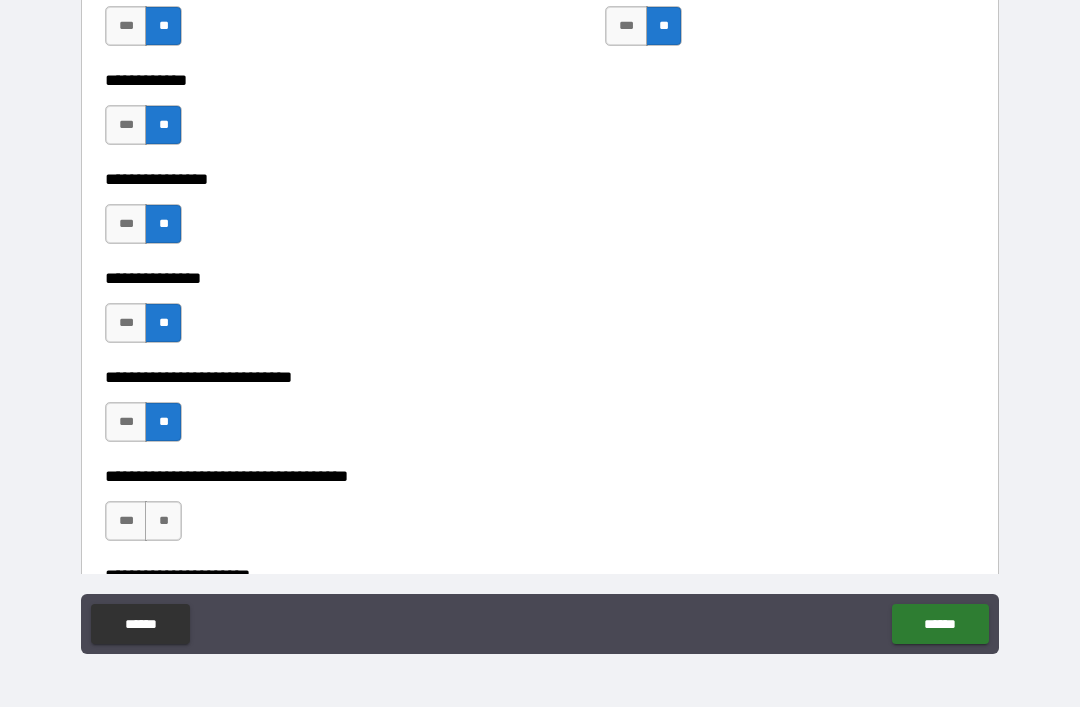 click on "**" at bounding box center [163, 521] 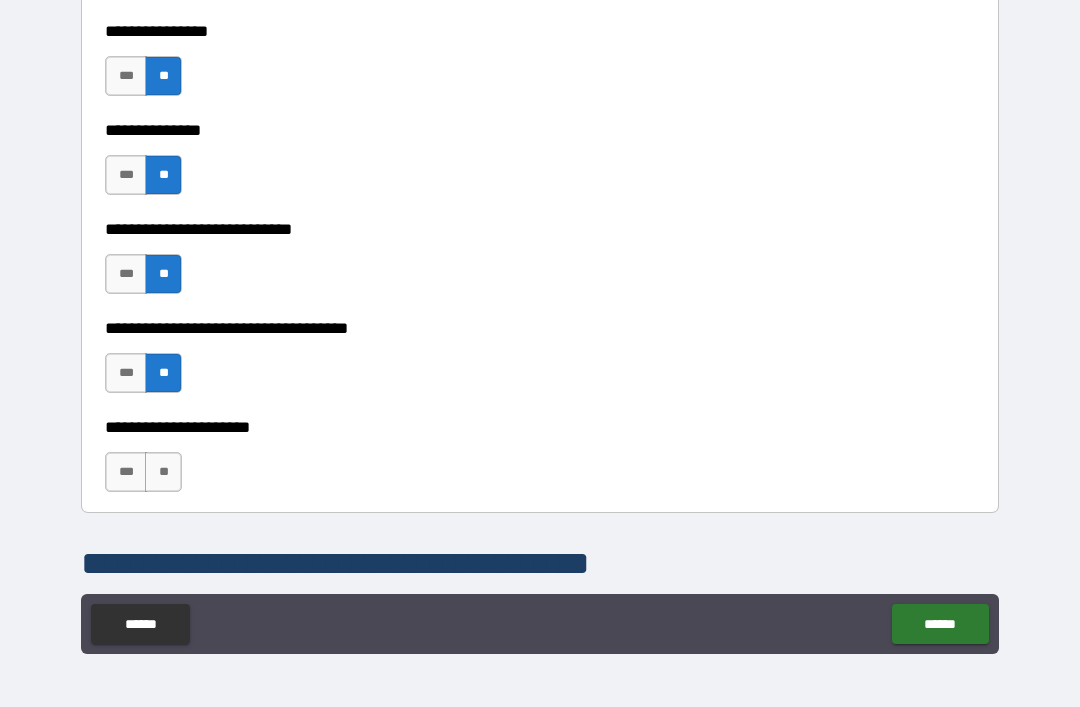 scroll, scrollTop: 5493, scrollLeft: 0, axis: vertical 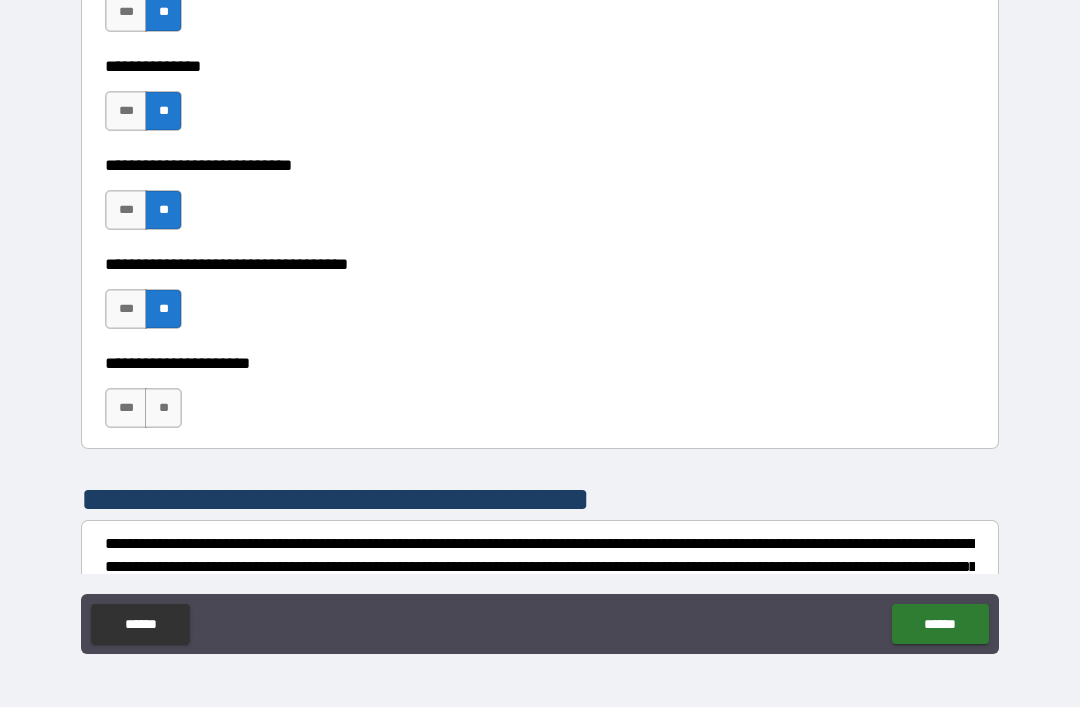 click on "**" at bounding box center (163, 408) 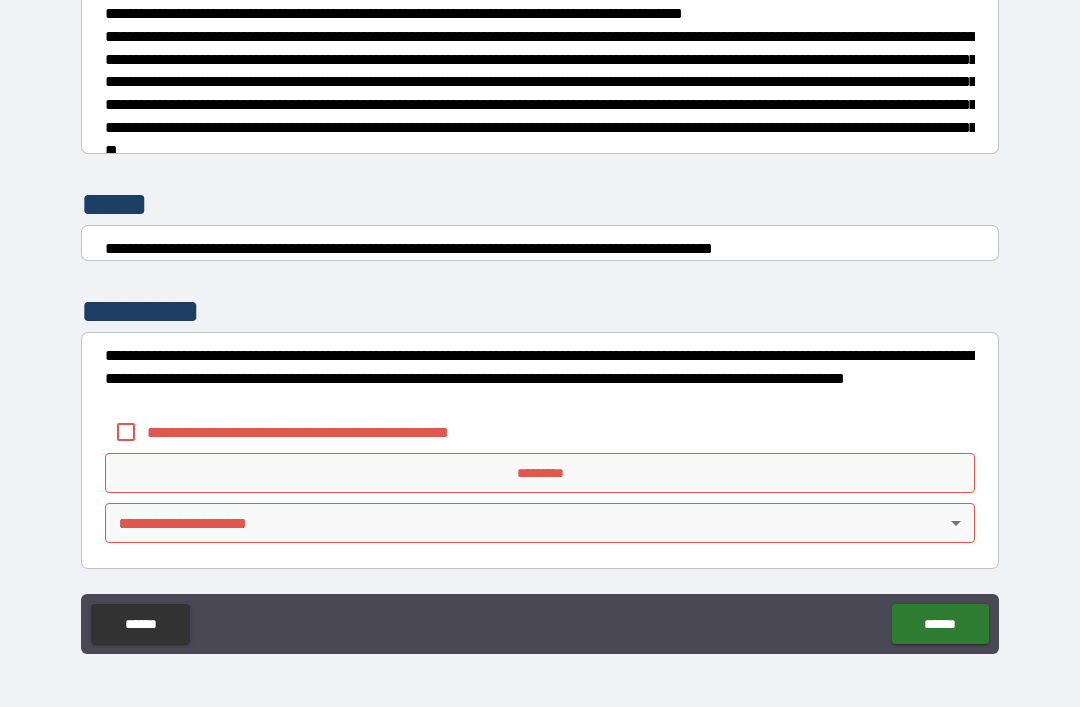 scroll, scrollTop: 7470, scrollLeft: 0, axis: vertical 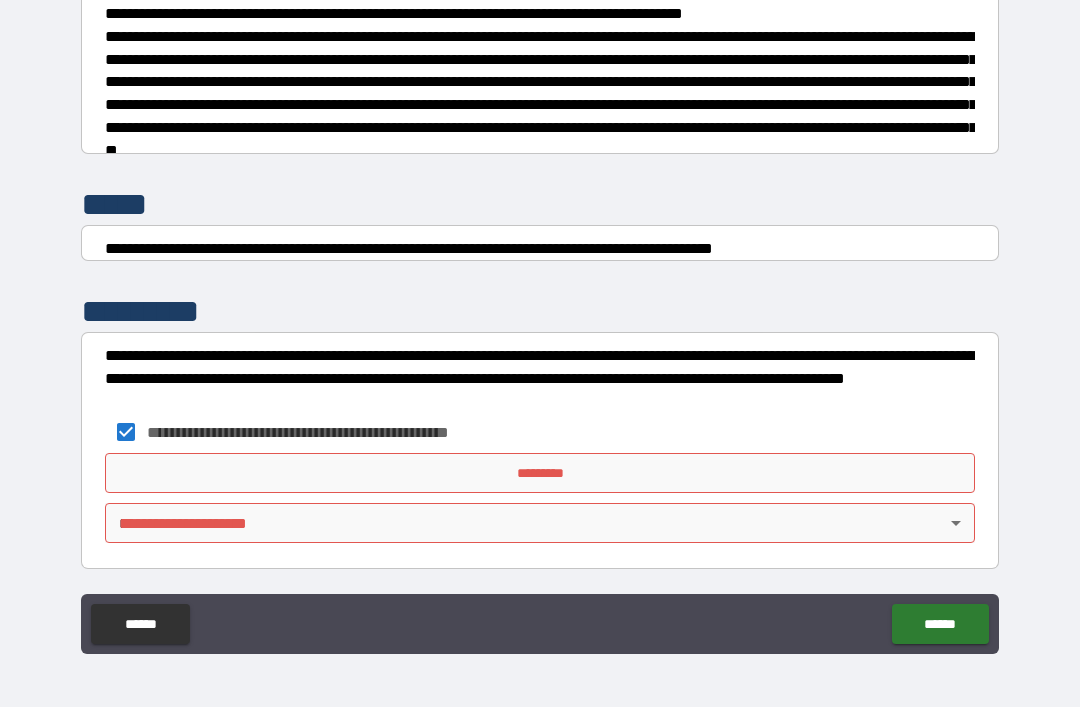 click on "**********" at bounding box center (540, 321) 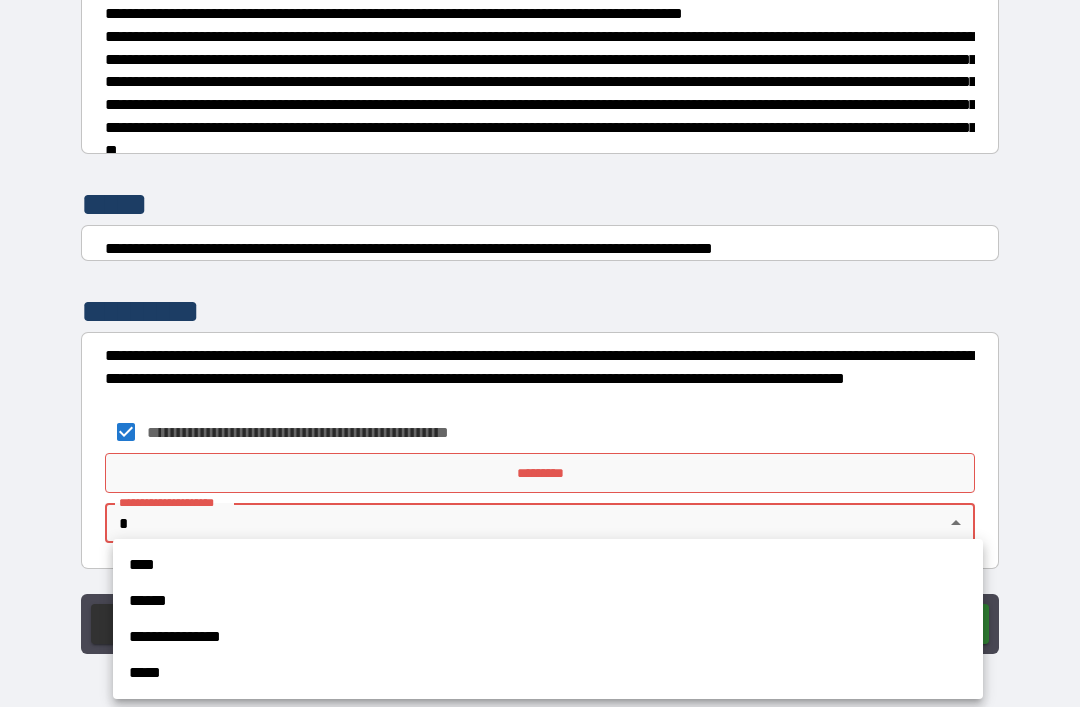 click on "**********" at bounding box center (548, 637) 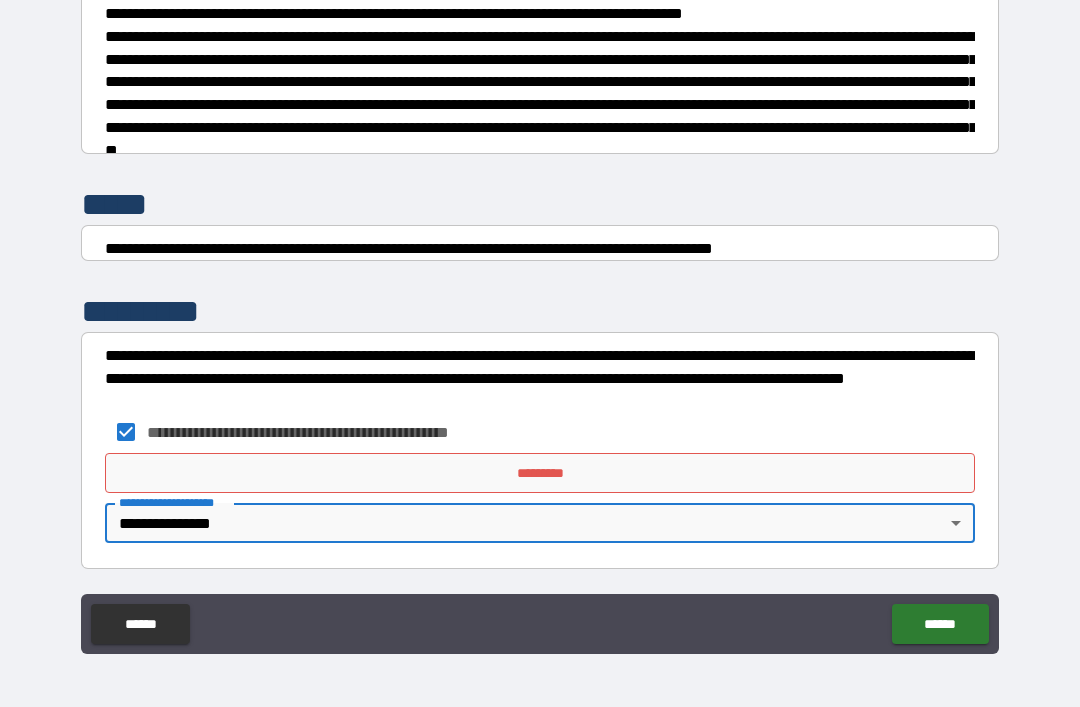 click on "*********" at bounding box center [540, 473] 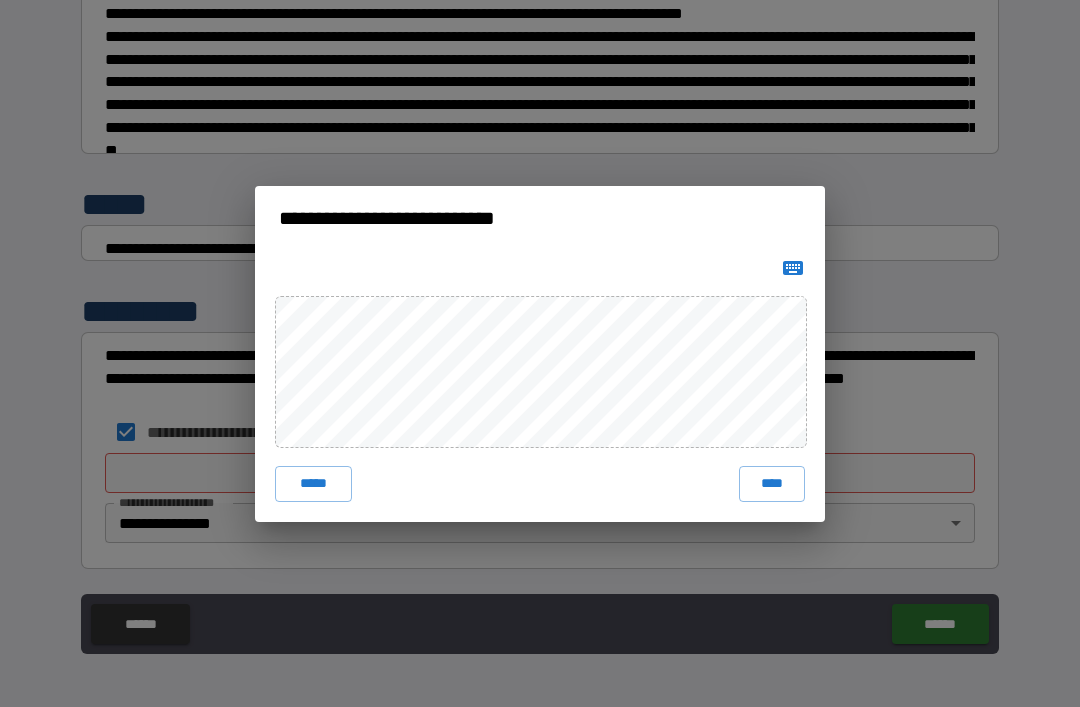 click on "****" at bounding box center (772, 484) 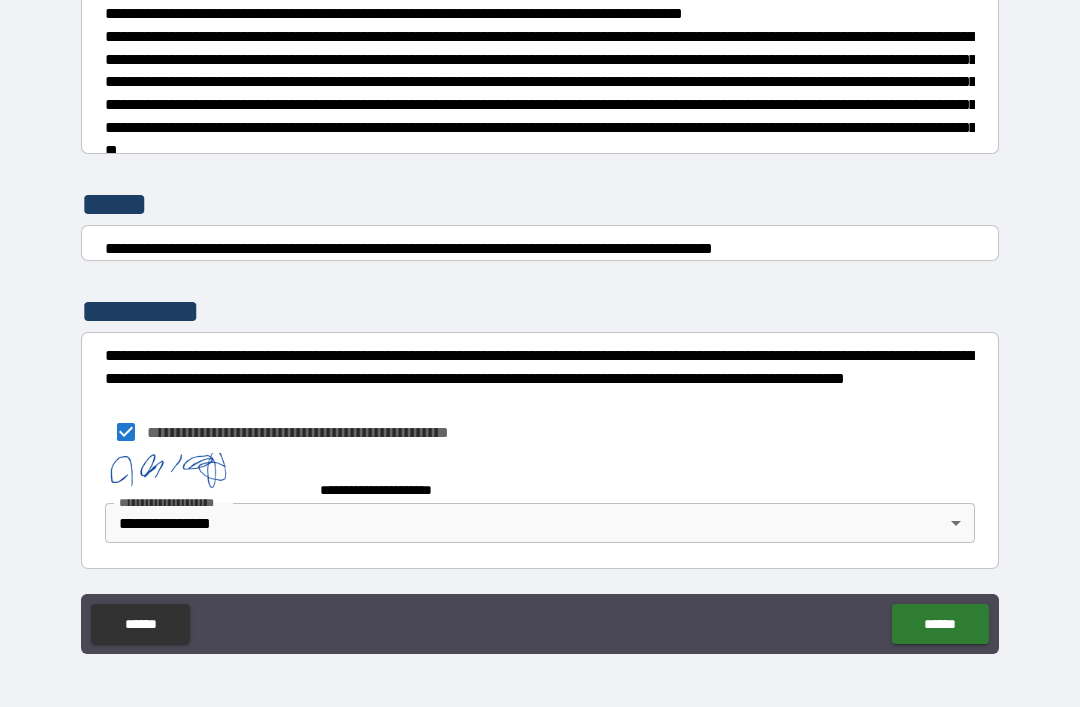 scroll, scrollTop: 7460, scrollLeft: 0, axis: vertical 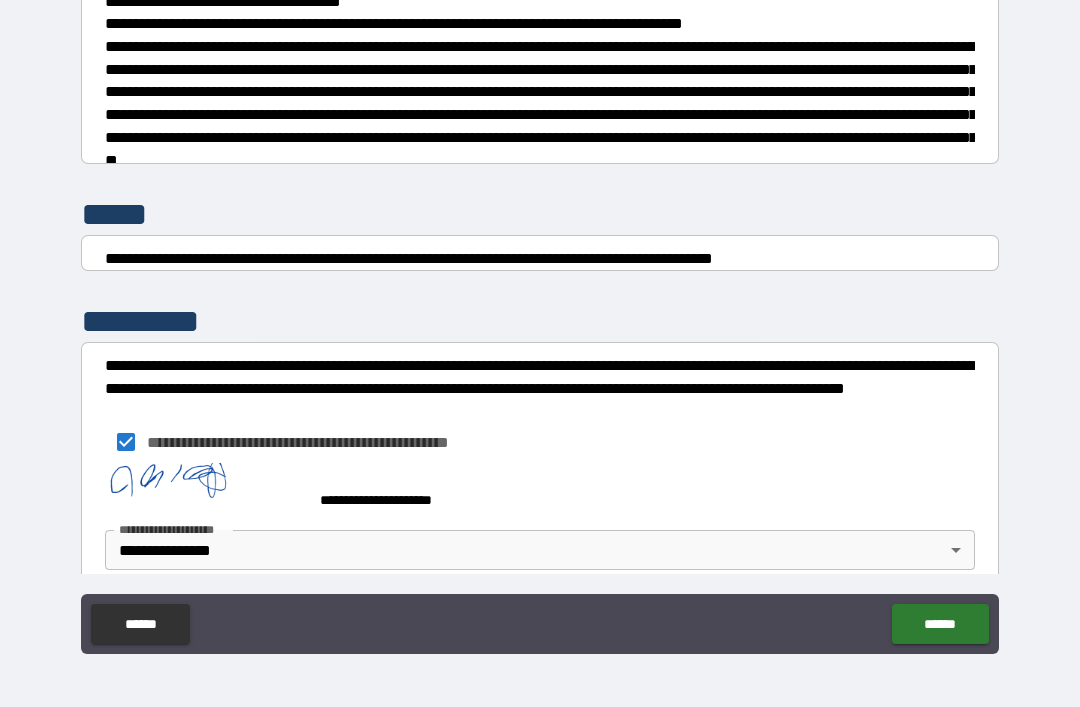 click on "******" at bounding box center (940, 624) 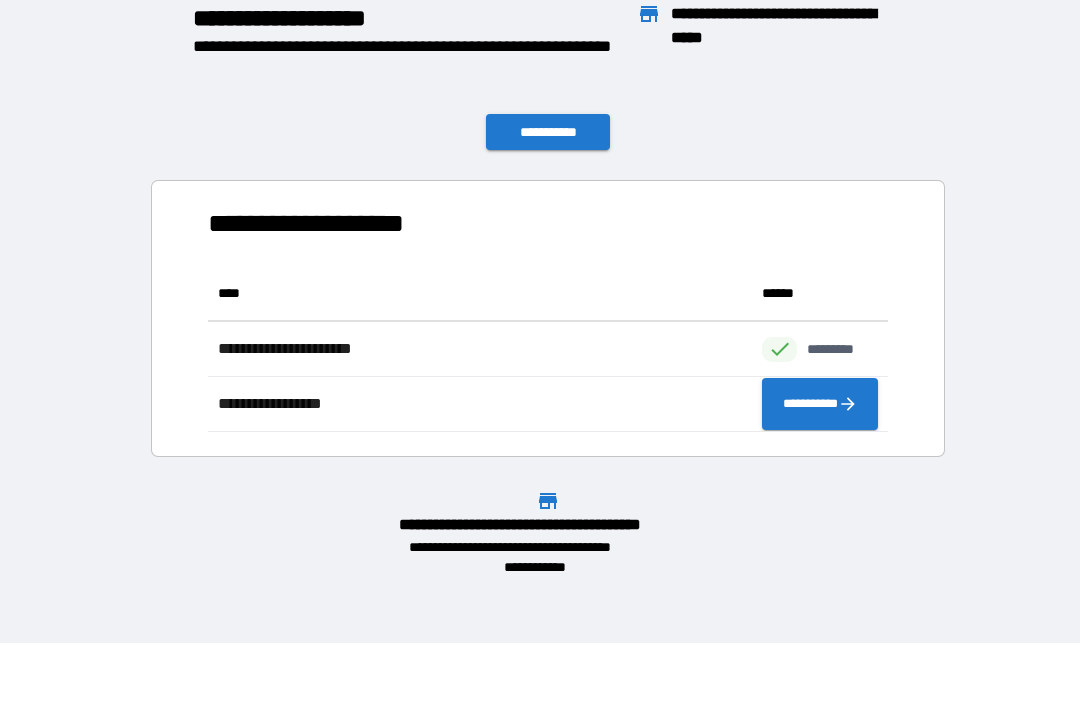 scroll, scrollTop: 1, scrollLeft: 1, axis: both 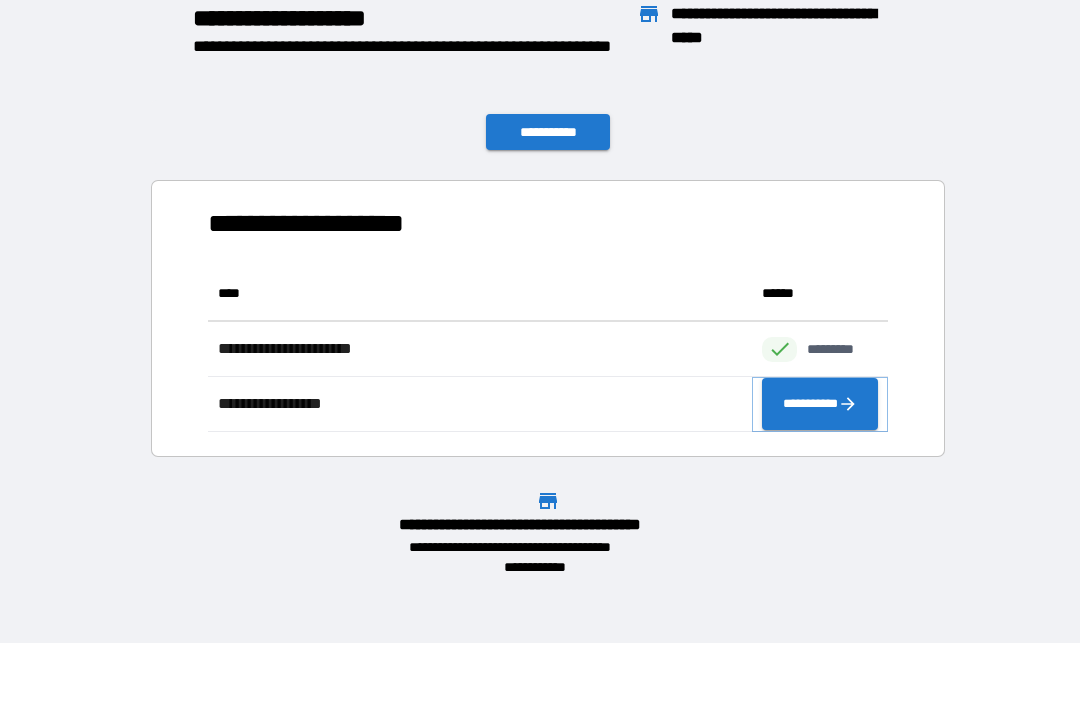 click on "**********" at bounding box center (820, 404) 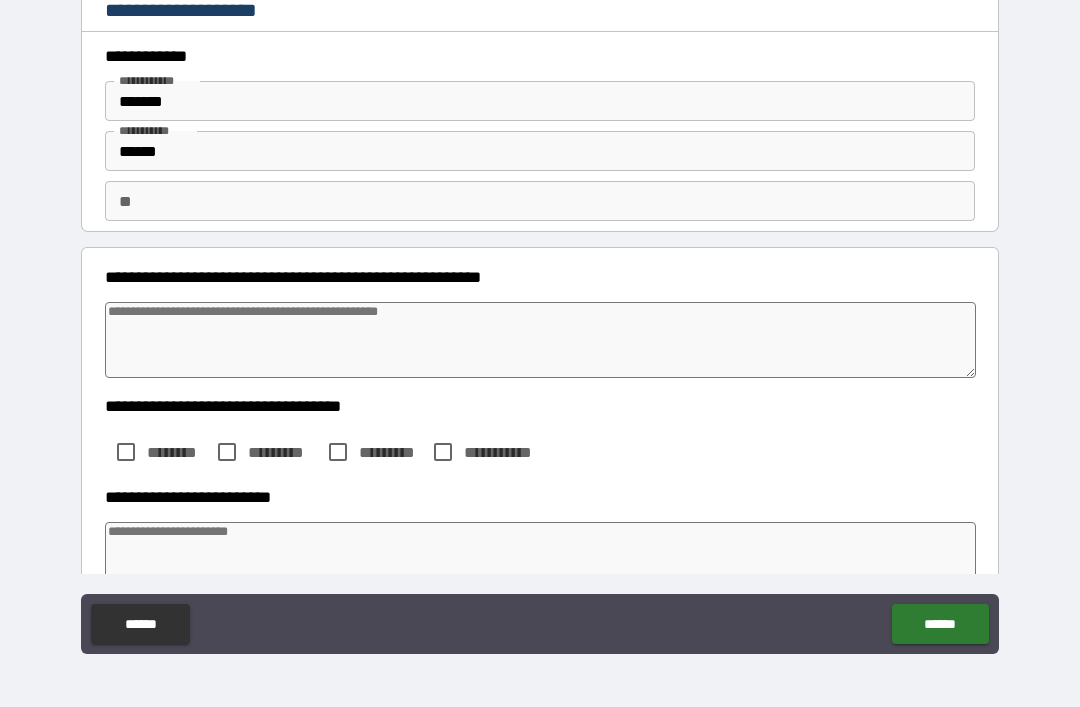 type on "*" 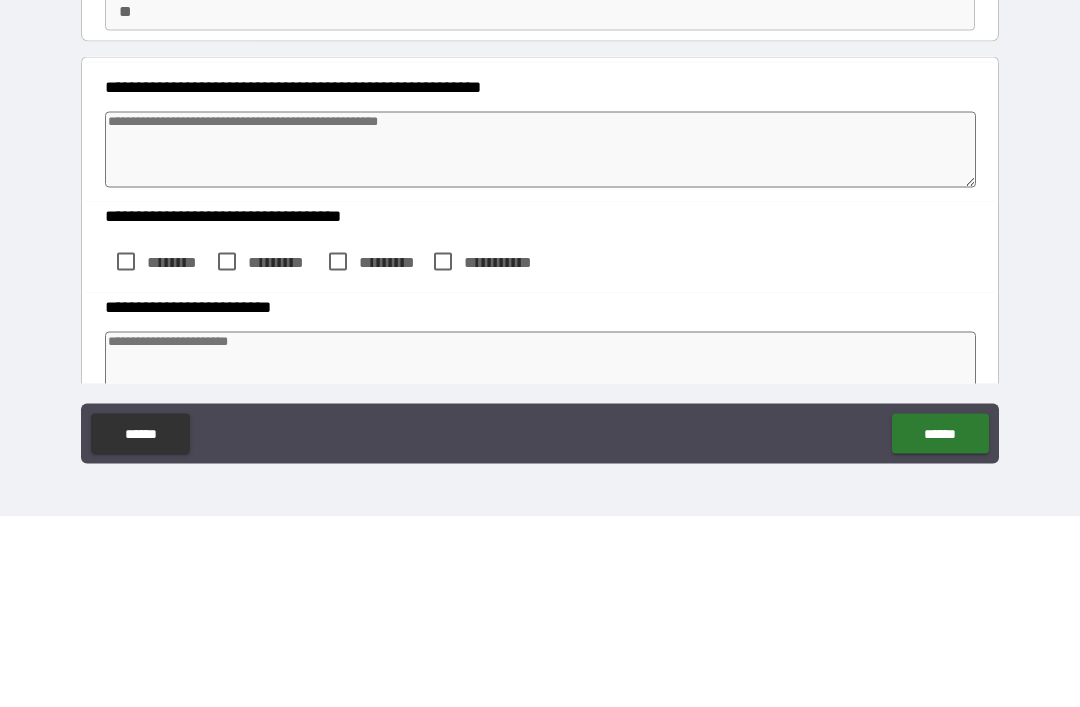 type on "*" 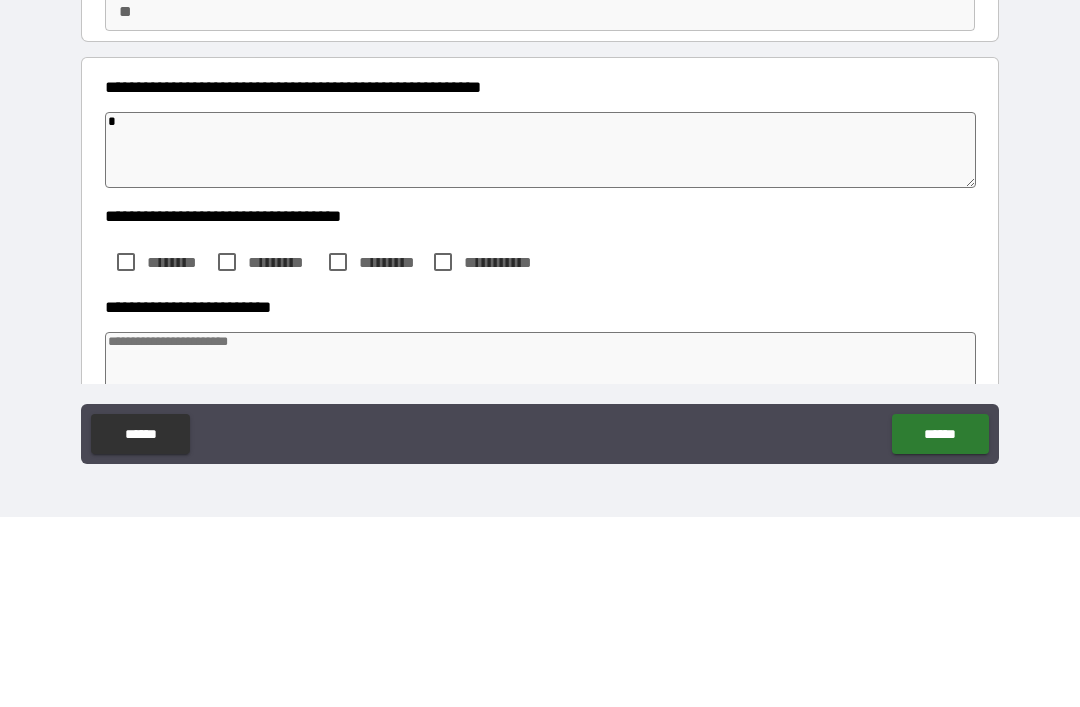 type on "*" 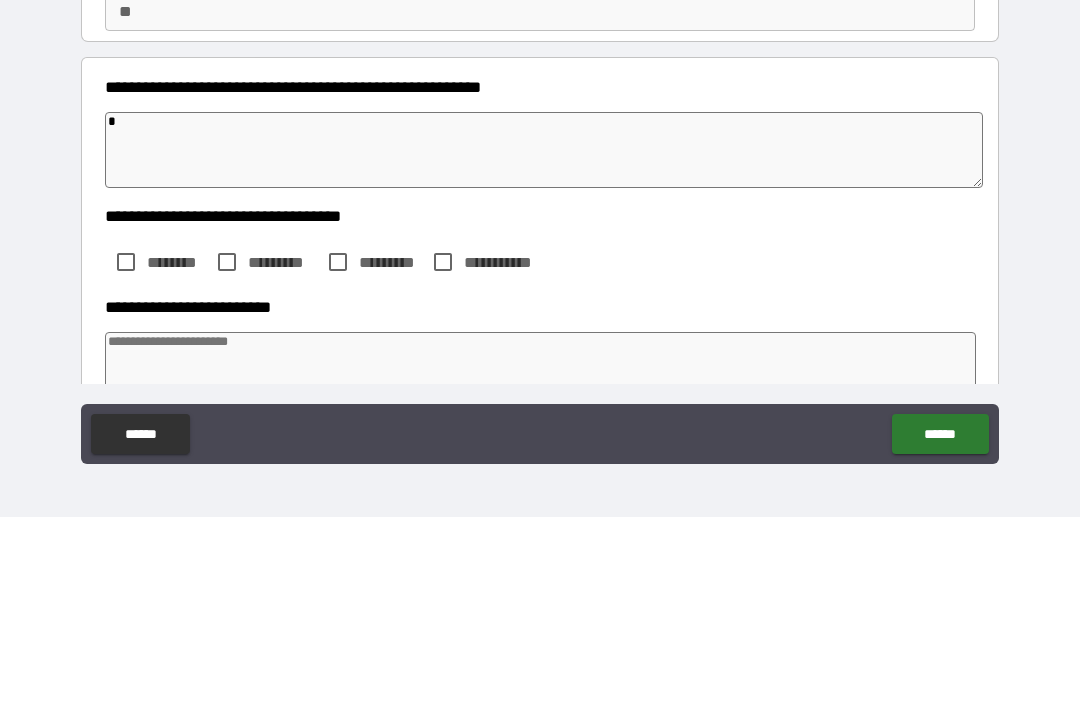 type on "**" 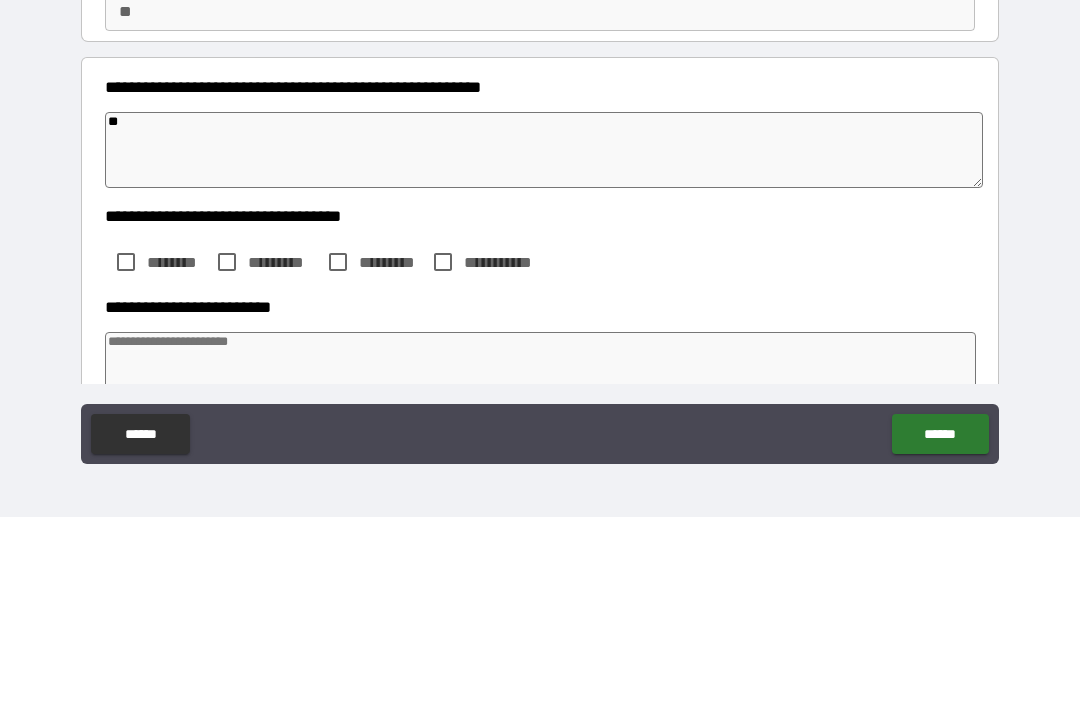 type on "*" 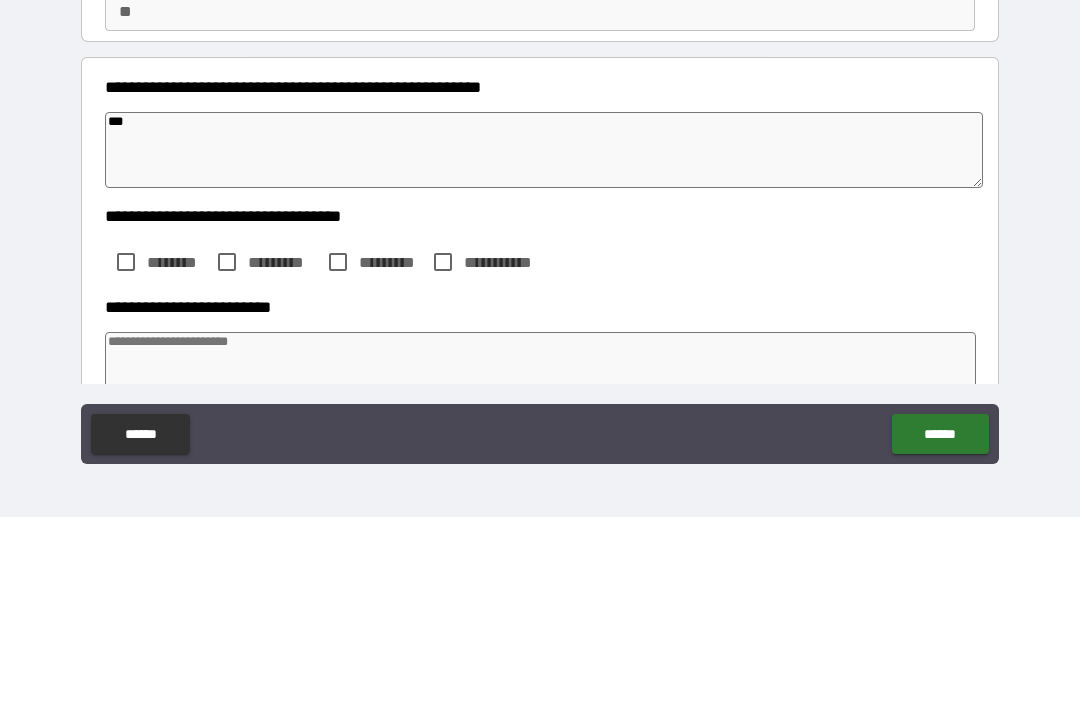 type on "*" 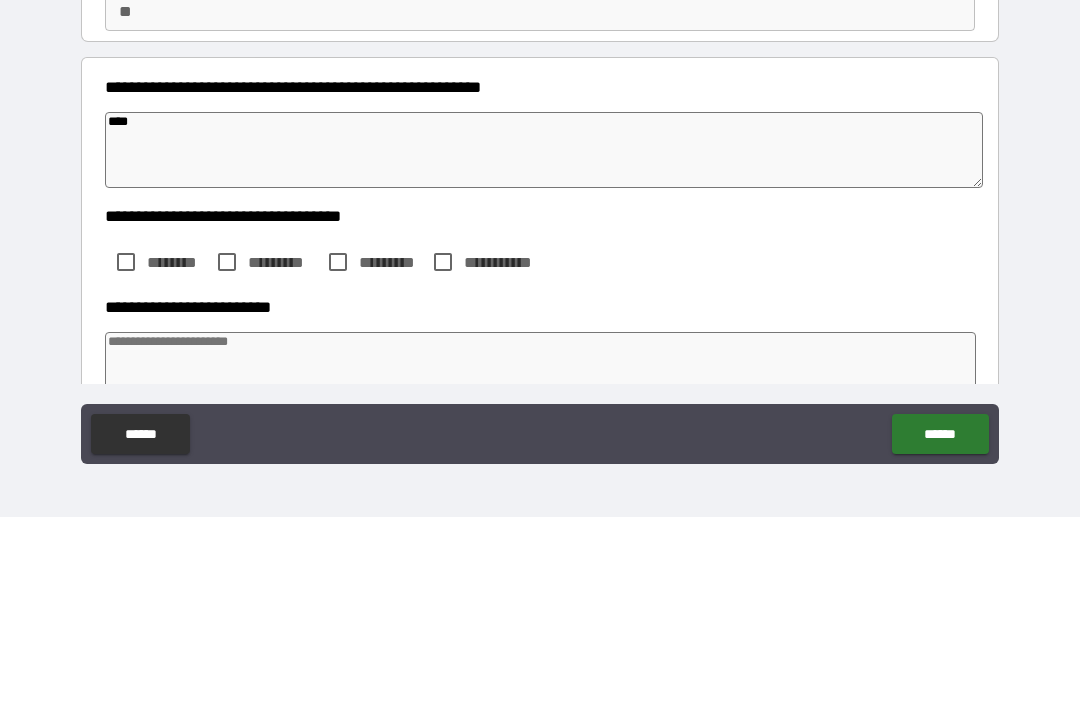 type on "*" 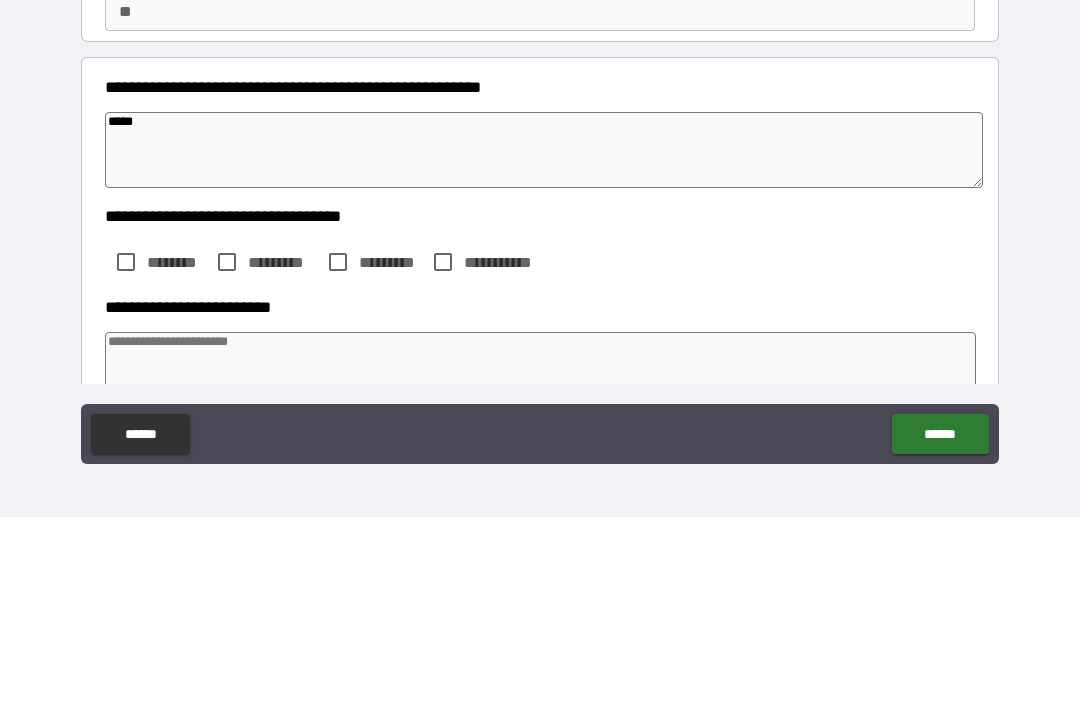type on "*" 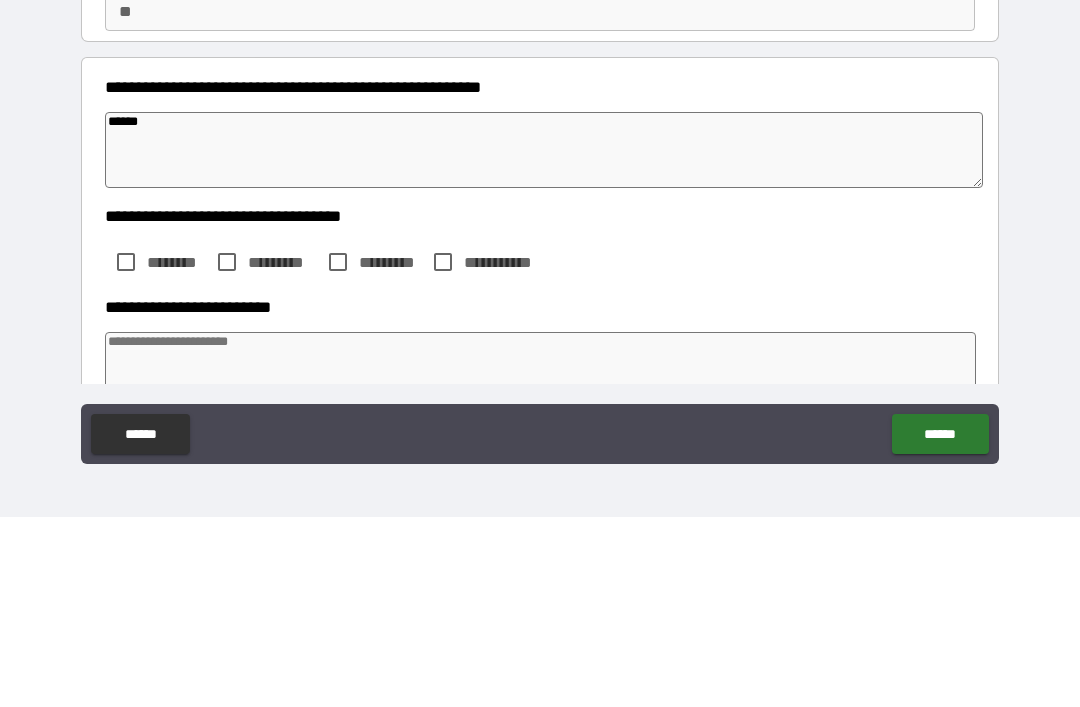 type on "*" 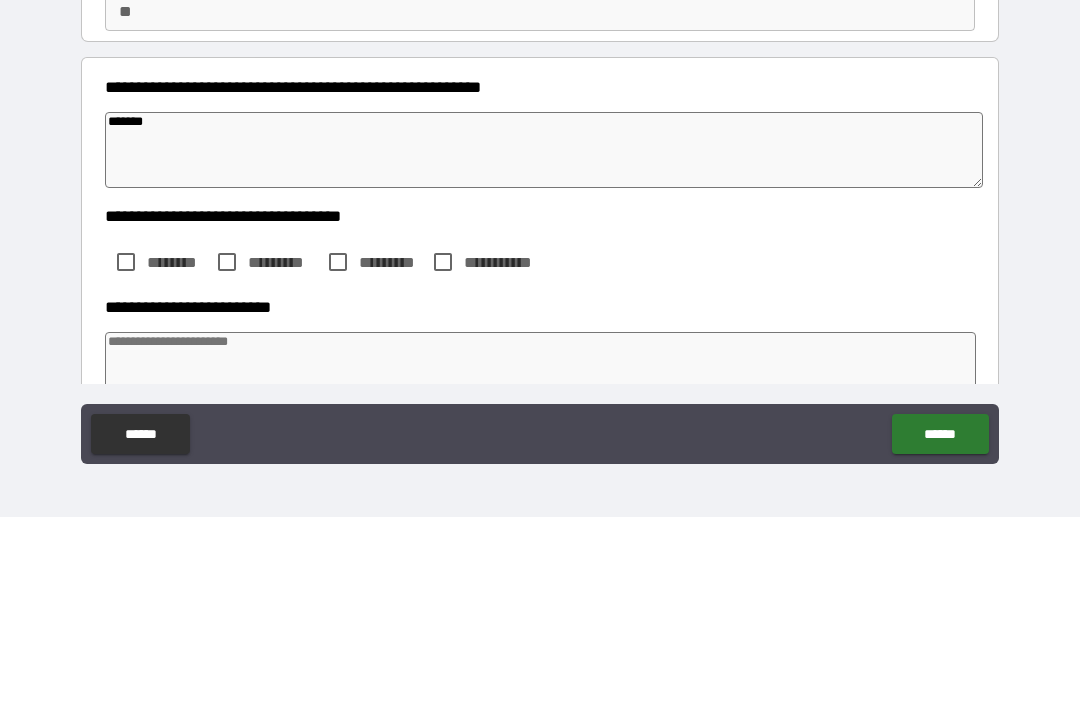 type on "*" 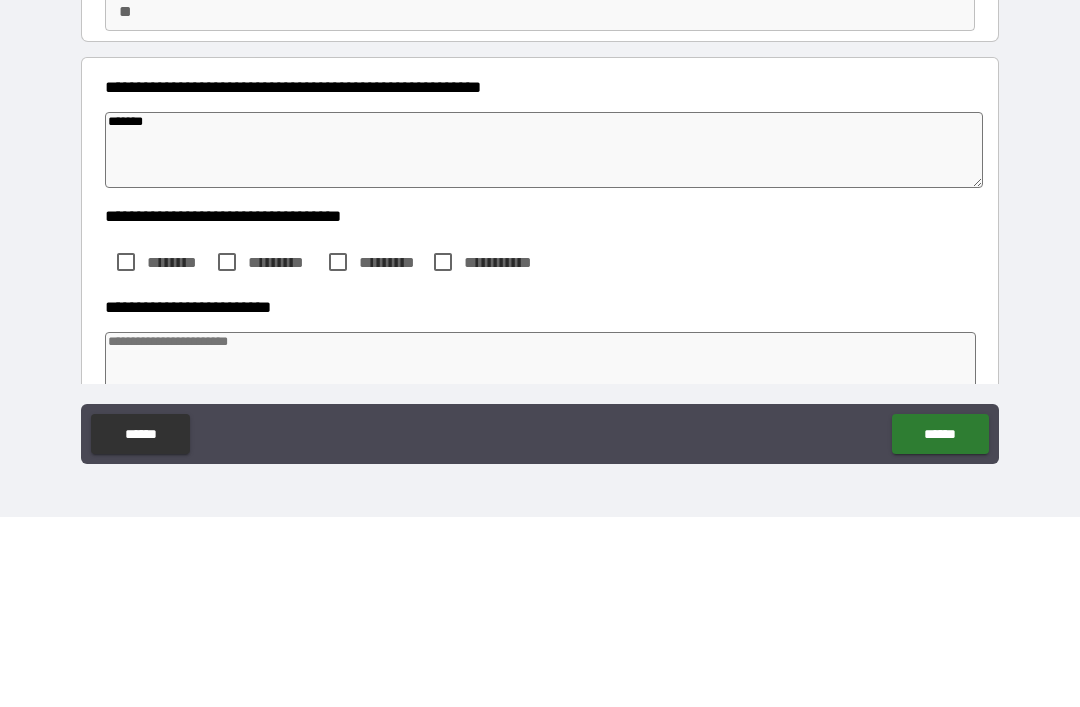 type on "********" 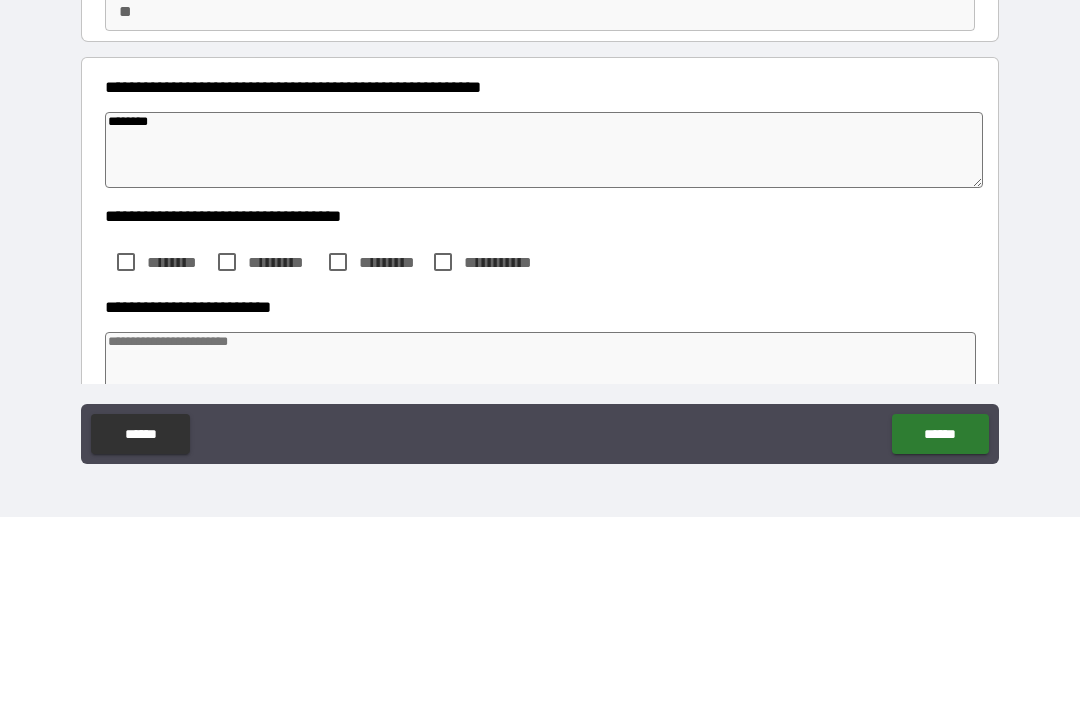 type on "*" 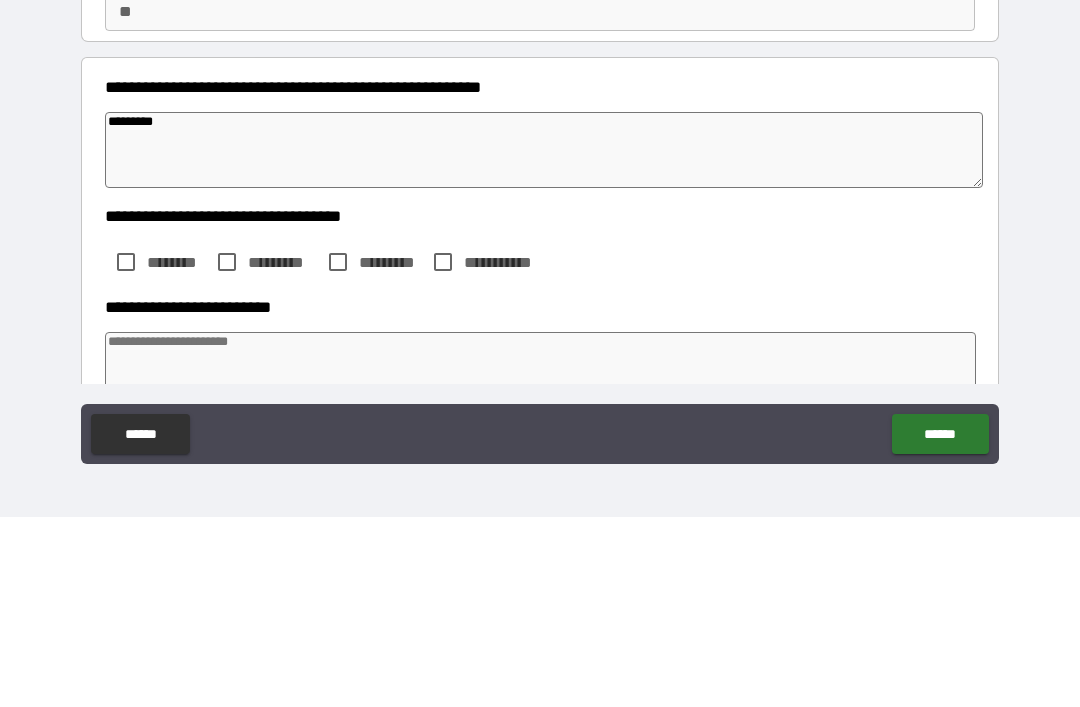 type on "*" 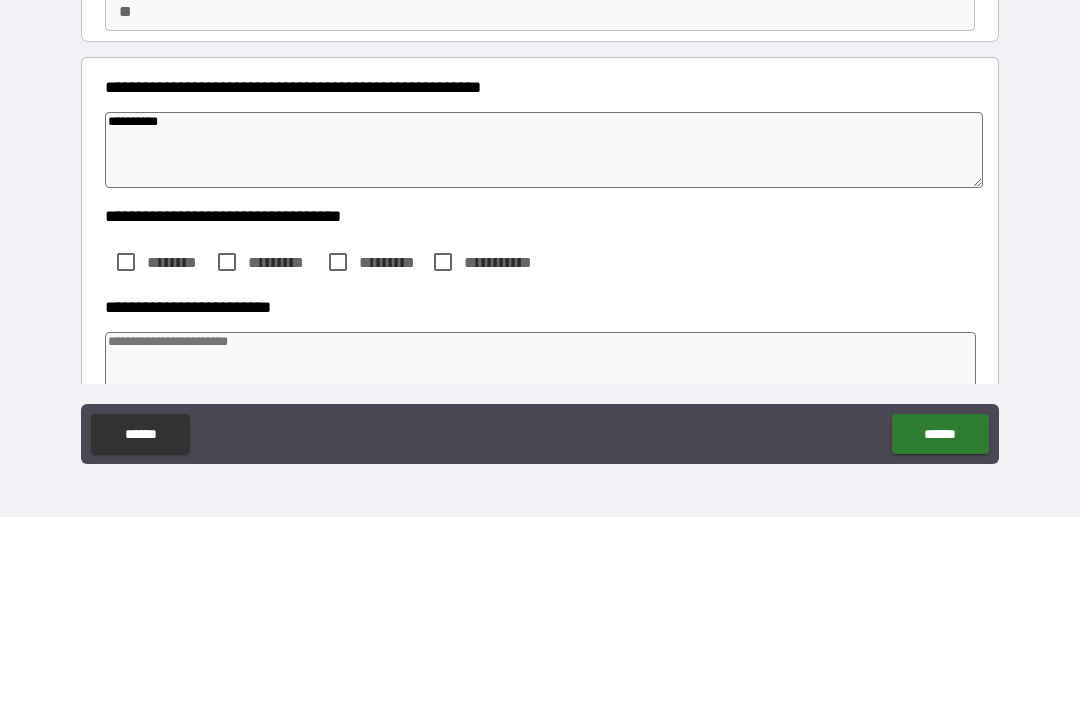 type on "*" 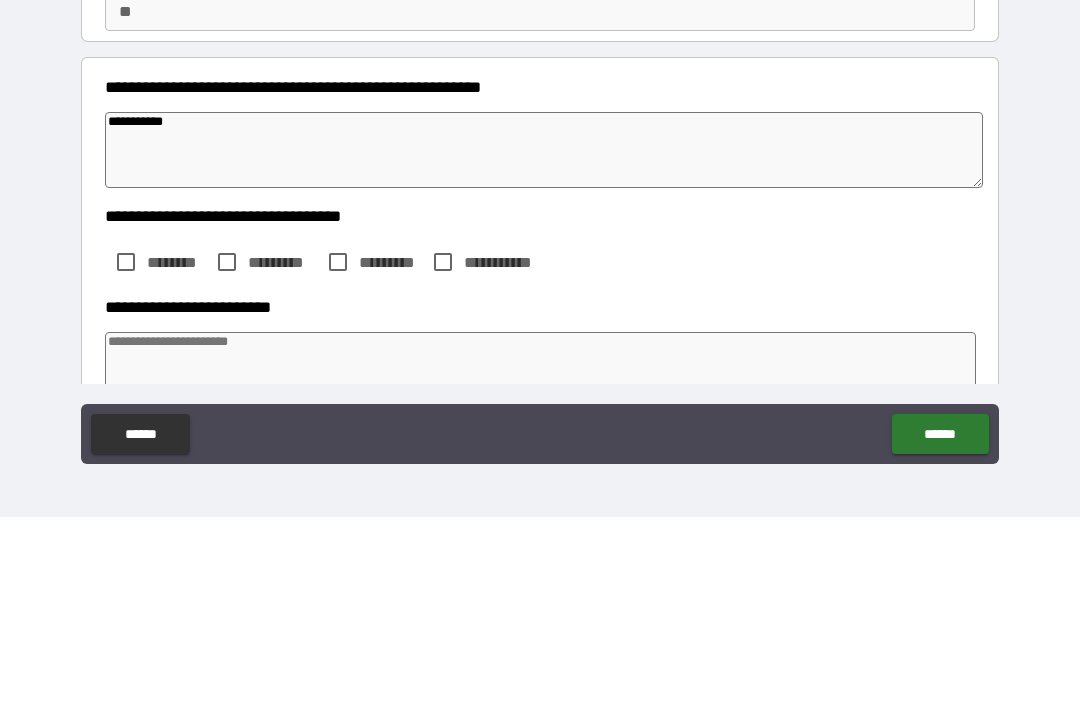 type on "*" 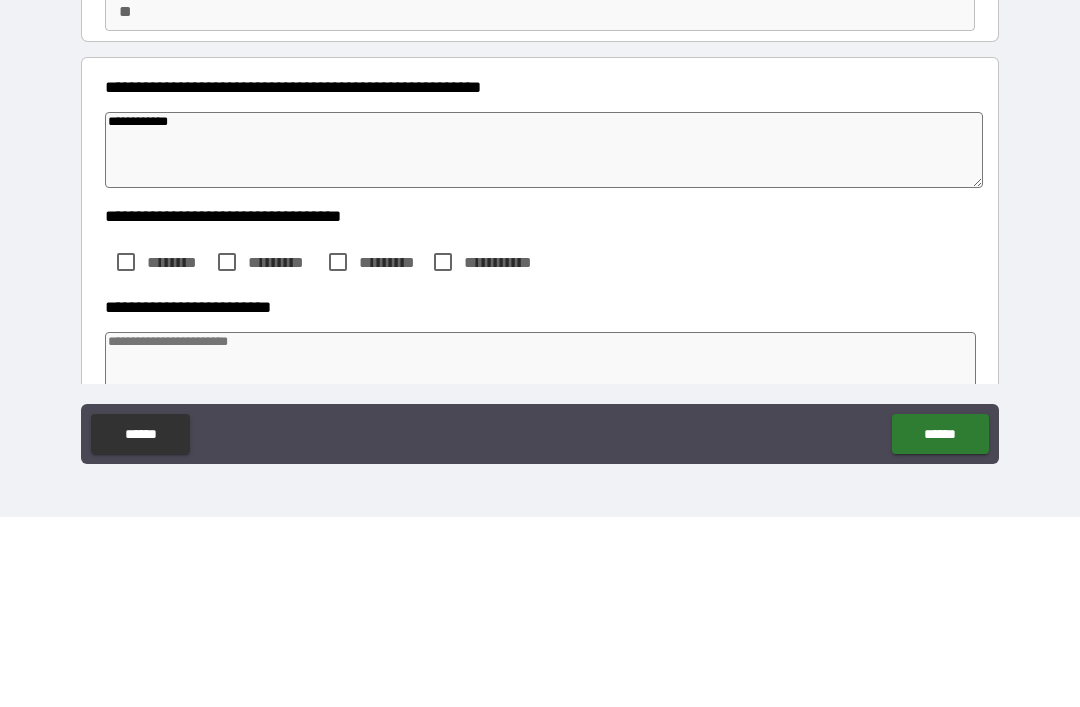 type on "*" 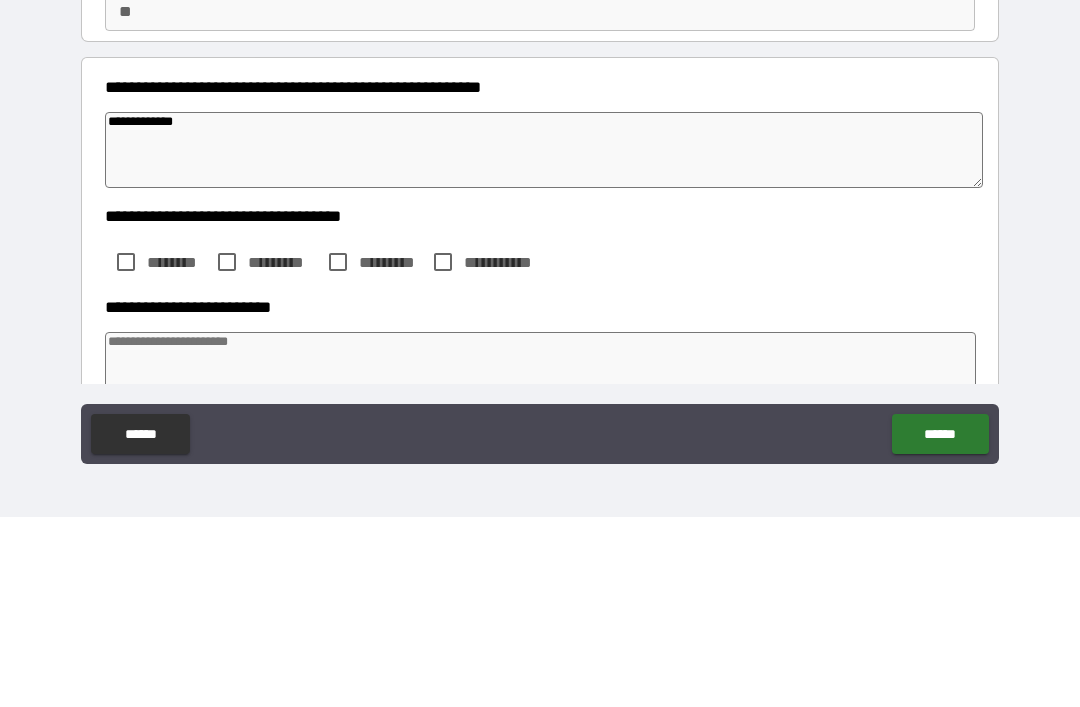 type on "*" 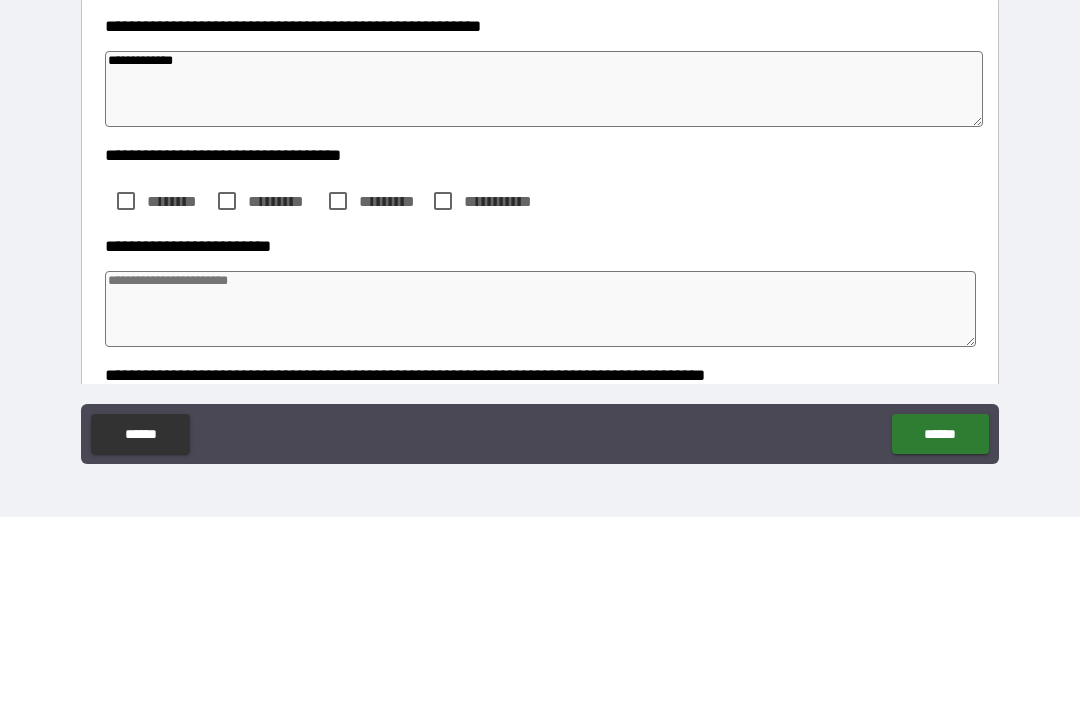 scroll, scrollTop: 64, scrollLeft: 0, axis: vertical 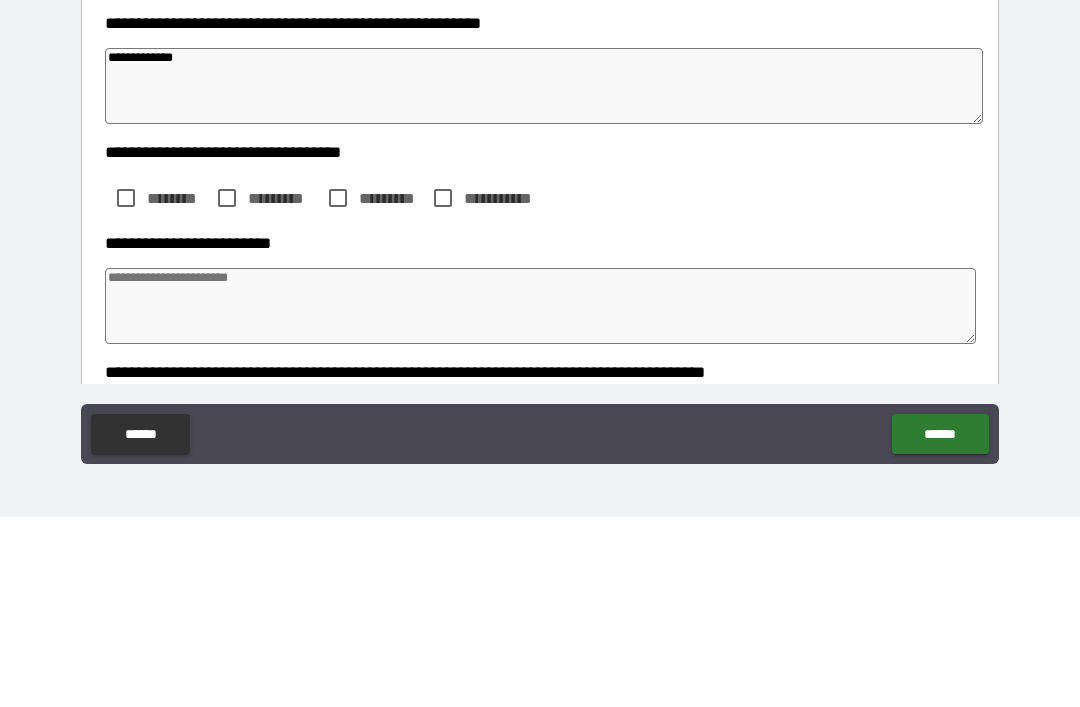 type on "**********" 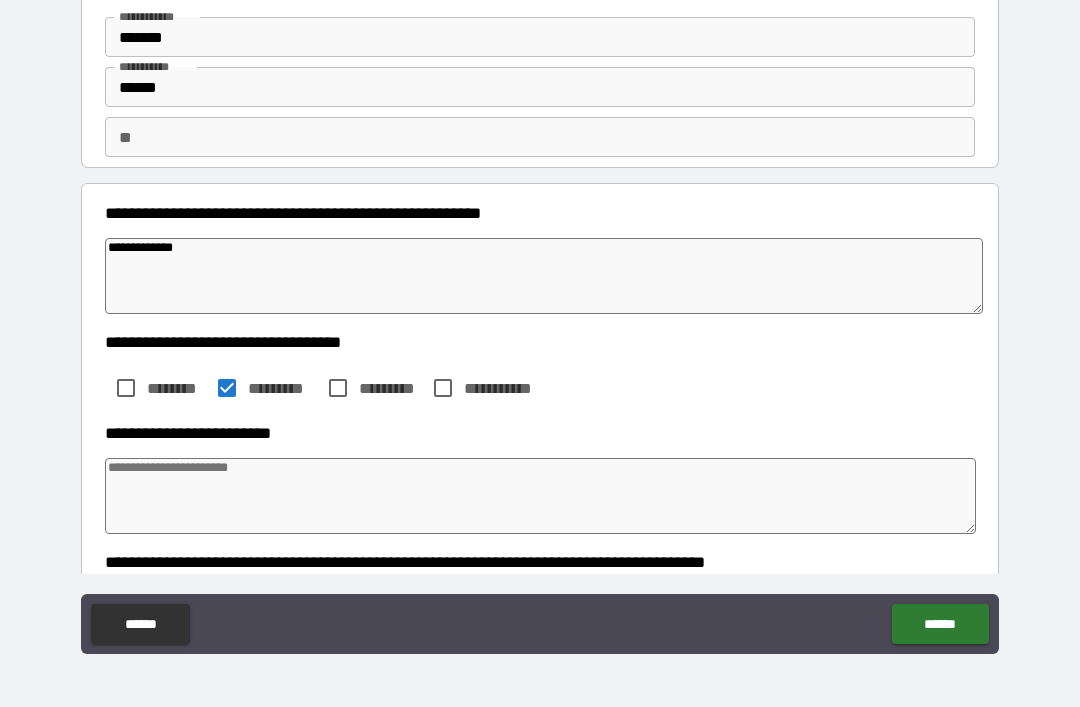type on "*" 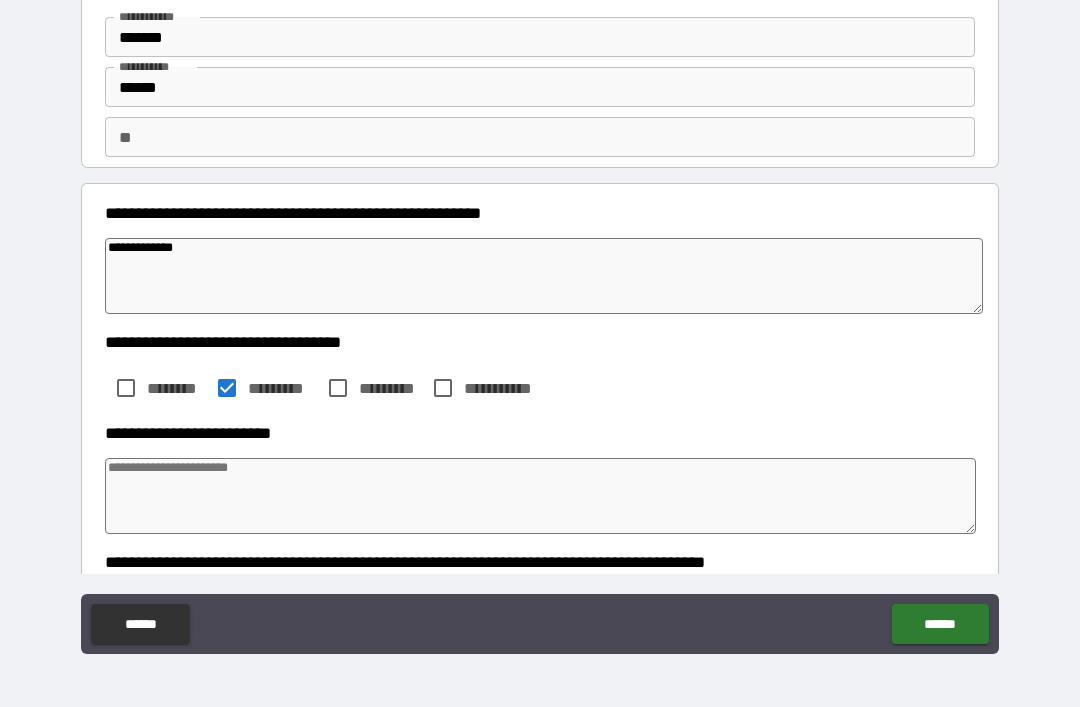 type on "*" 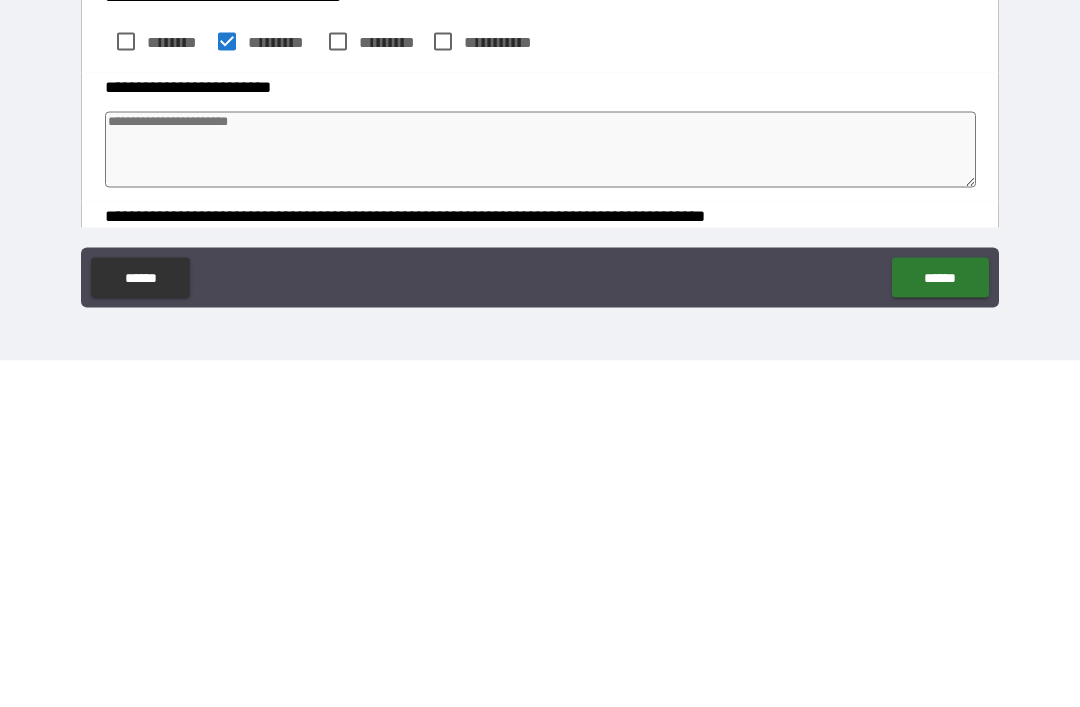 type on "*" 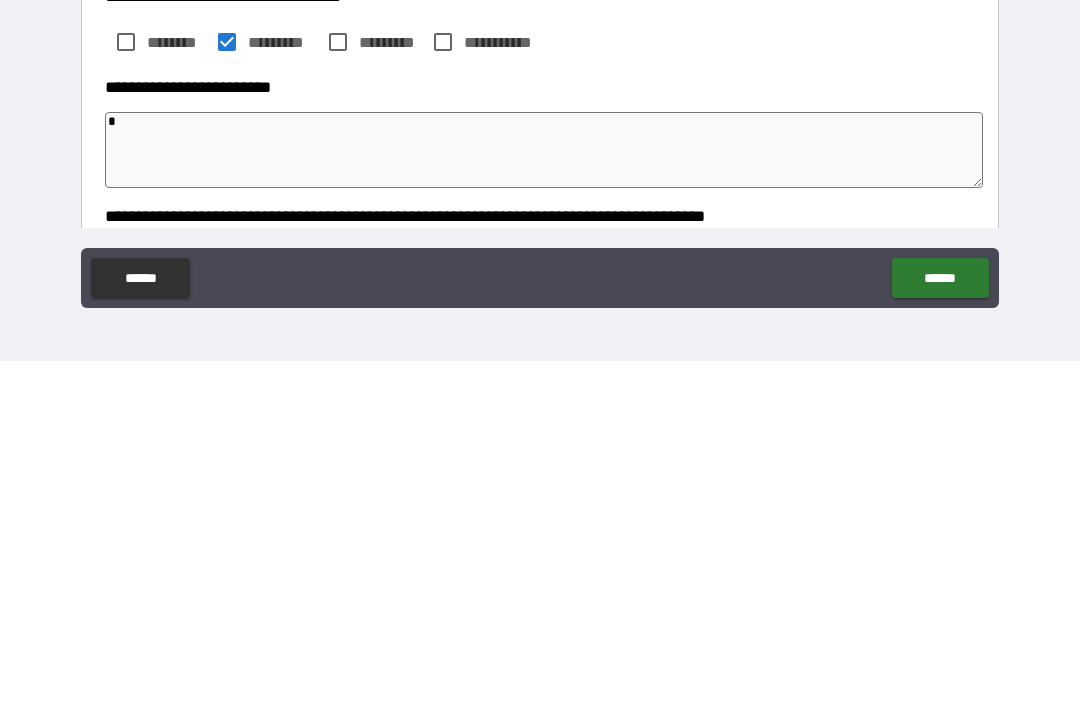 type on "*" 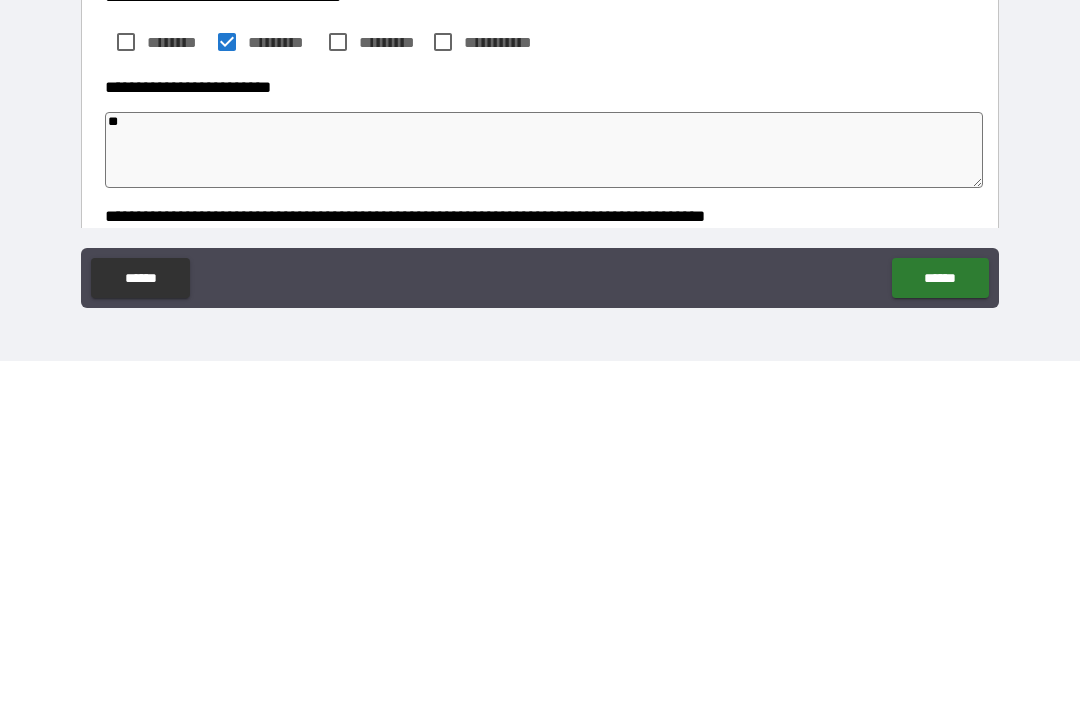 type on "*" 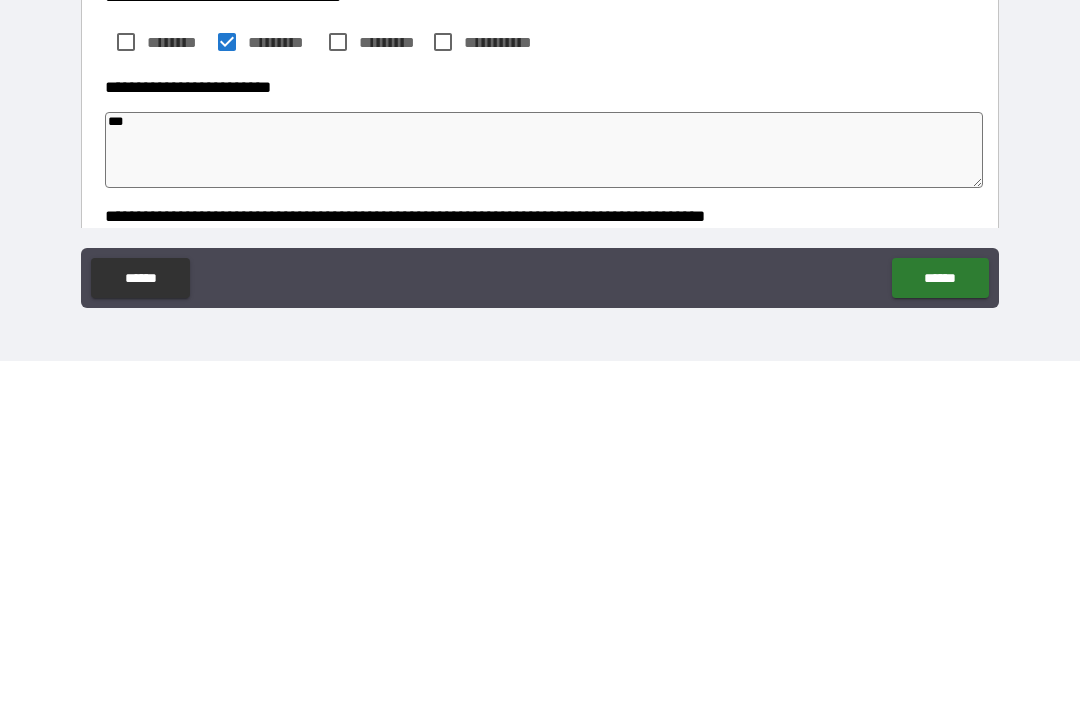 type 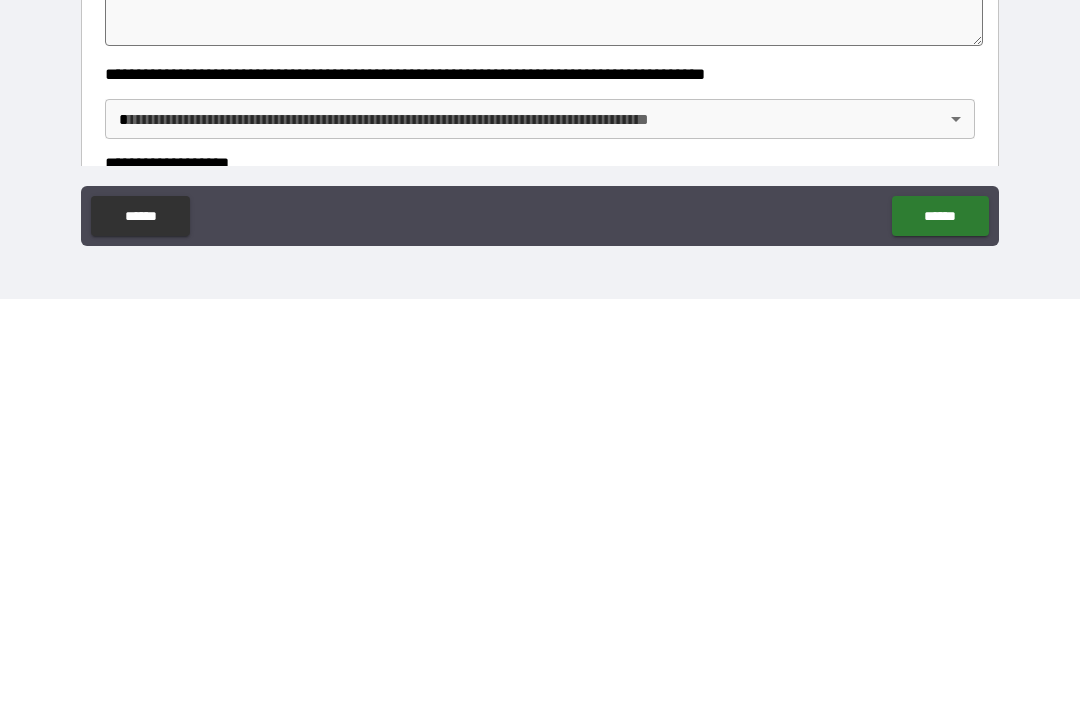 scroll, scrollTop: 157, scrollLeft: 0, axis: vertical 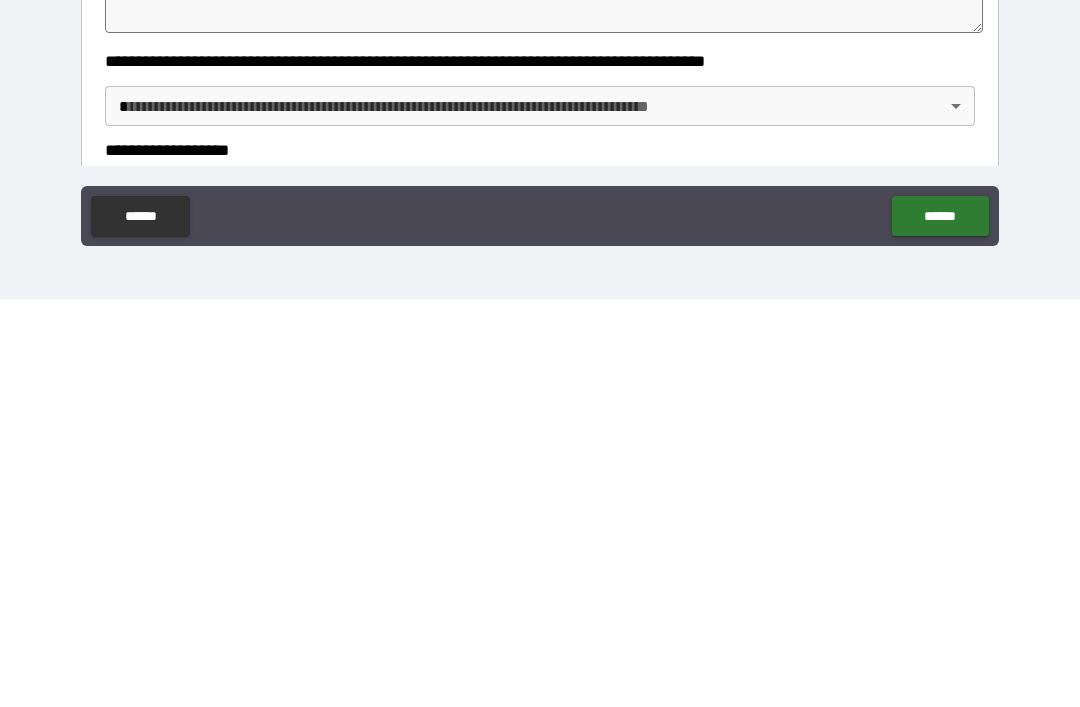 click on "**********" at bounding box center (540, 321) 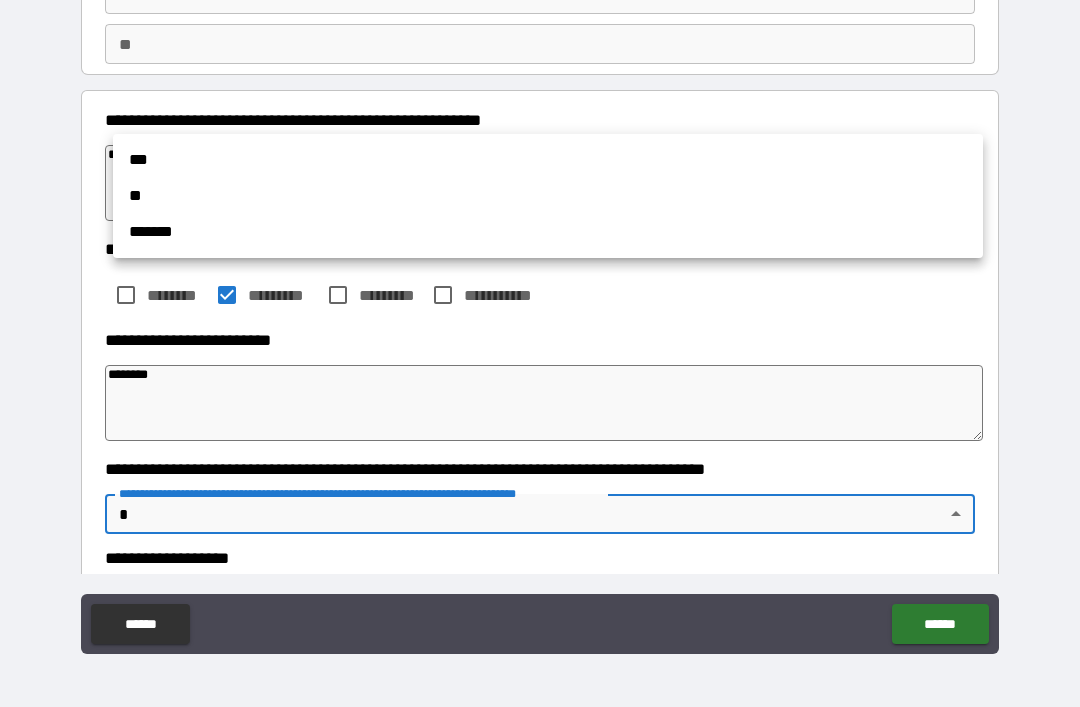 click on "**" at bounding box center (548, 196) 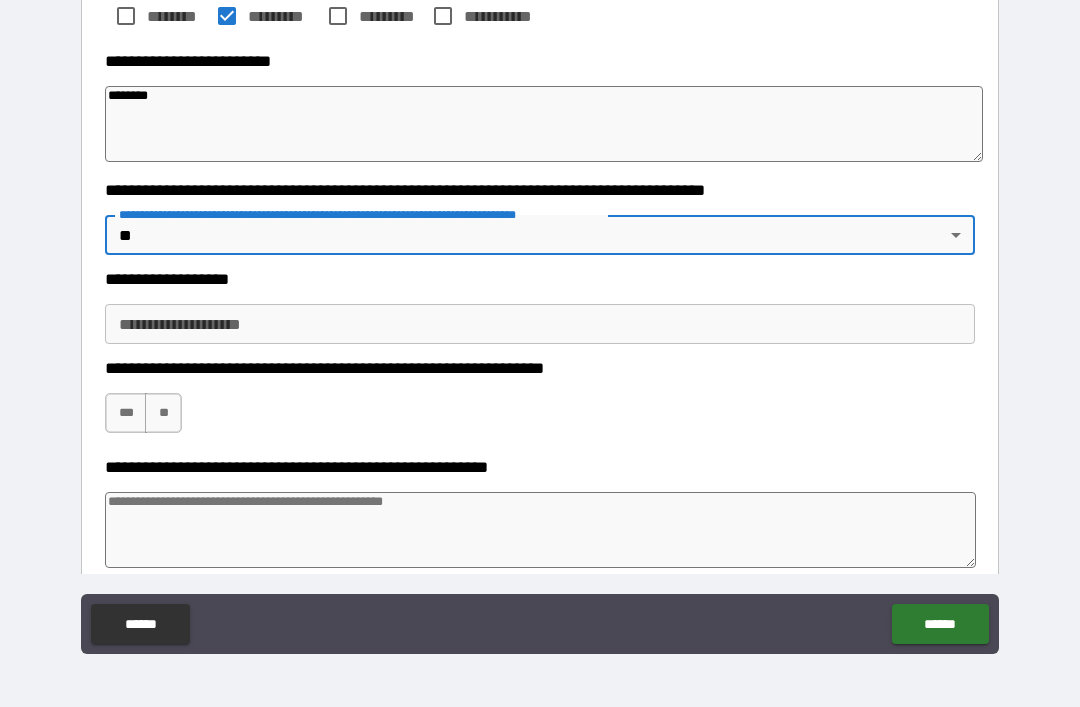 scroll, scrollTop: 455, scrollLeft: 0, axis: vertical 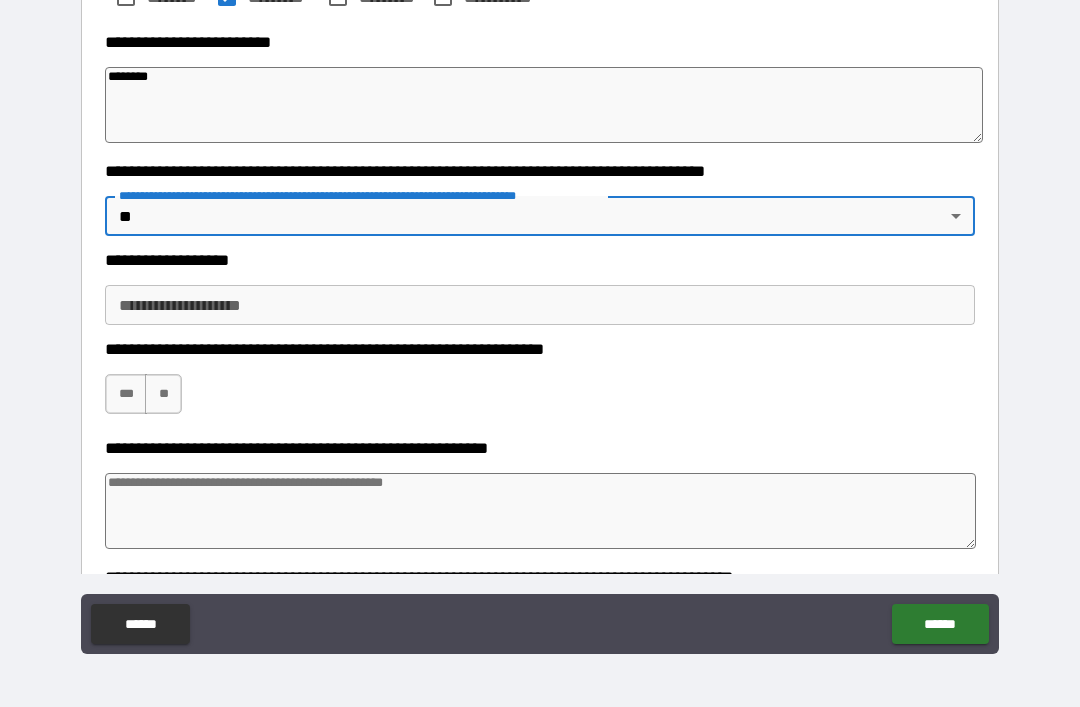 click on "**********" at bounding box center [540, 305] 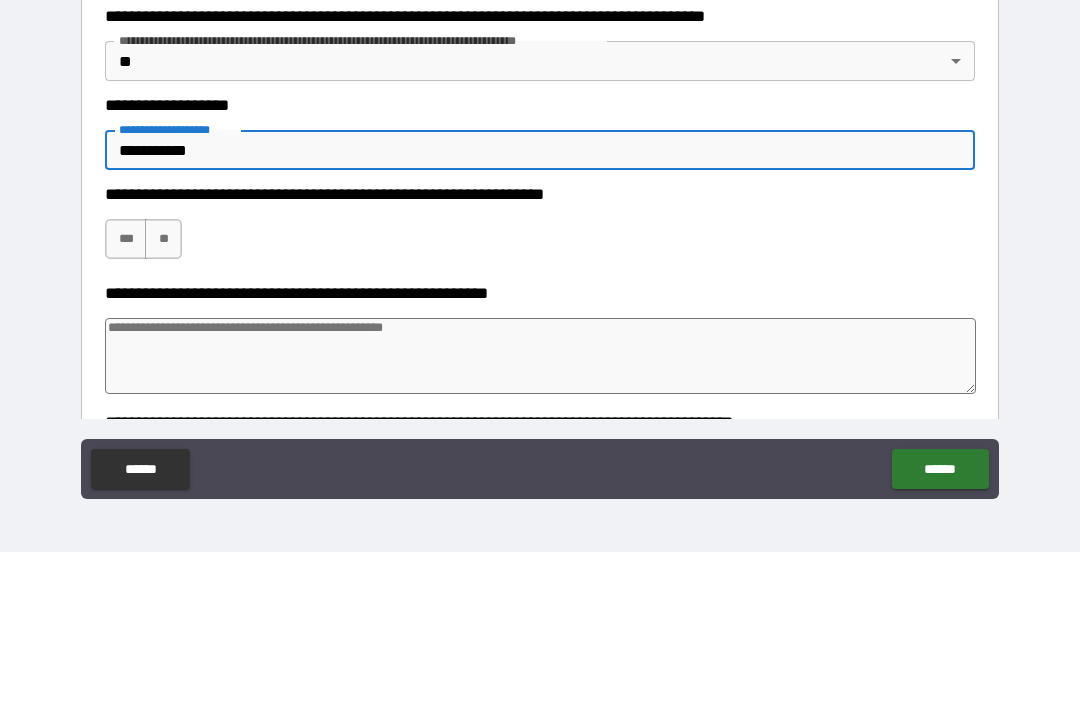 click on "***" at bounding box center (126, 394) 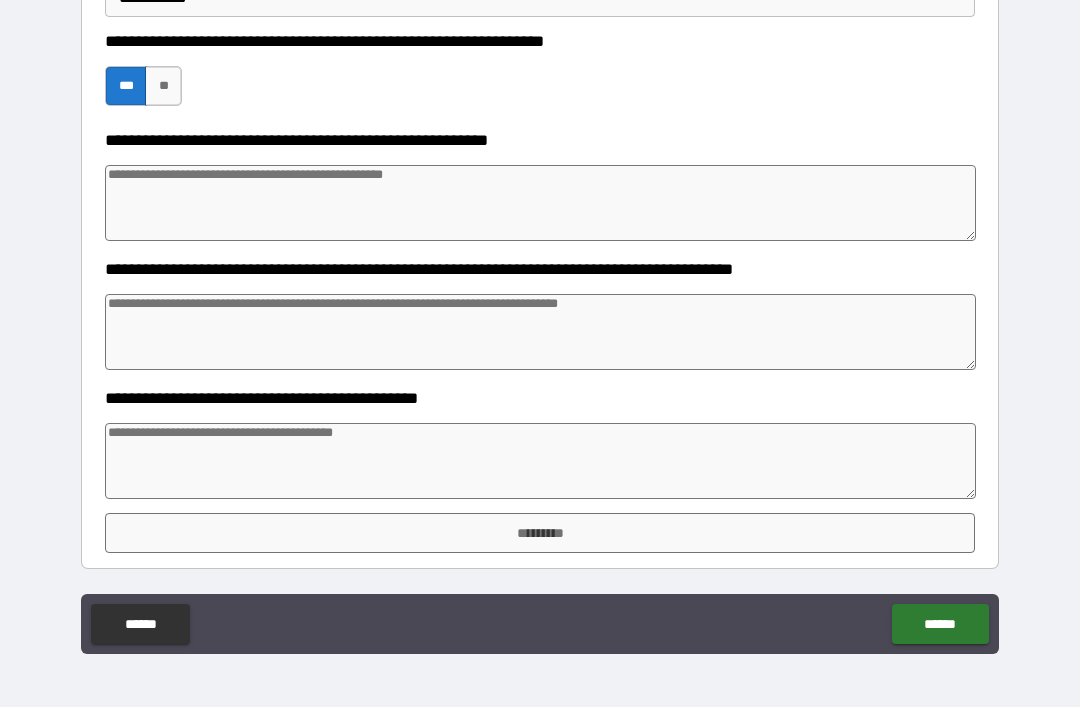 scroll, scrollTop: 763, scrollLeft: 0, axis: vertical 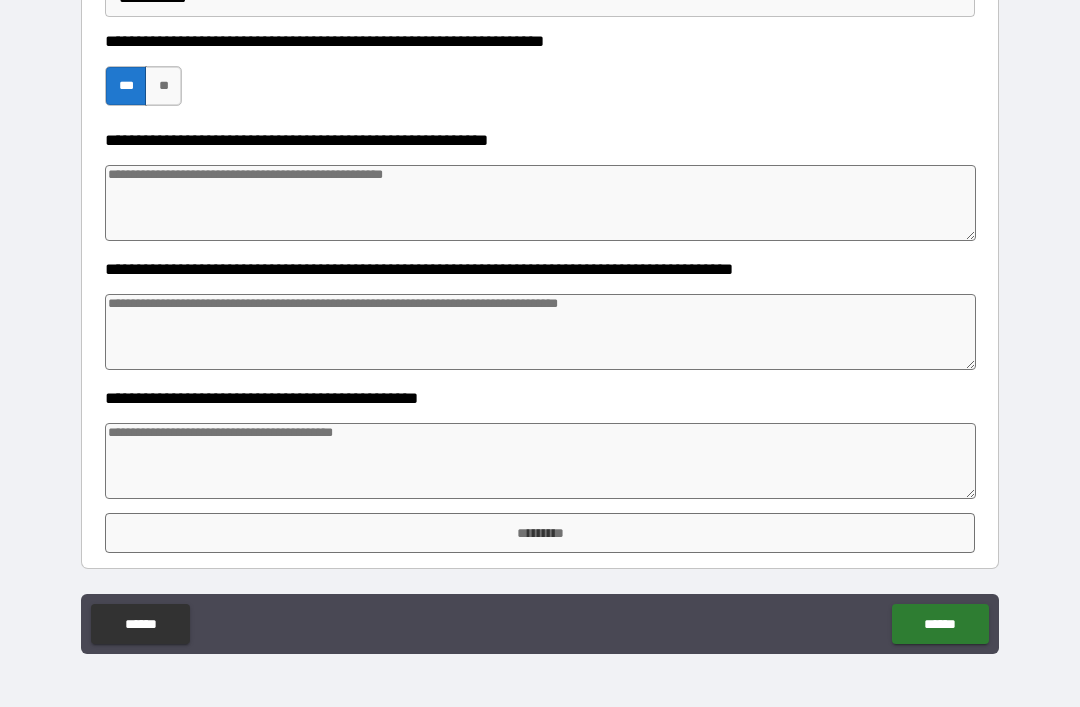 click at bounding box center [540, 461] 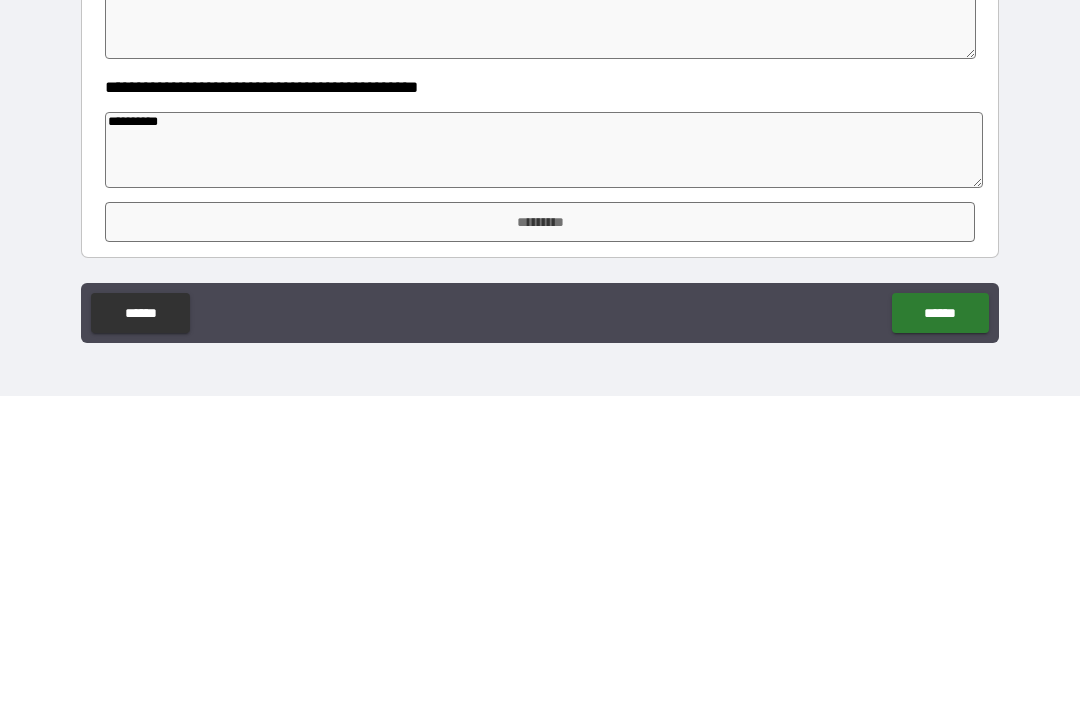 click on "*********" at bounding box center (540, 533) 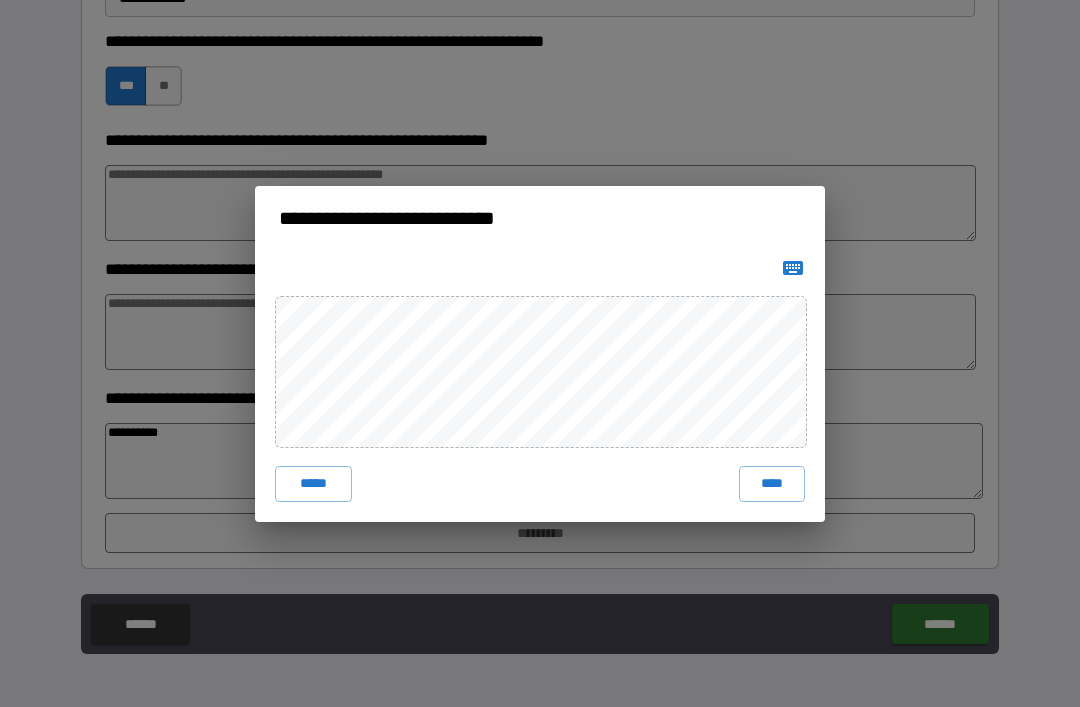 click on "****" at bounding box center (772, 484) 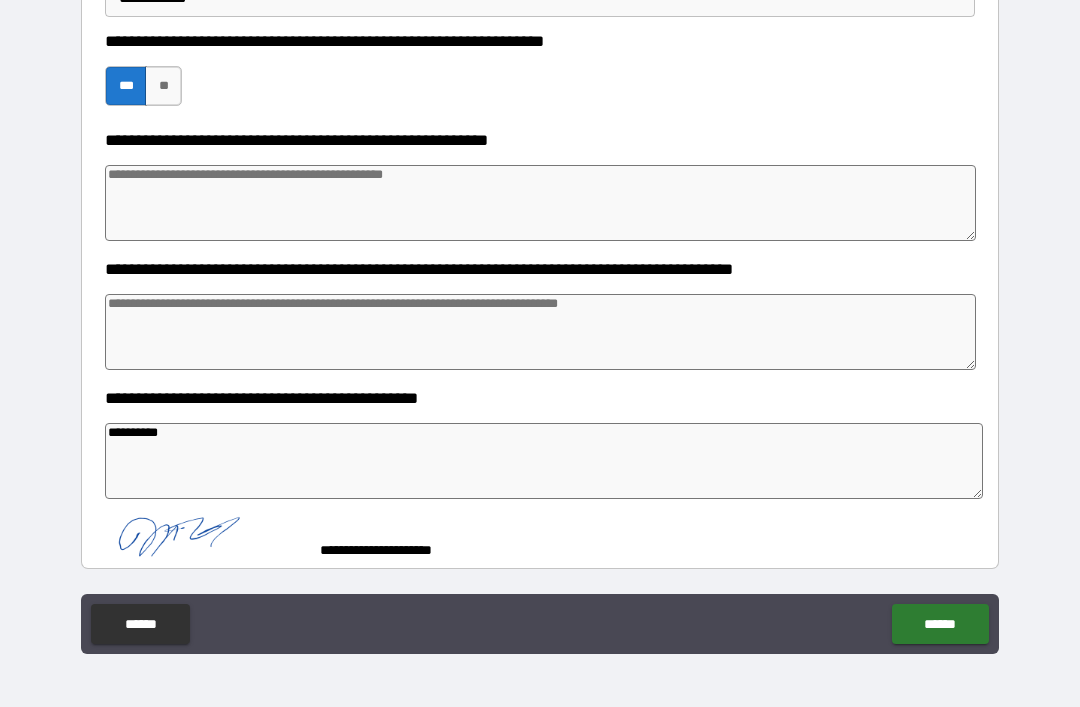scroll, scrollTop: 753, scrollLeft: 0, axis: vertical 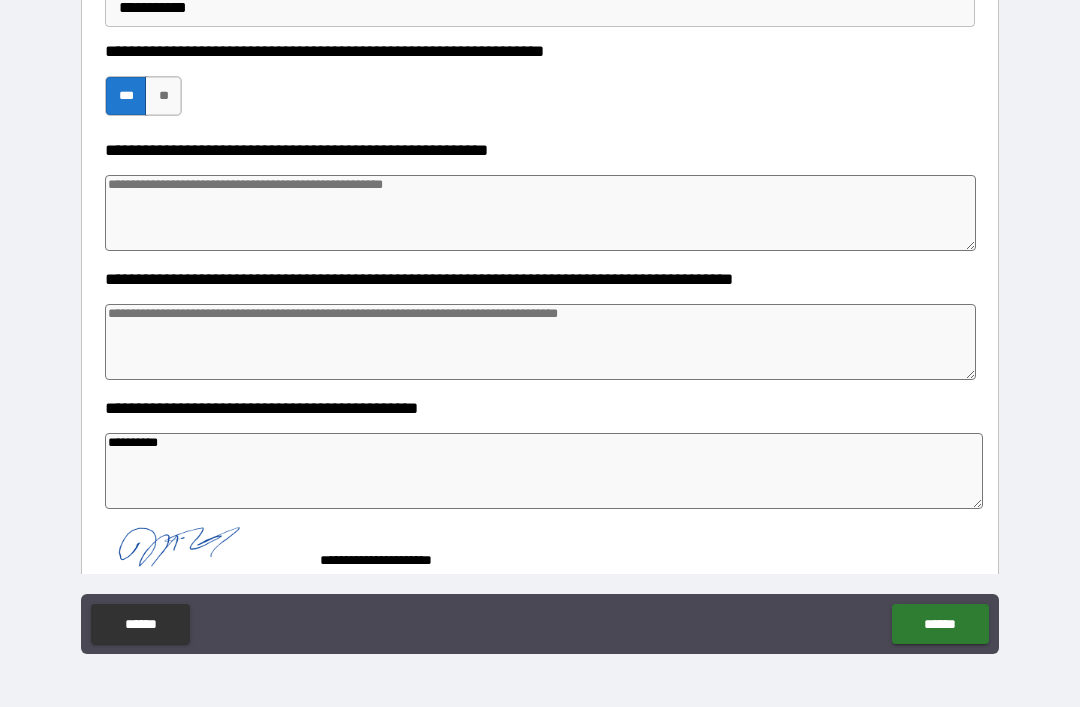 click on "******" at bounding box center (940, 624) 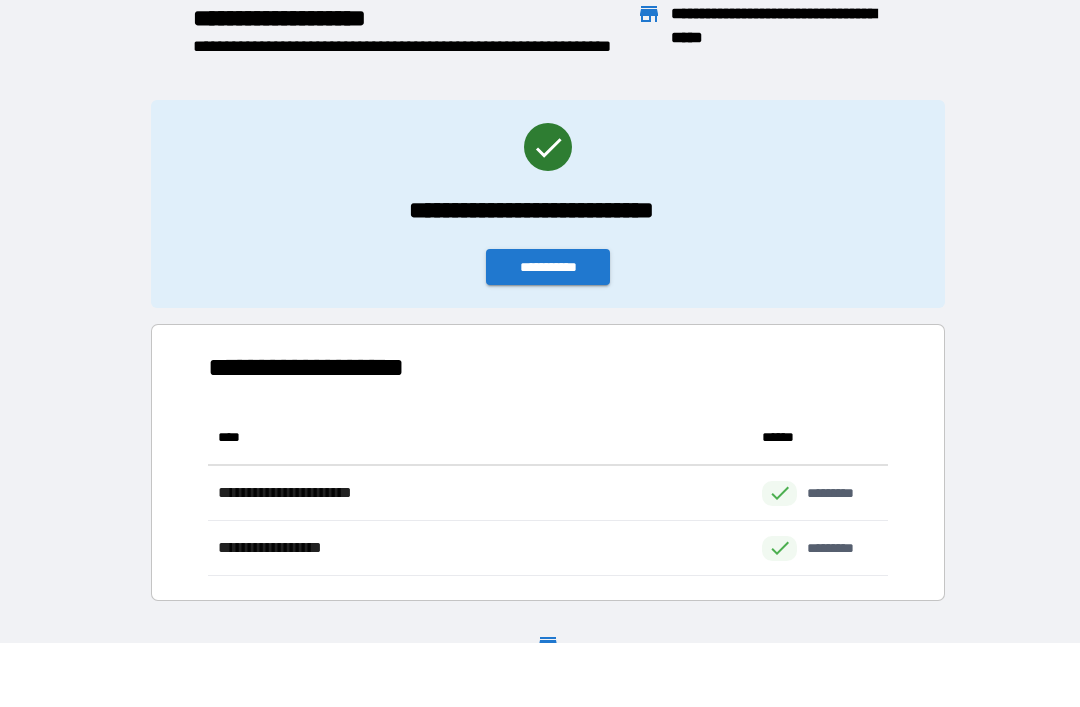 scroll, scrollTop: 166, scrollLeft: 680, axis: both 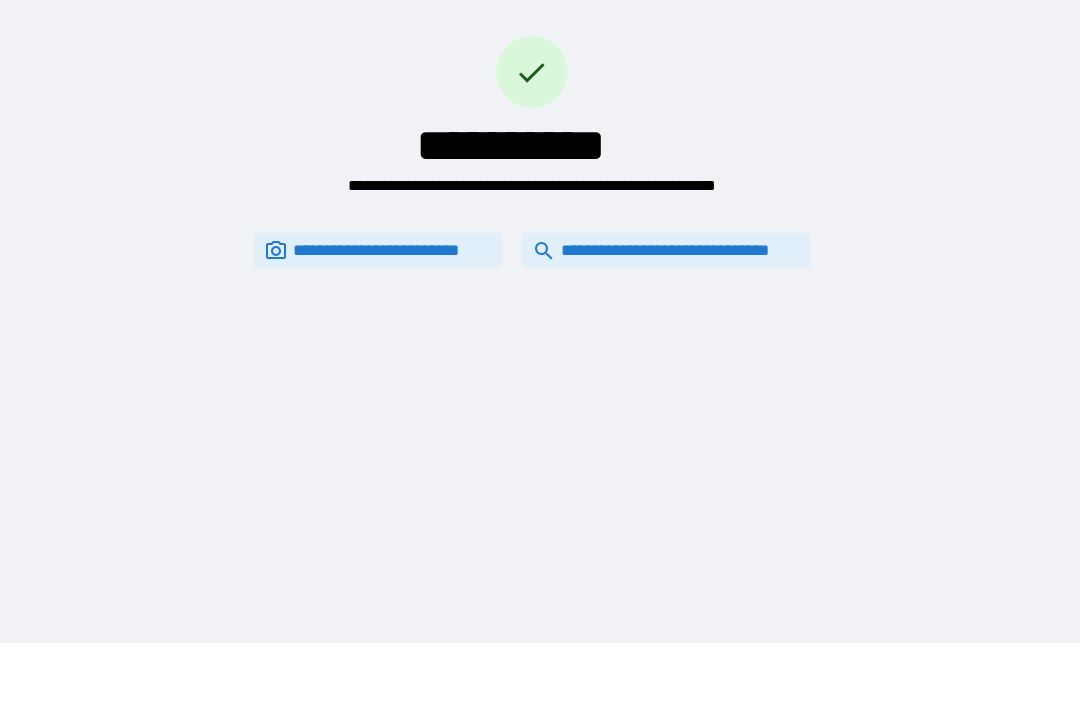 click on "**********" at bounding box center (532, 250) 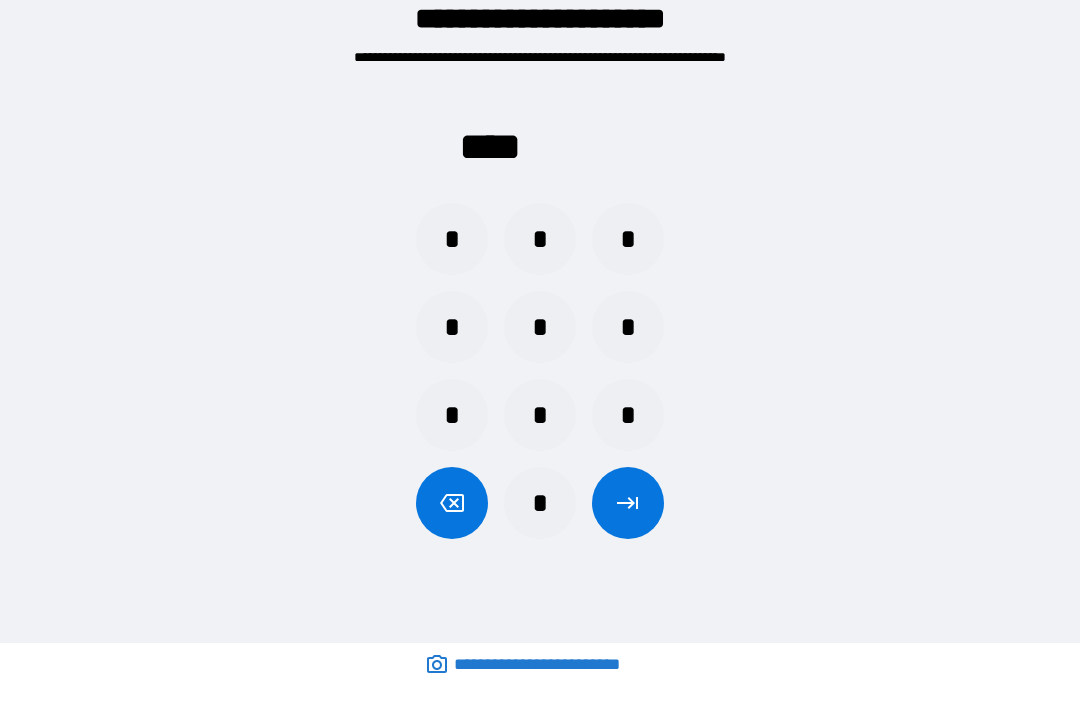 click on "*" at bounding box center [540, 503] 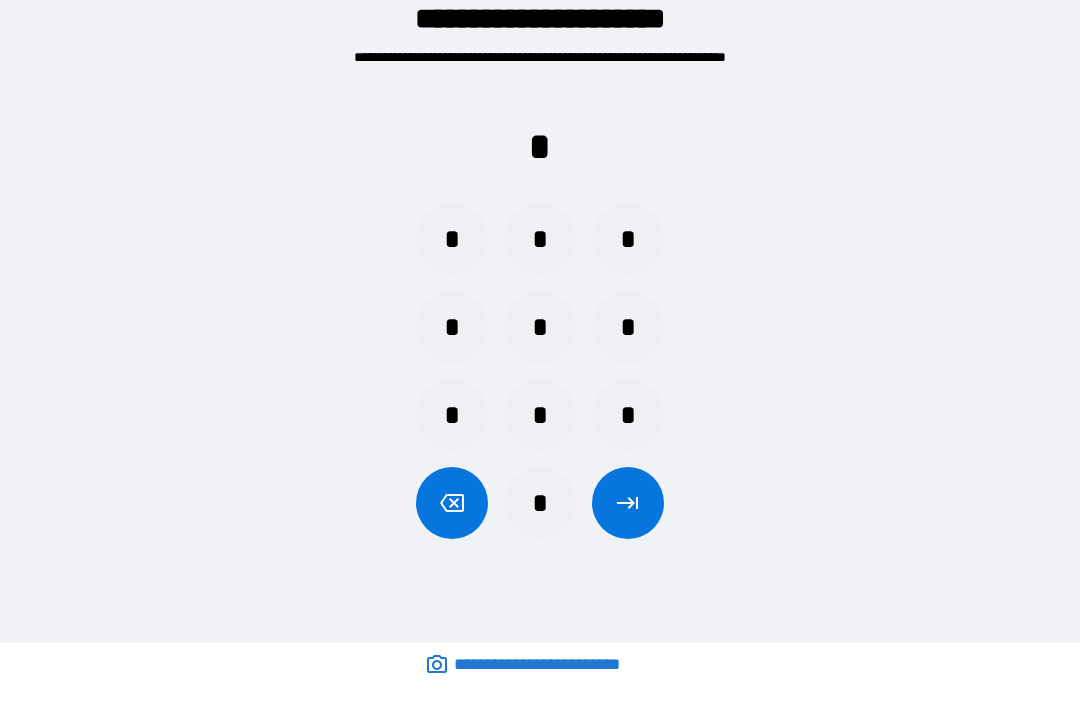 click on "*" at bounding box center [540, 415] 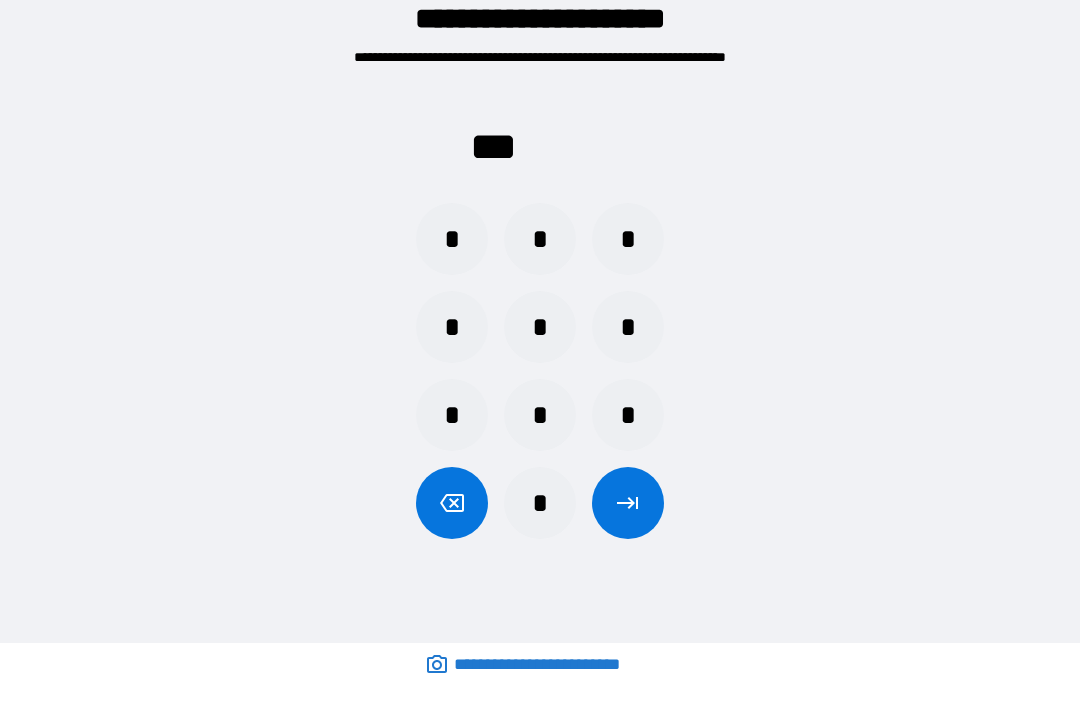 click on "*" at bounding box center [628, 239] 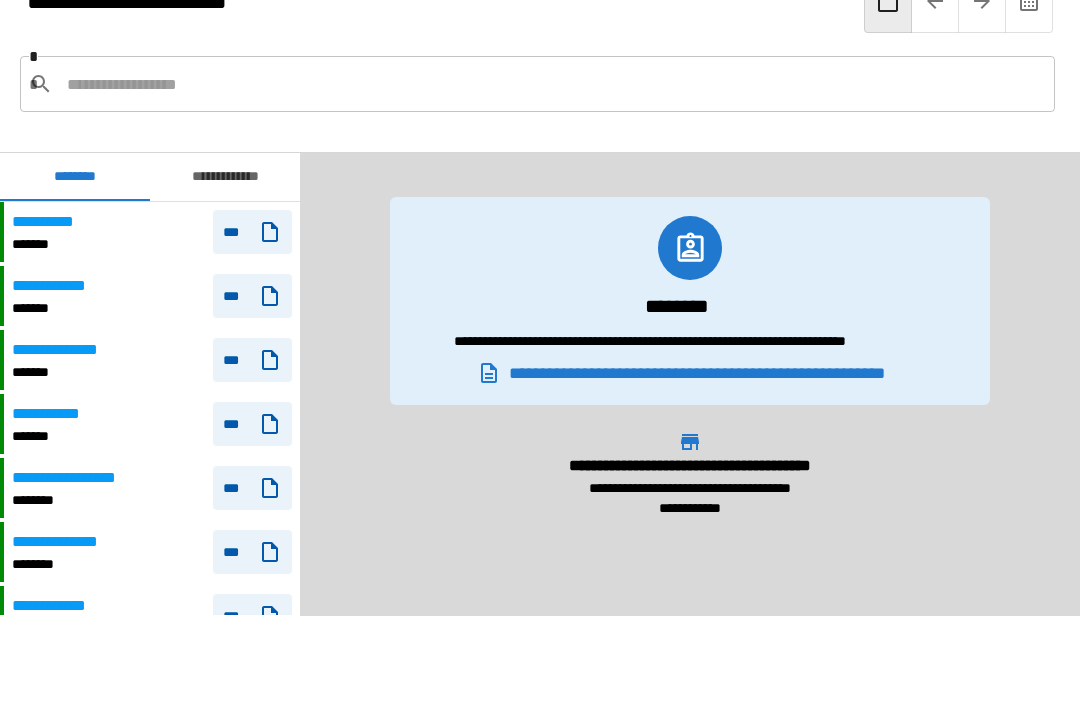 scroll, scrollTop: 360, scrollLeft: 0, axis: vertical 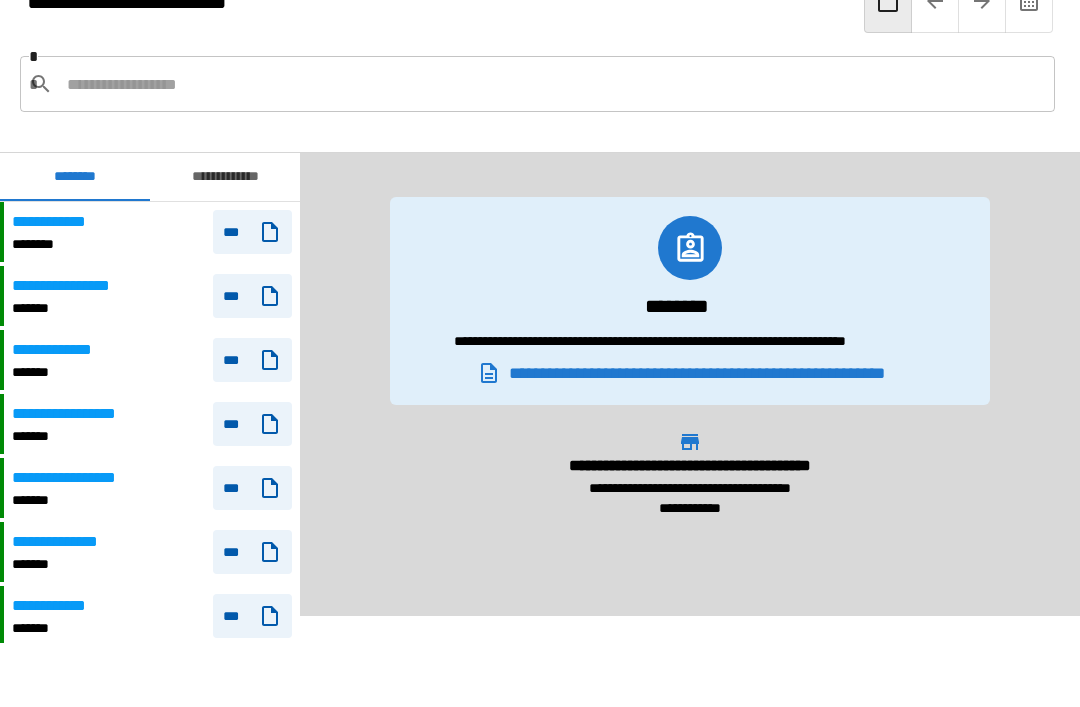 click 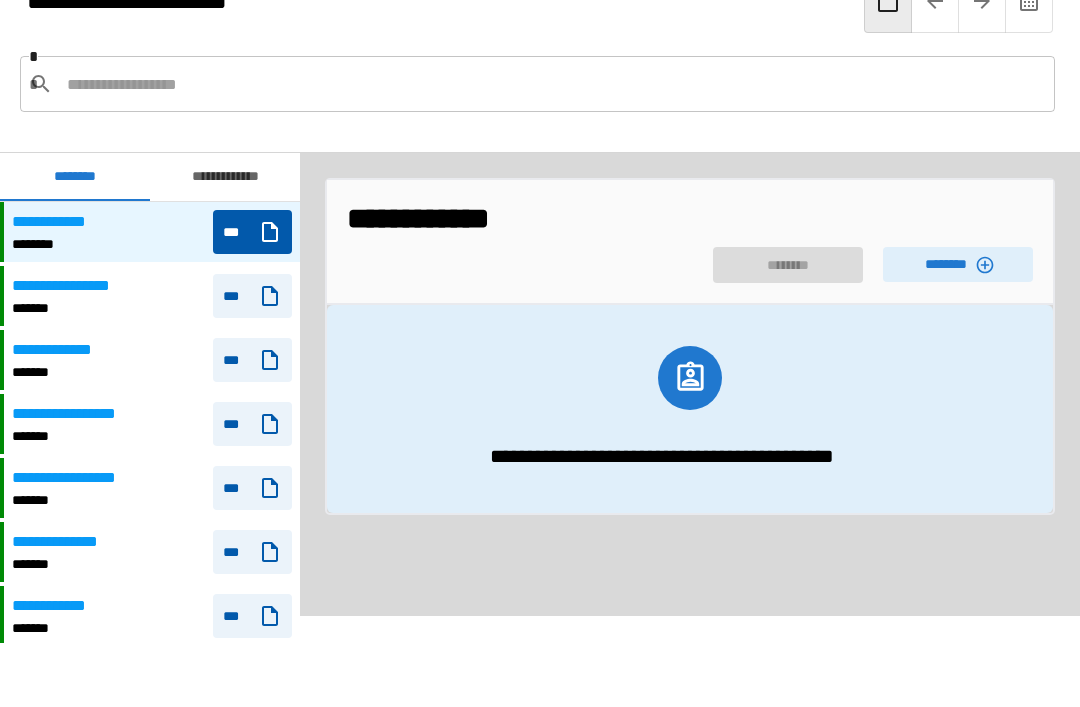 click on "********" at bounding box center [958, 264] 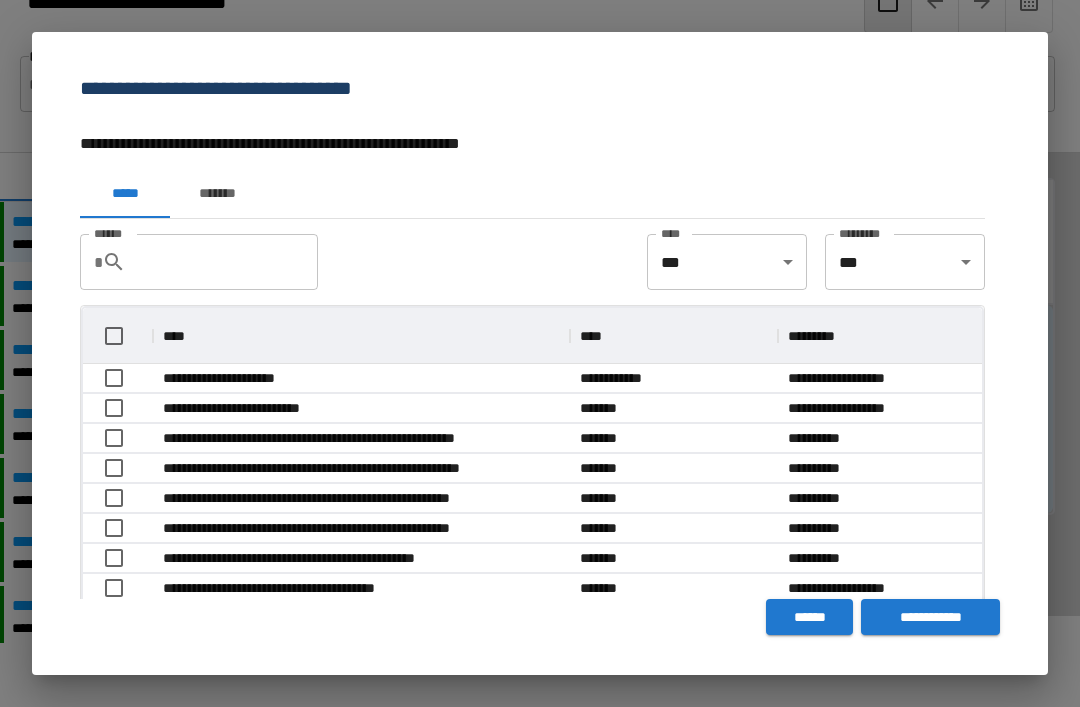 scroll, scrollTop: 1, scrollLeft: 1, axis: both 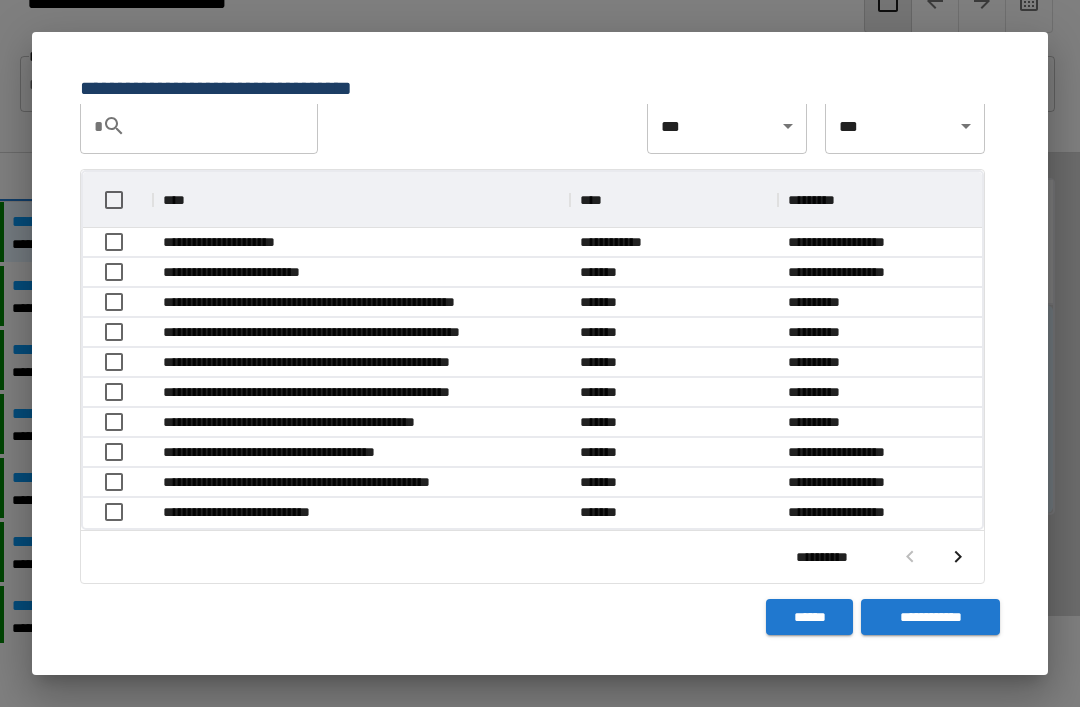 click 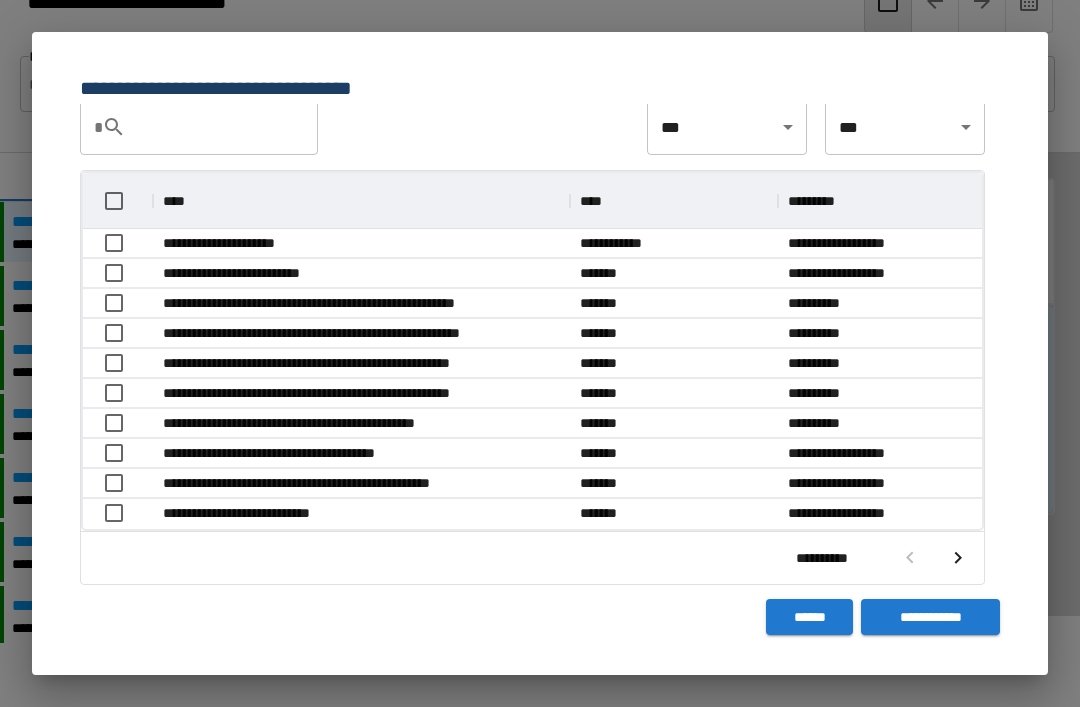 scroll, scrollTop: 116, scrollLeft: 899, axis: both 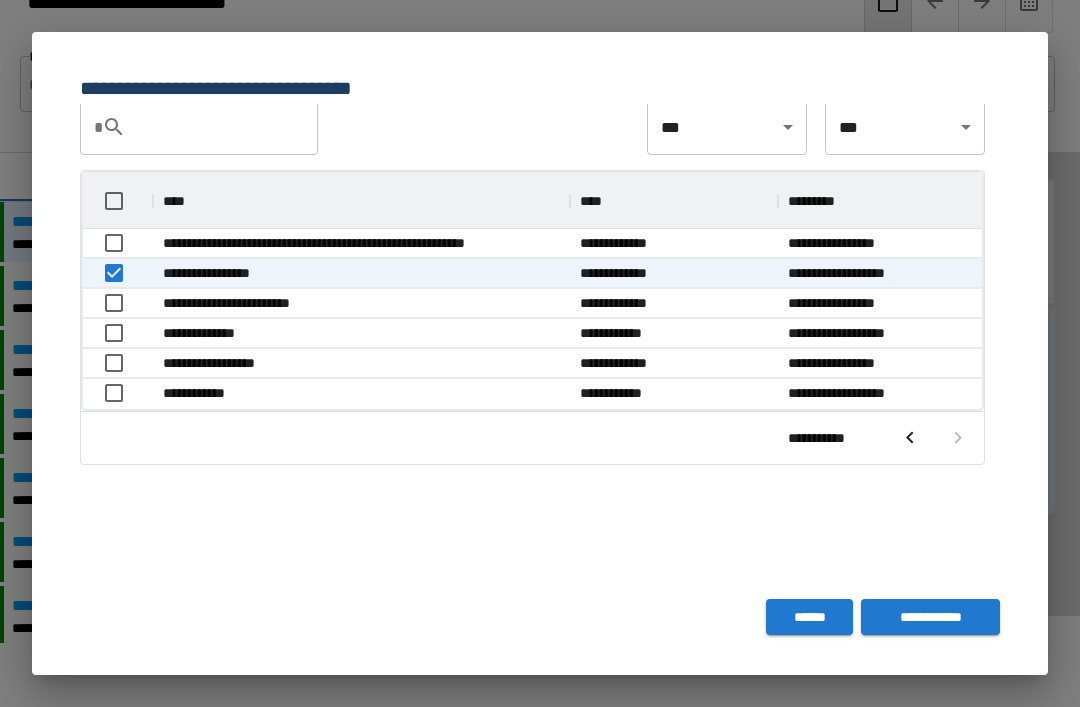 click on "**********" at bounding box center [930, 617] 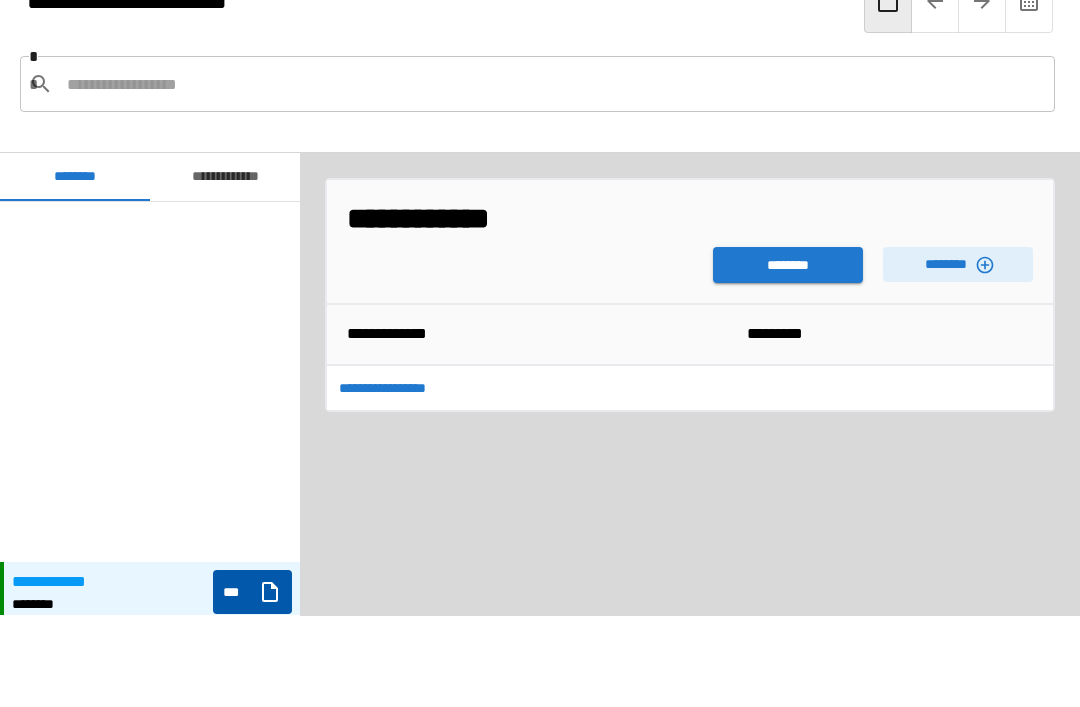 scroll, scrollTop: 360, scrollLeft: 0, axis: vertical 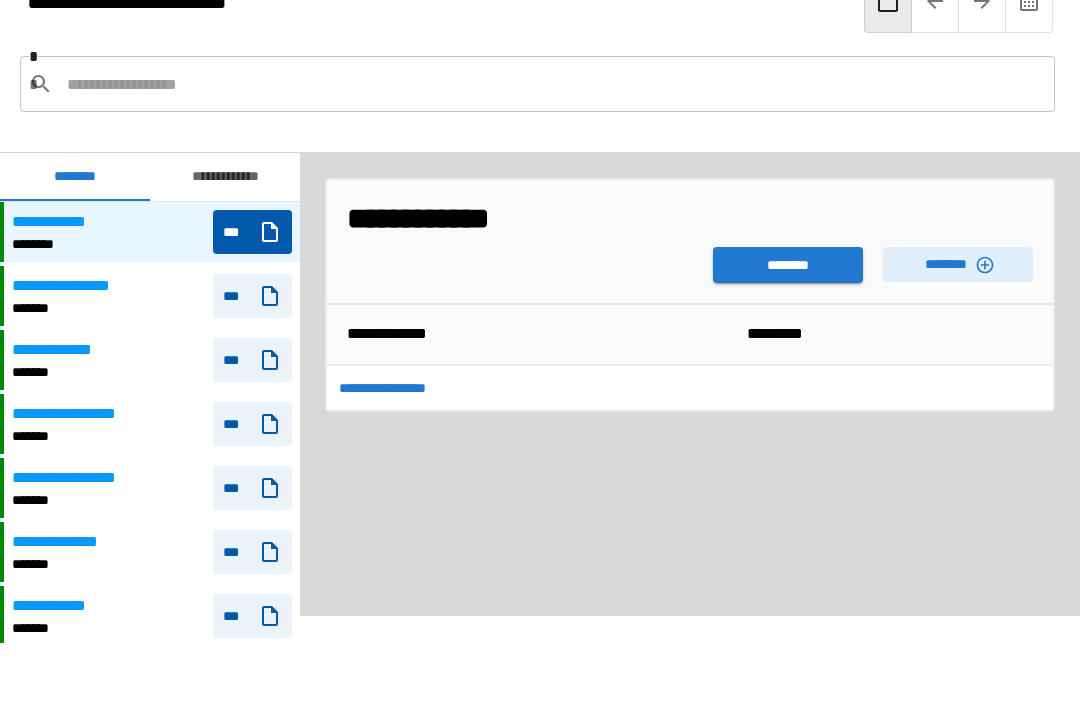 click on "********" at bounding box center [788, 265] 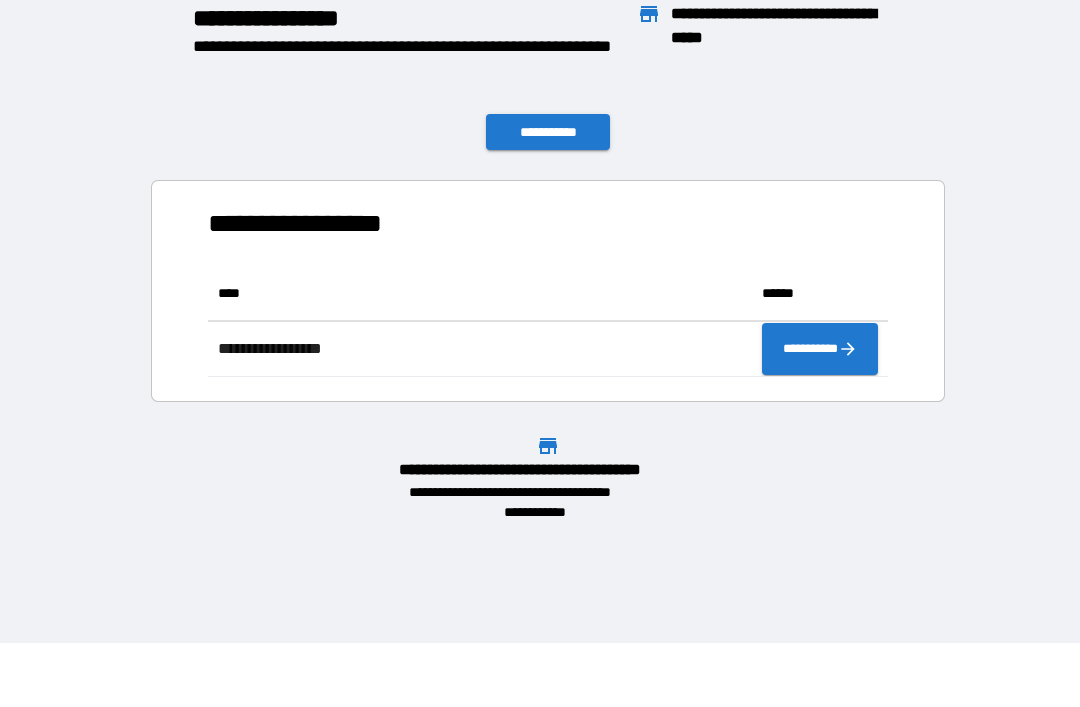 scroll, scrollTop: 1, scrollLeft: 1, axis: both 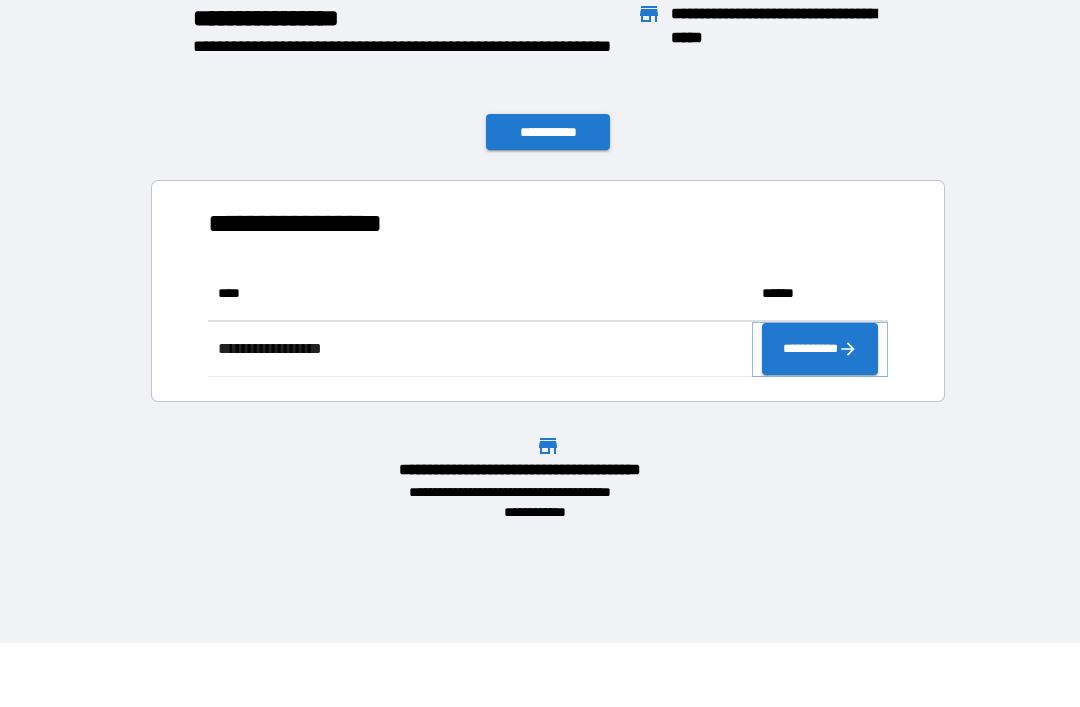 click on "**********" at bounding box center [820, 349] 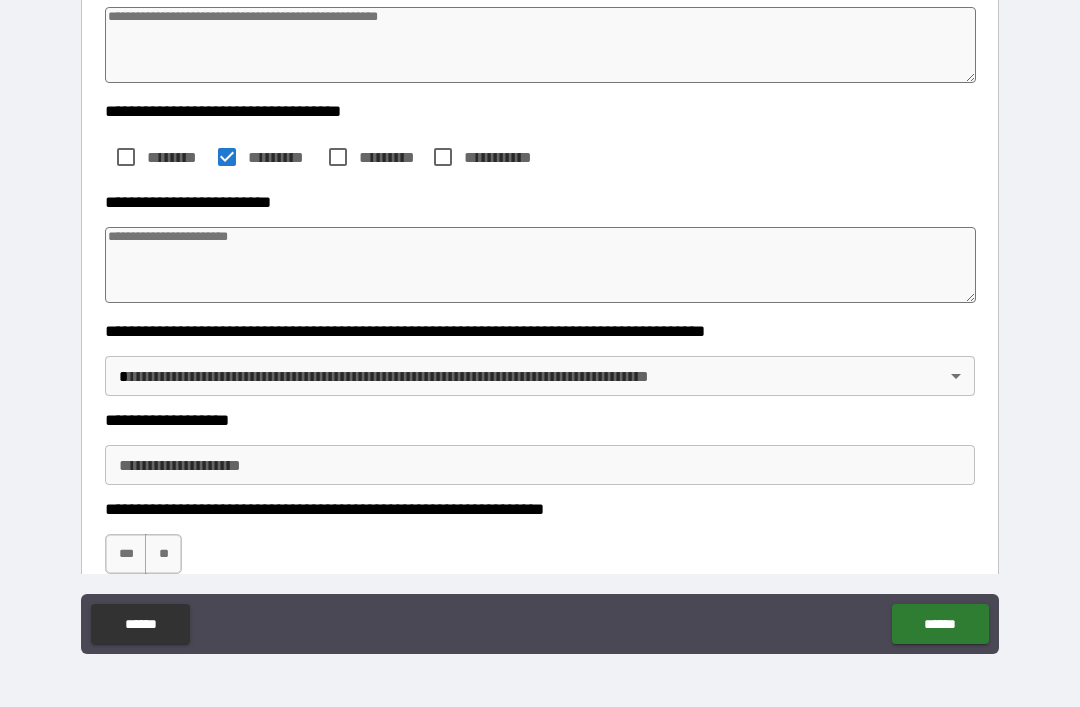 scroll, scrollTop: 304, scrollLeft: 0, axis: vertical 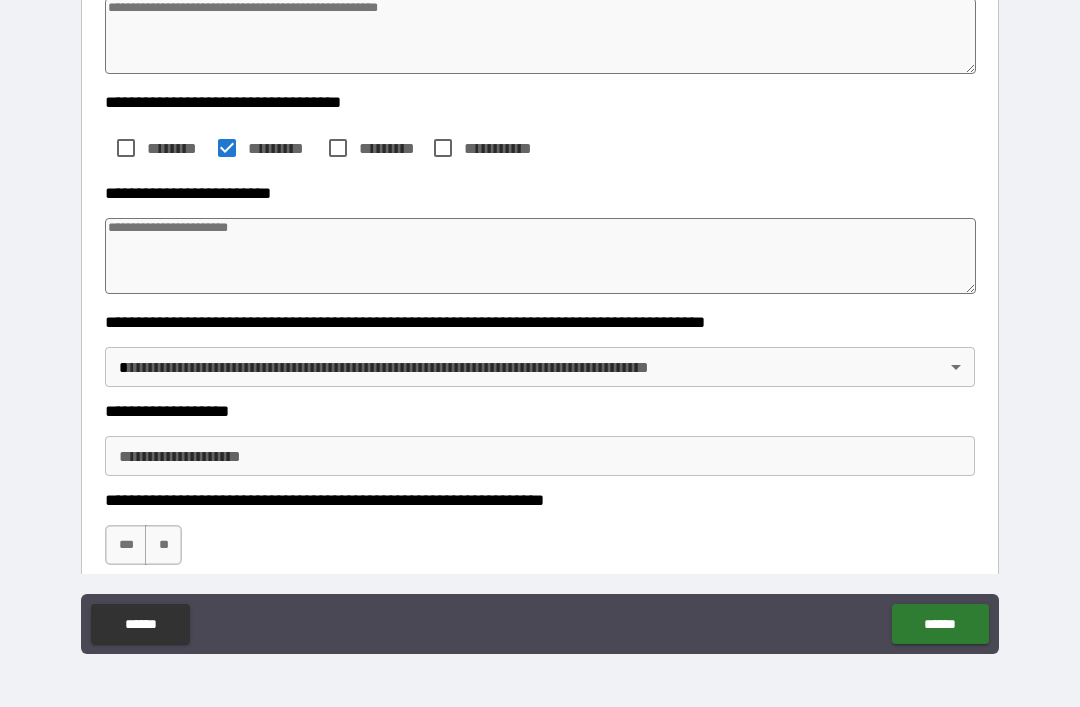 click on "**********" at bounding box center (540, 321) 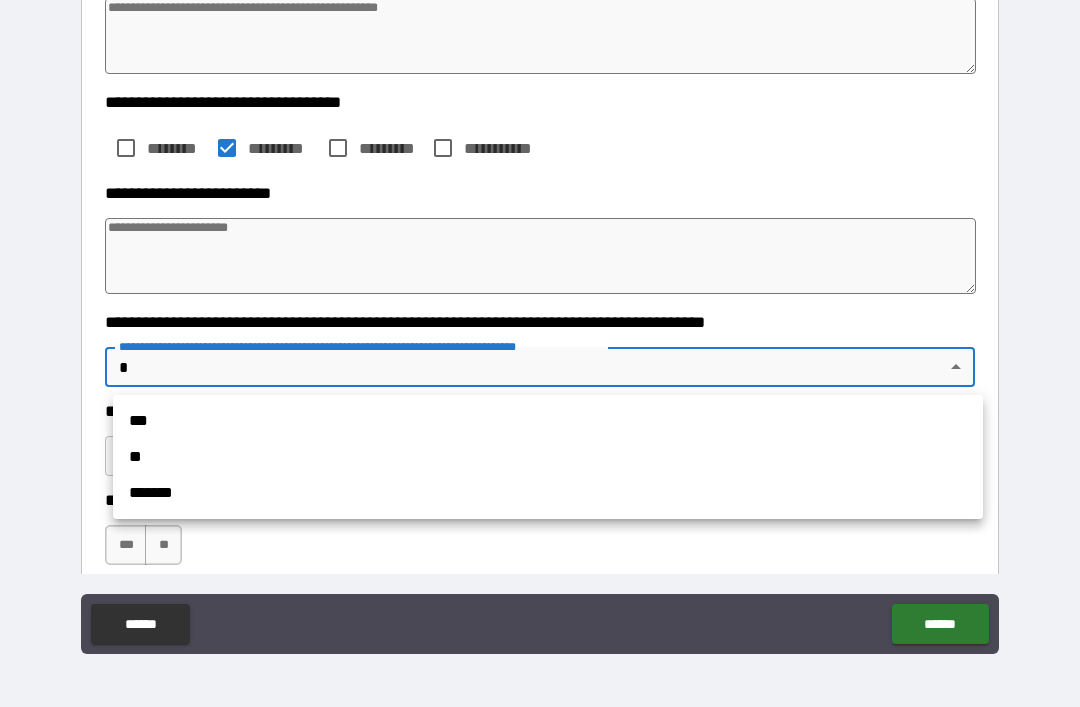 click on "**" at bounding box center (548, 457) 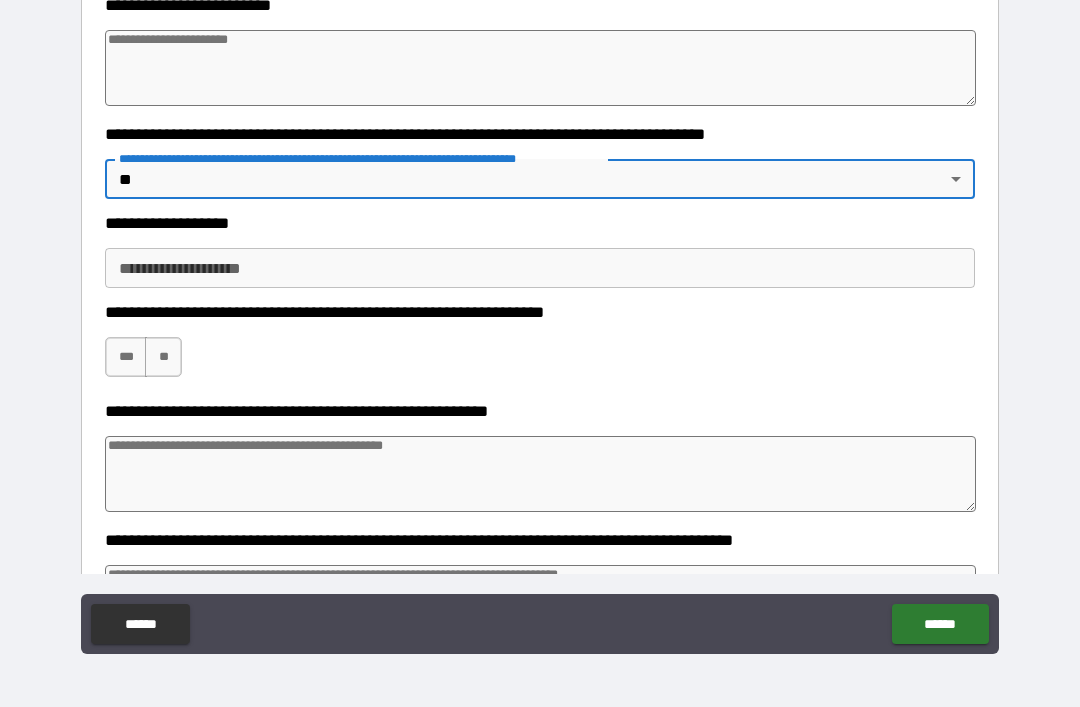 scroll, scrollTop: 493, scrollLeft: 0, axis: vertical 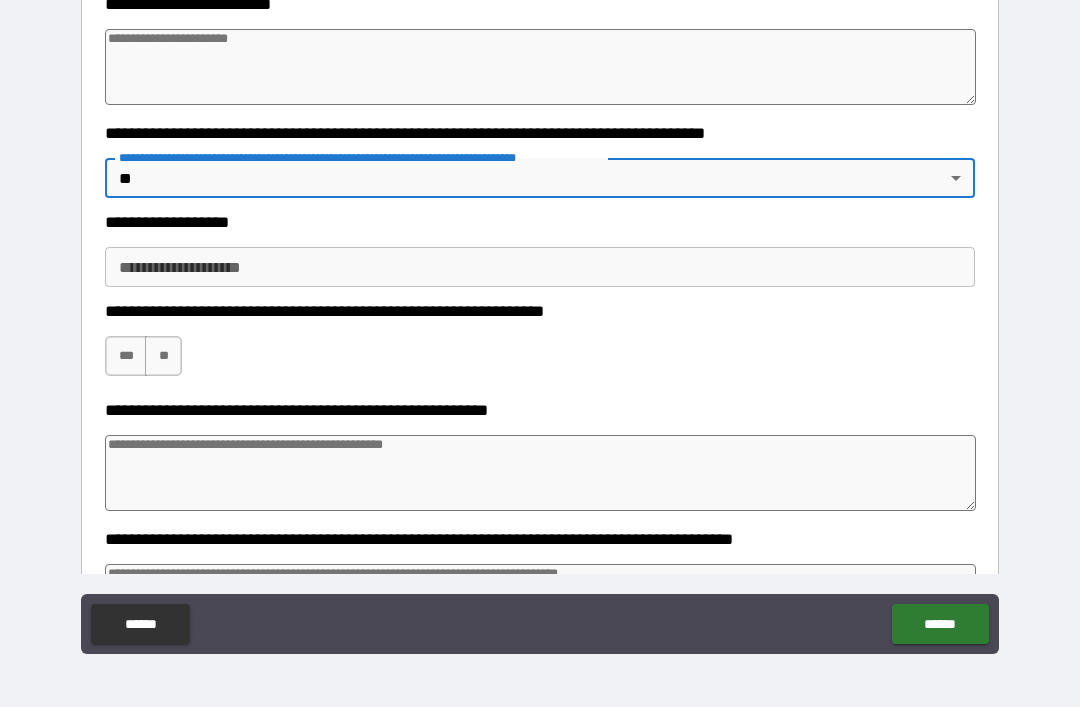click on "**********" at bounding box center [540, 267] 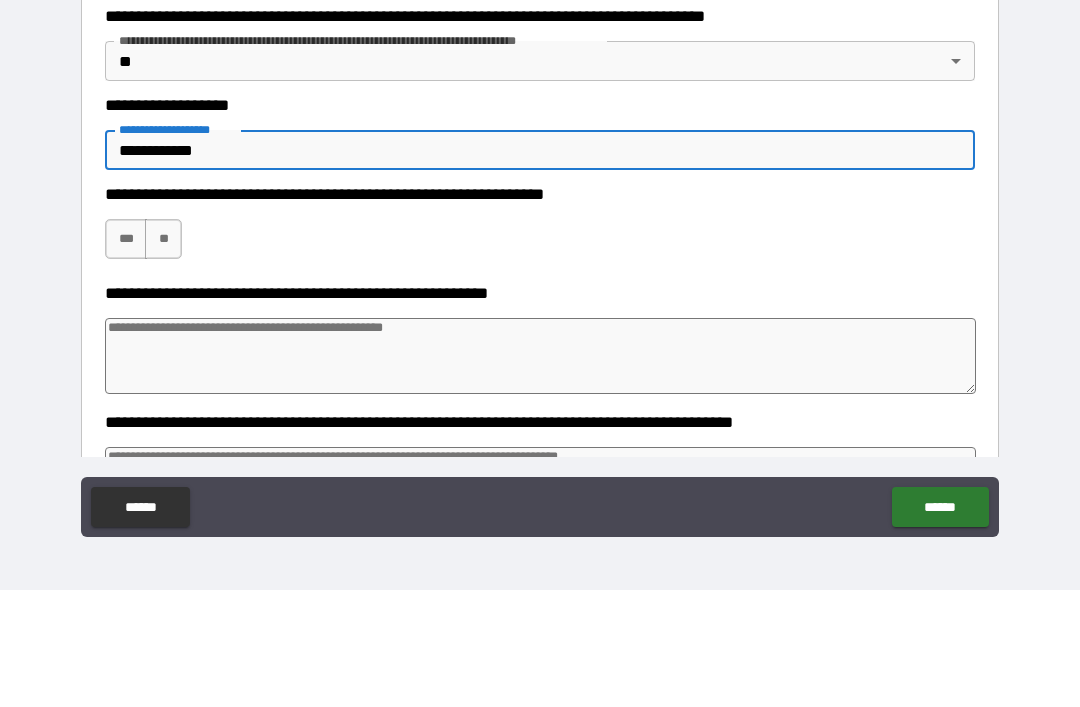 click on "***" at bounding box center (126, 356) 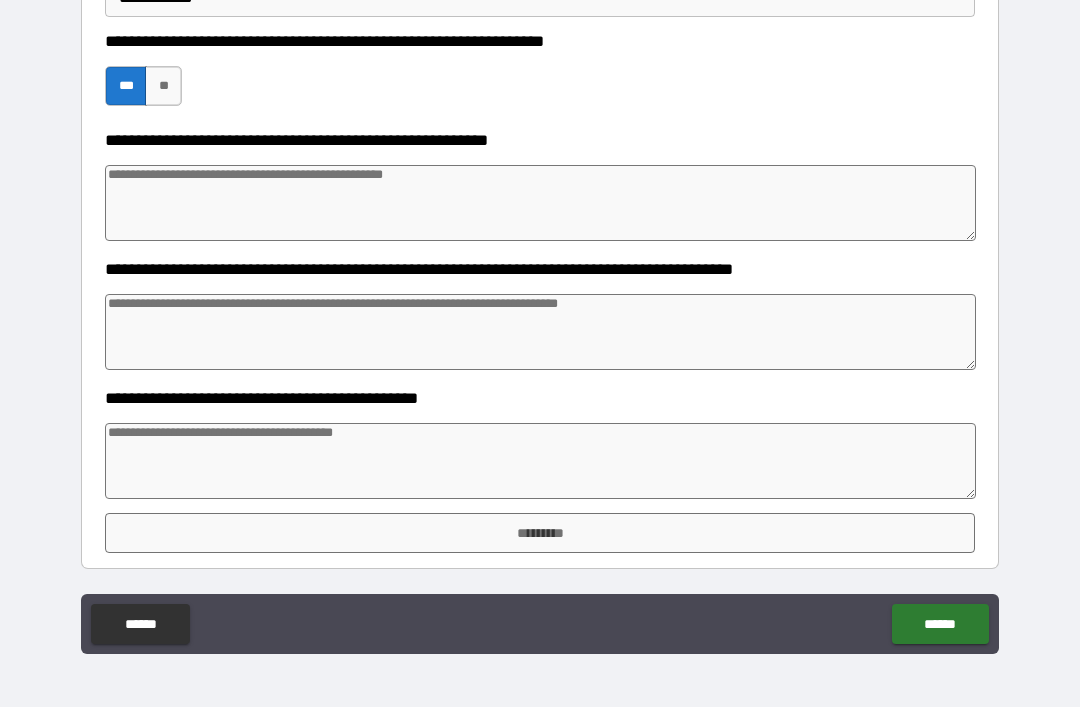 scroll, scrollTop: 763, scrollLeft: 0, axis: vertical 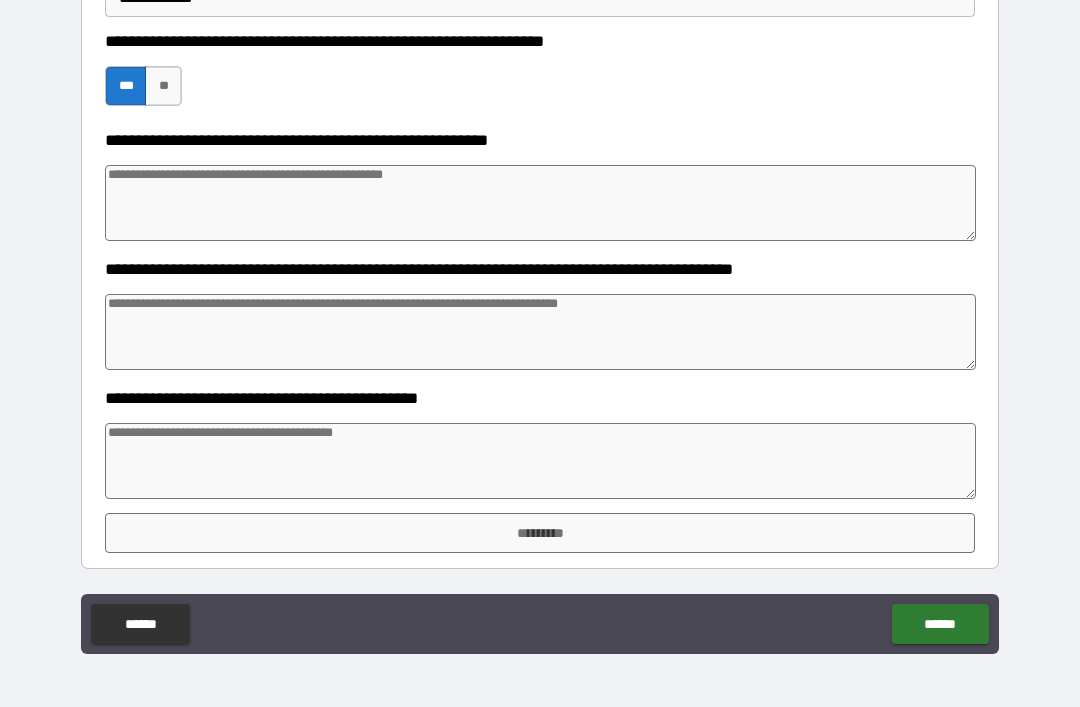 click at bounding box center (540, 461) 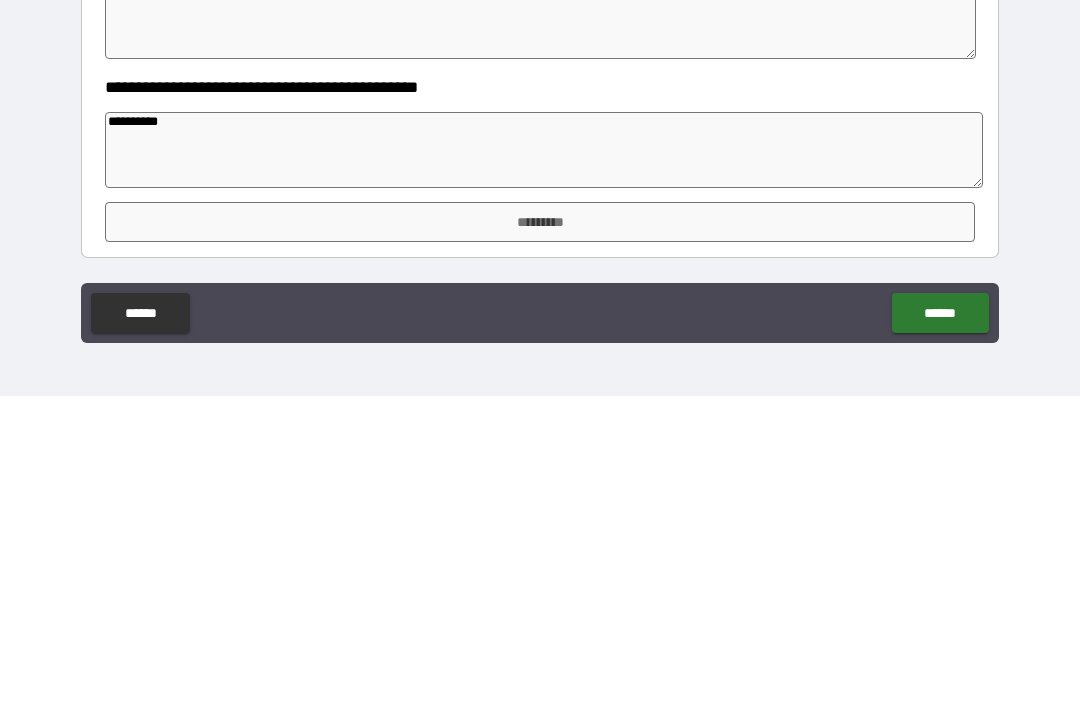 scroll, scrollTop: 763, scrollLeft: 0, axis: vertical 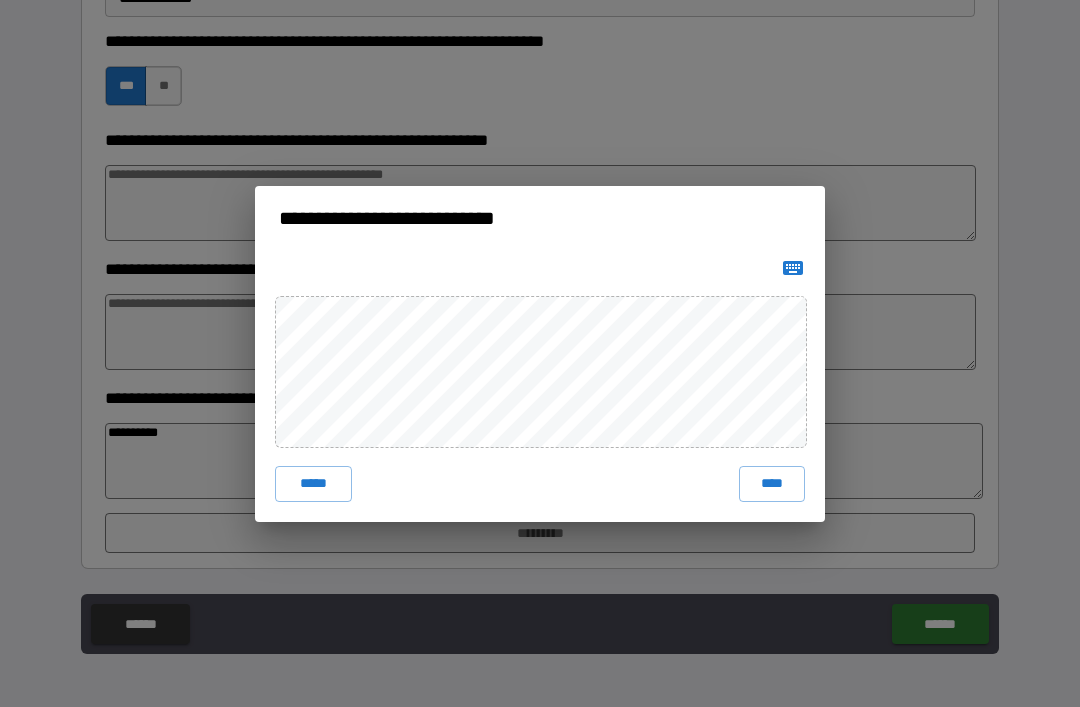 click on "****" at bounding box center [772, 484] 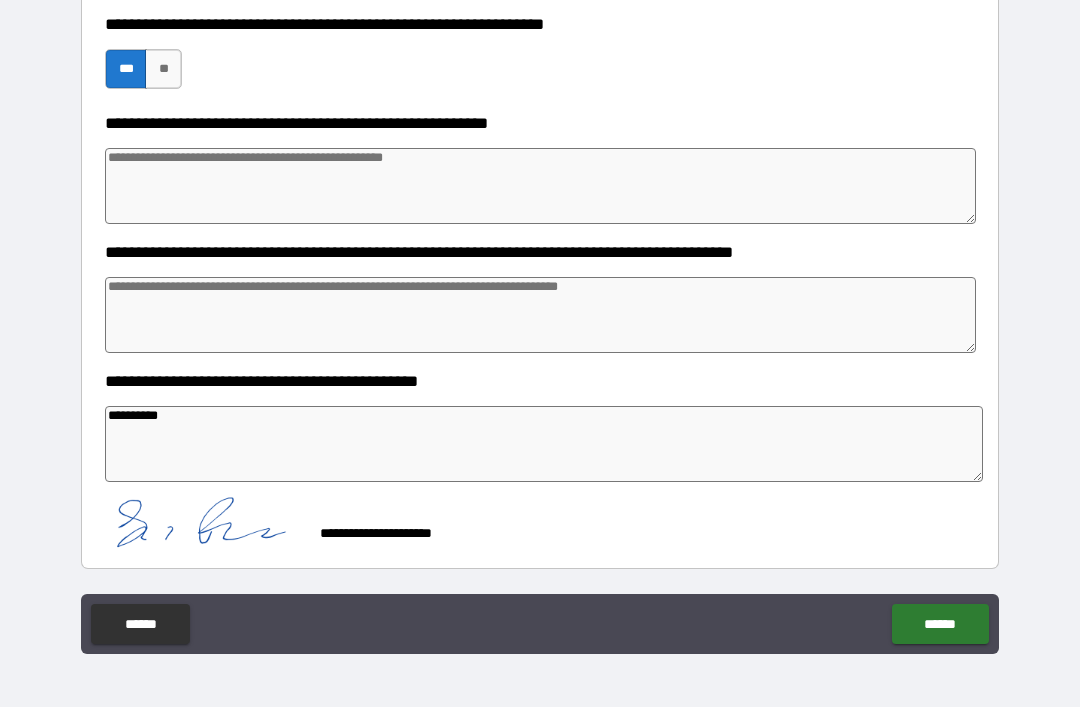 click on "******" at bounding box center (940, 624) 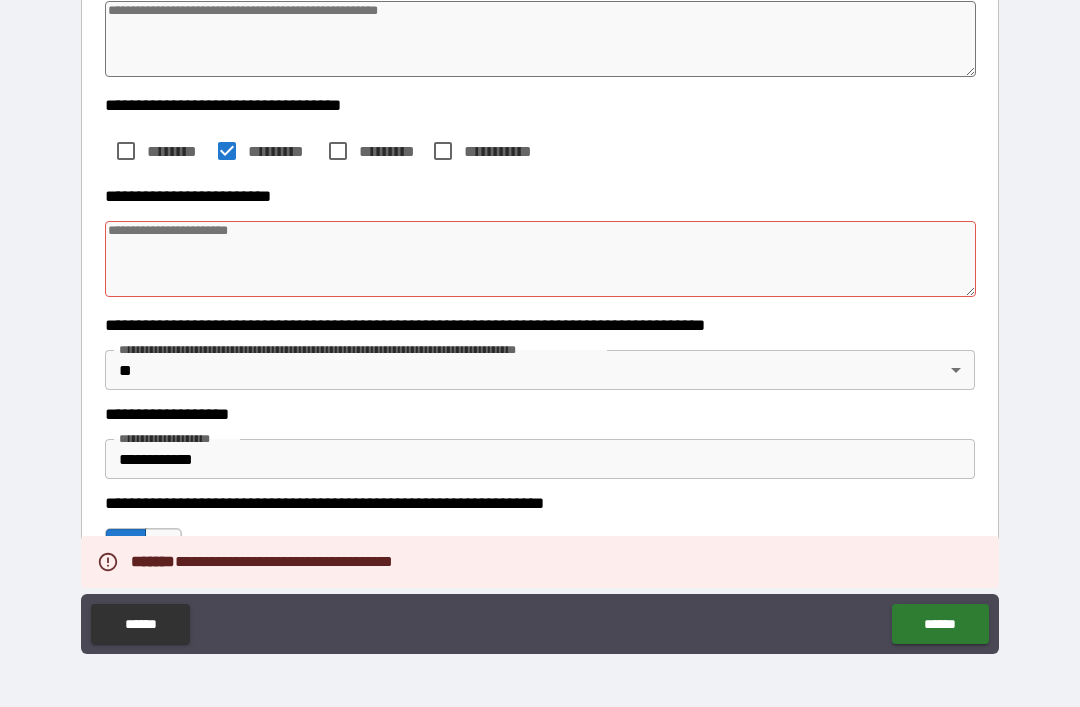 scroll, scrollTop: 287, scrollLeft: 0, axis: vertical 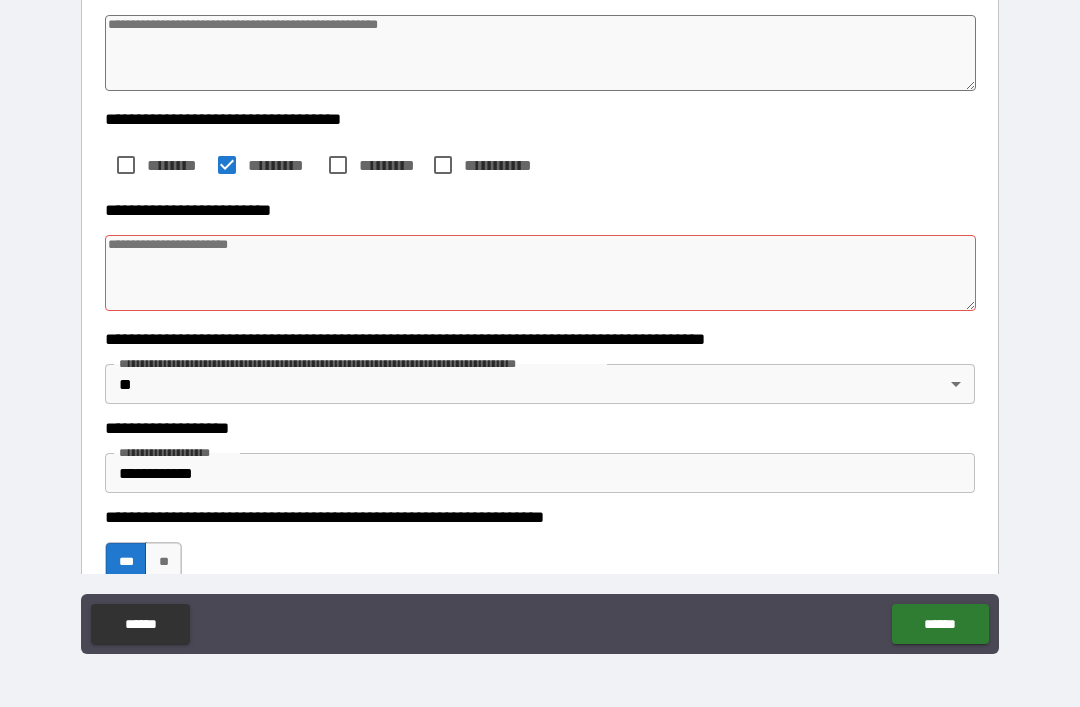 click at bounding box center (540, 273) 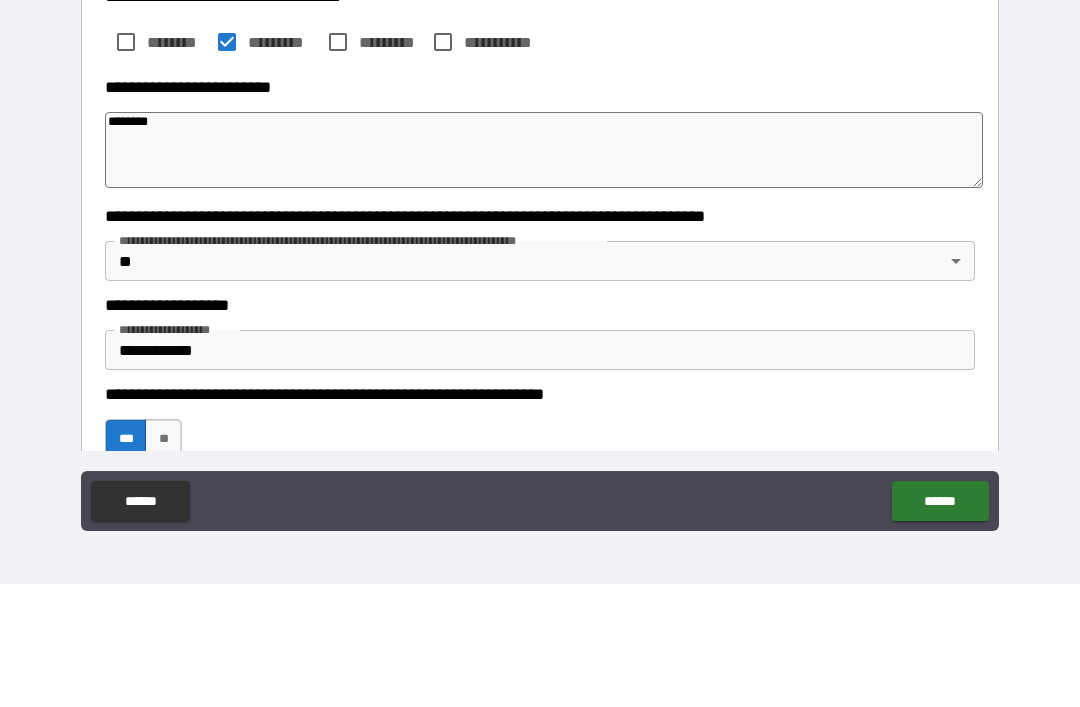 click on "**********" at bounding box center [540, 324] 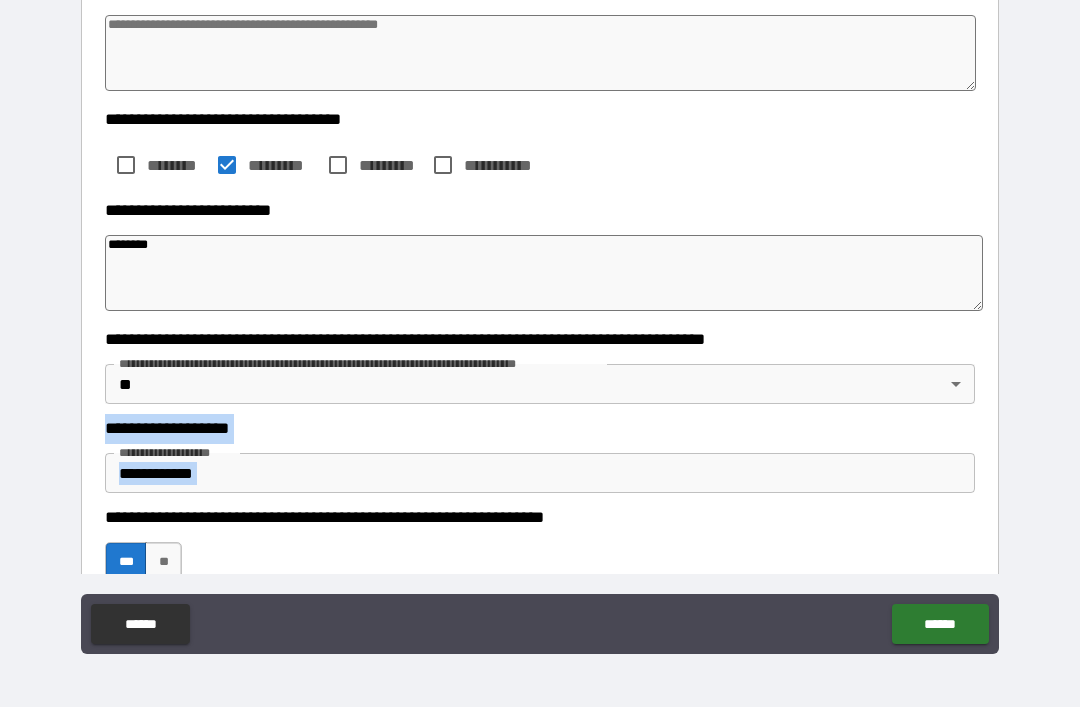 click on "******" at bounding box center [940, 624] 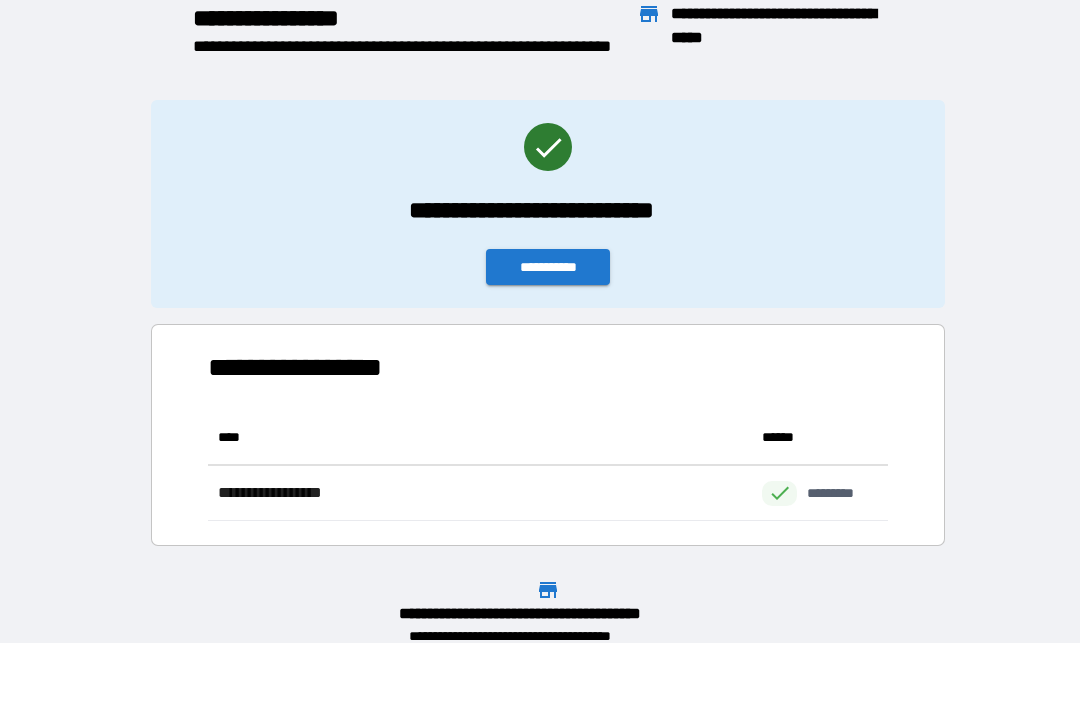 scroll, scrollTop: 111, scrollLeft: 680, axis: both 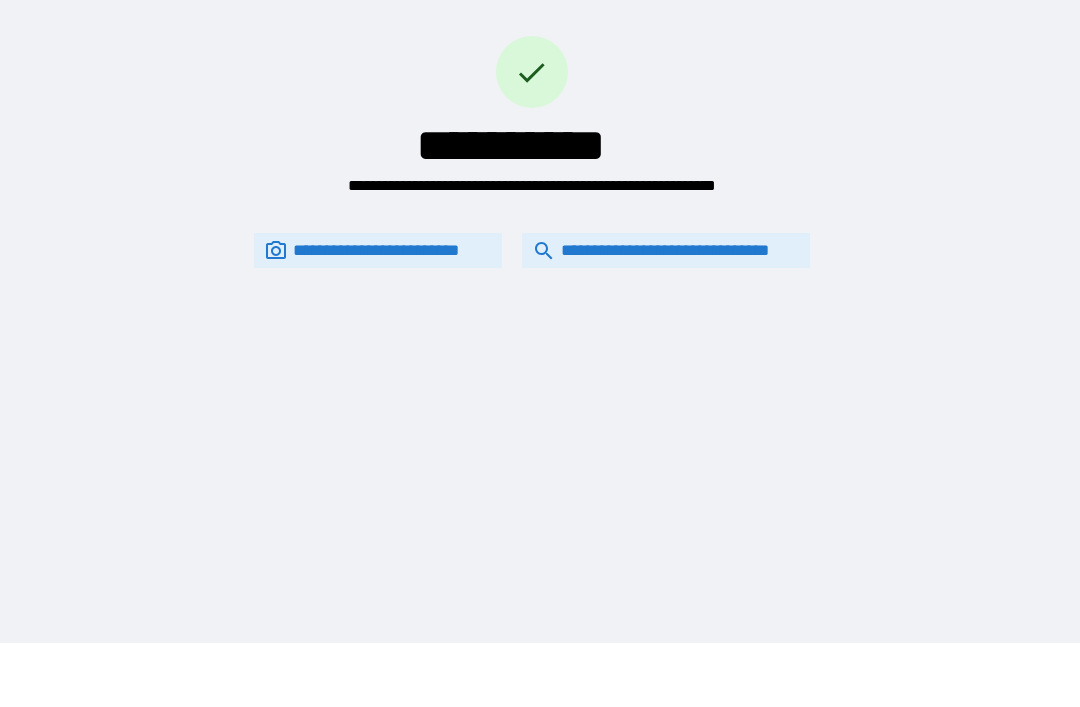 click on "**********" at bounding box center (666, 250) 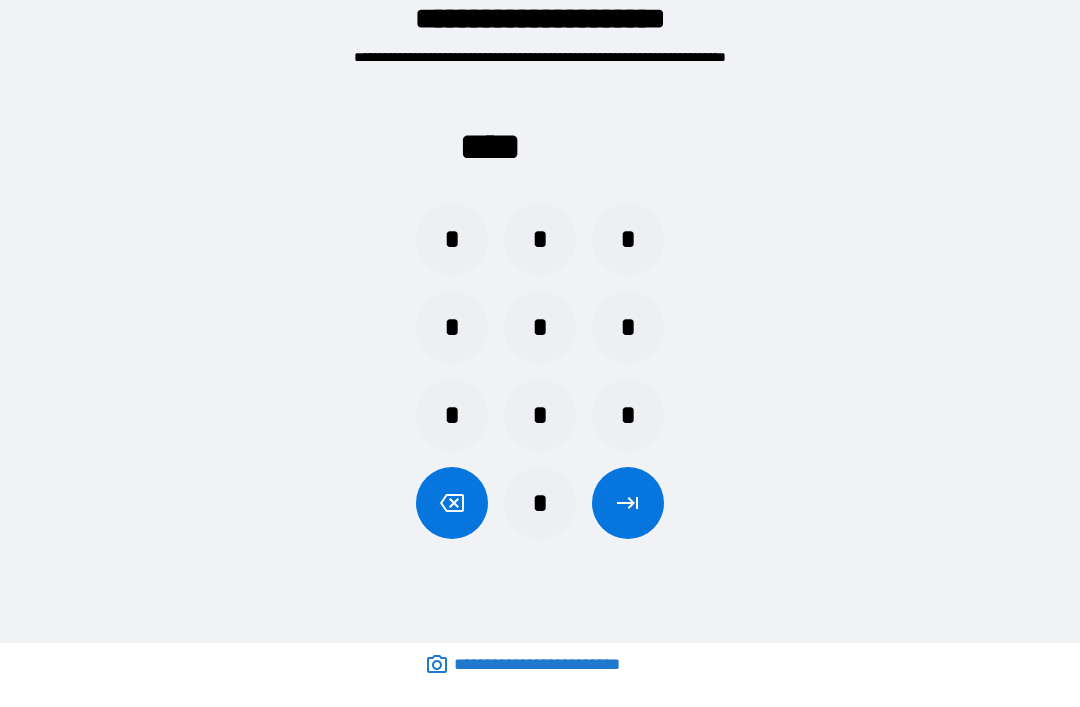 click on "*" at bounding box center (540, 503) 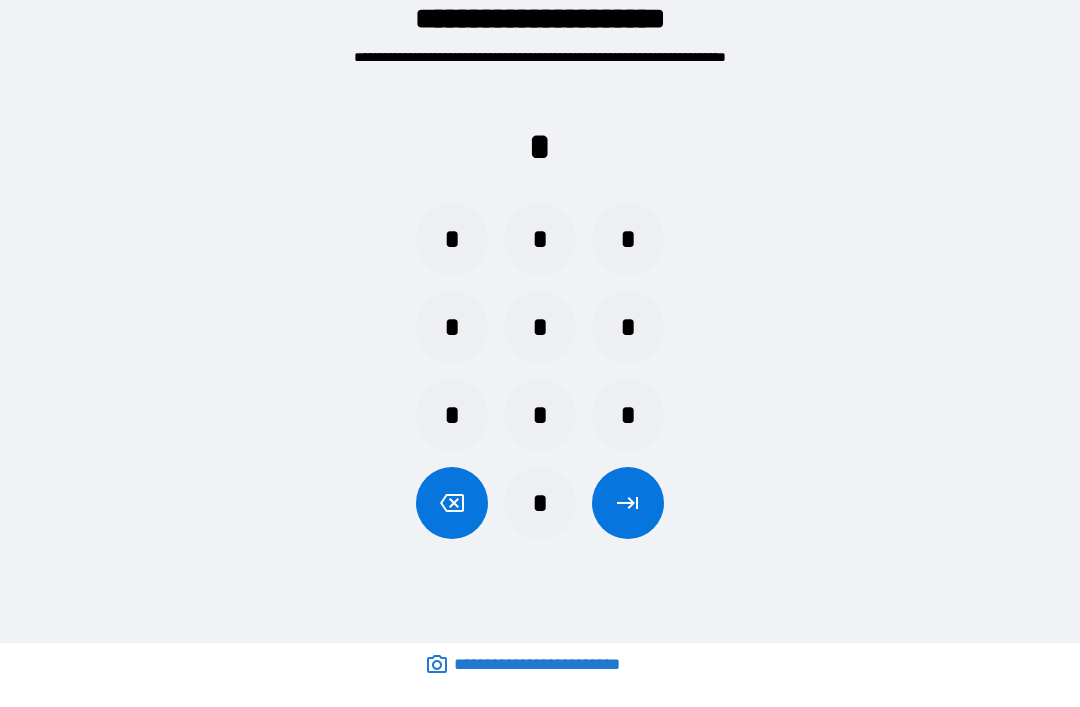click on "*" at bounding box center [540, 415] 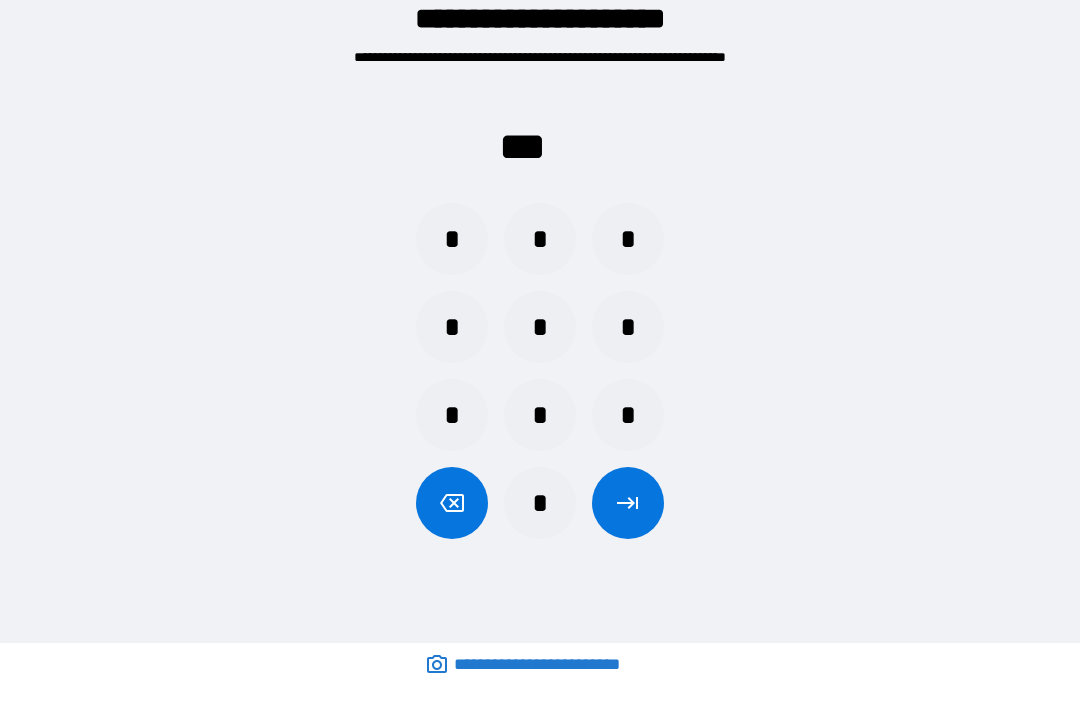click on "*" at bounding box center (628, 239) 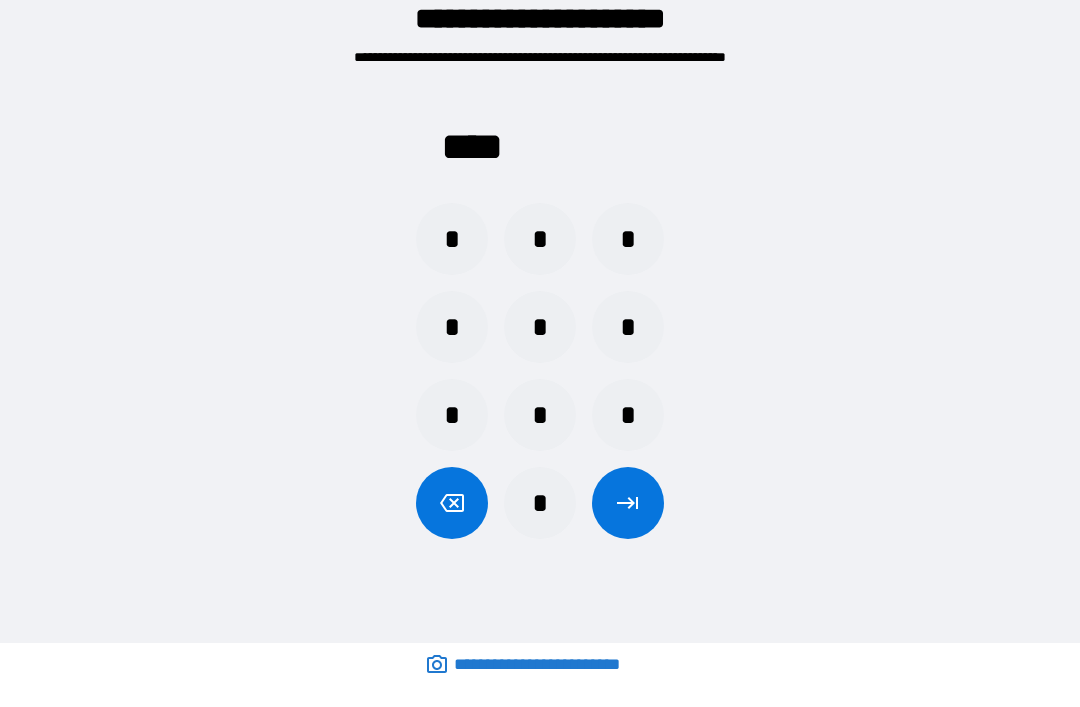 click at bounding box center [628, 503] 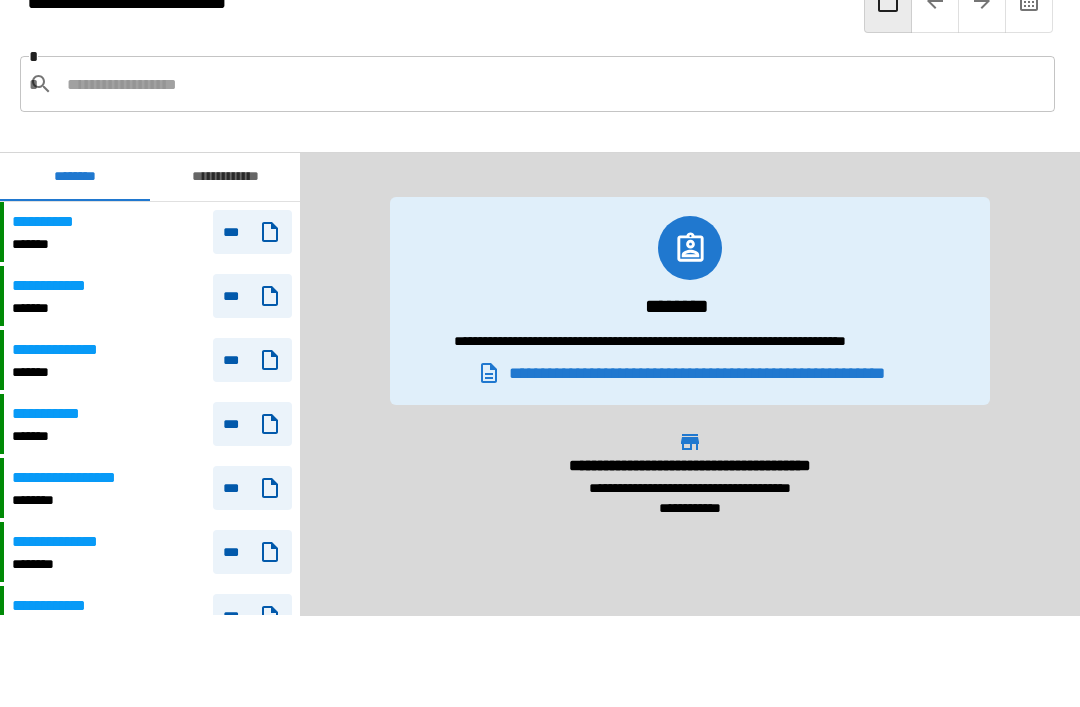 scroll, scrollTop: 360, scrollLeft: 0, axis: vertical 